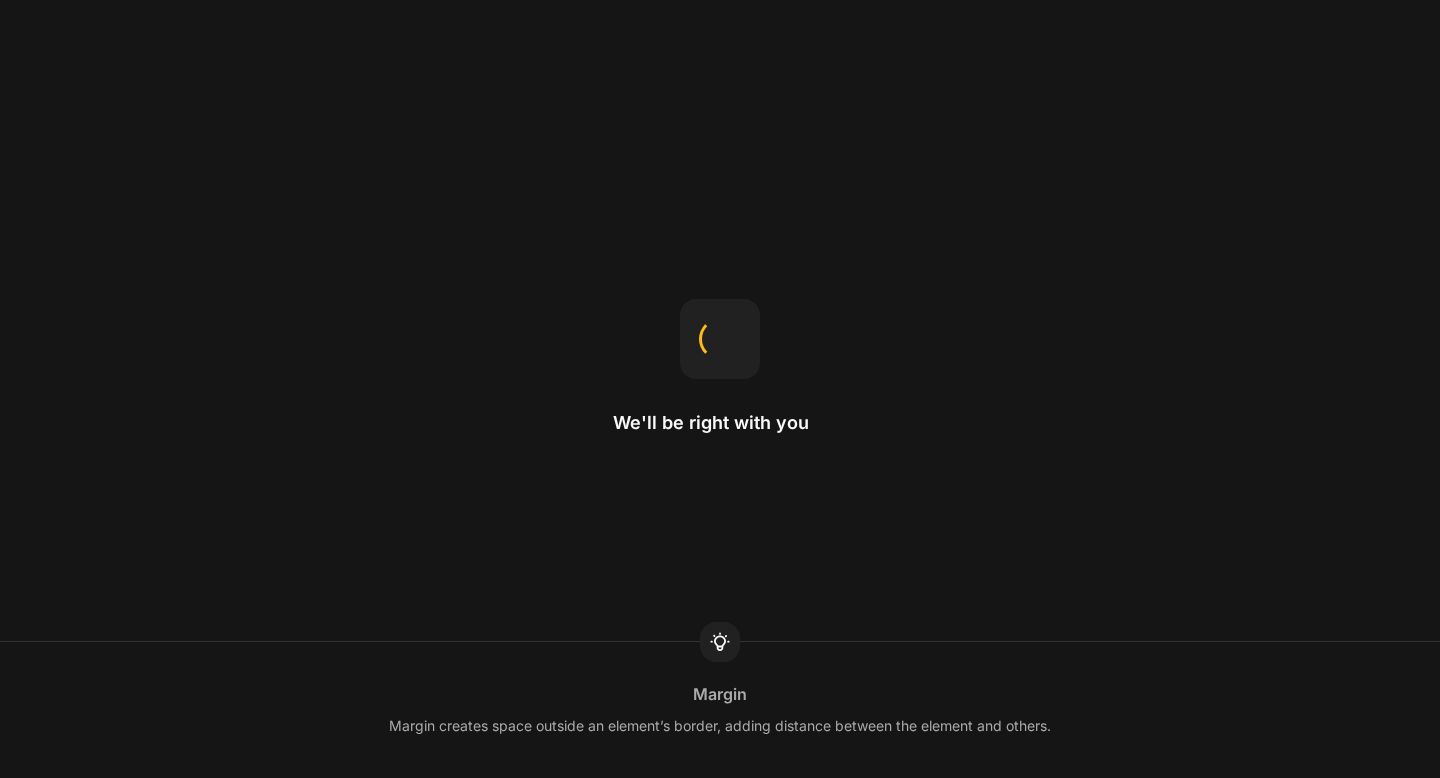scroll, scrollTop: 0, scrollLeft: 0, axis: both 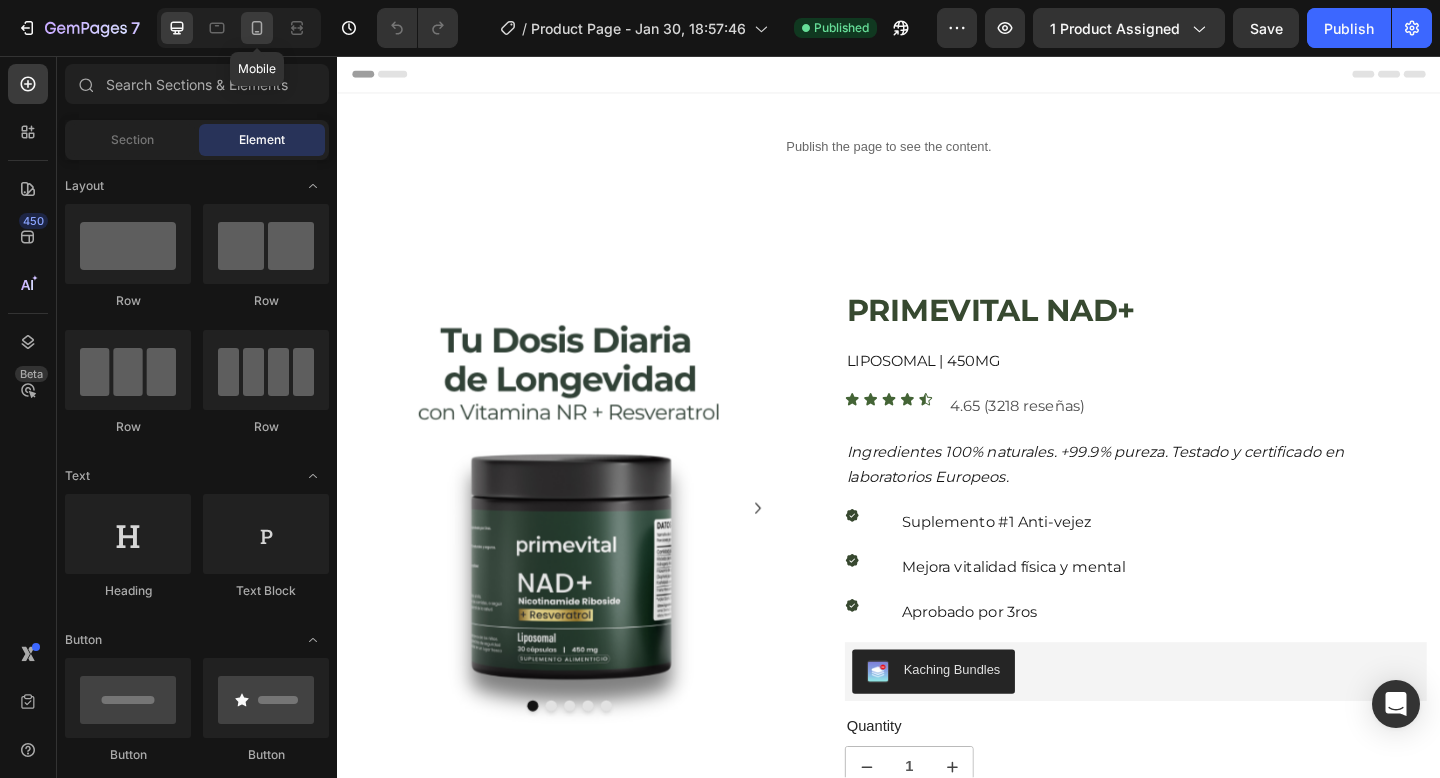 click 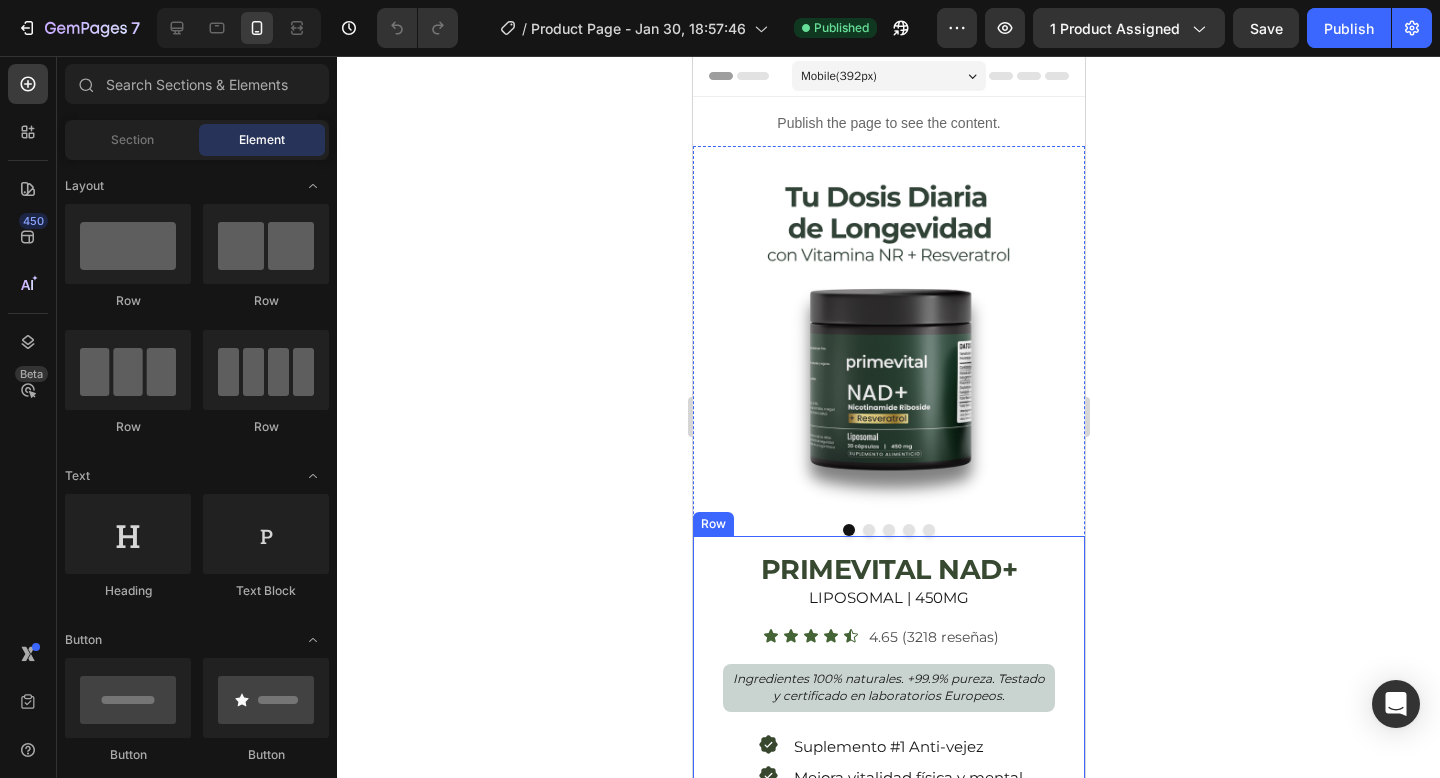 scroll, scrollTop: 308, scrollLeft: 0, axis: vertical 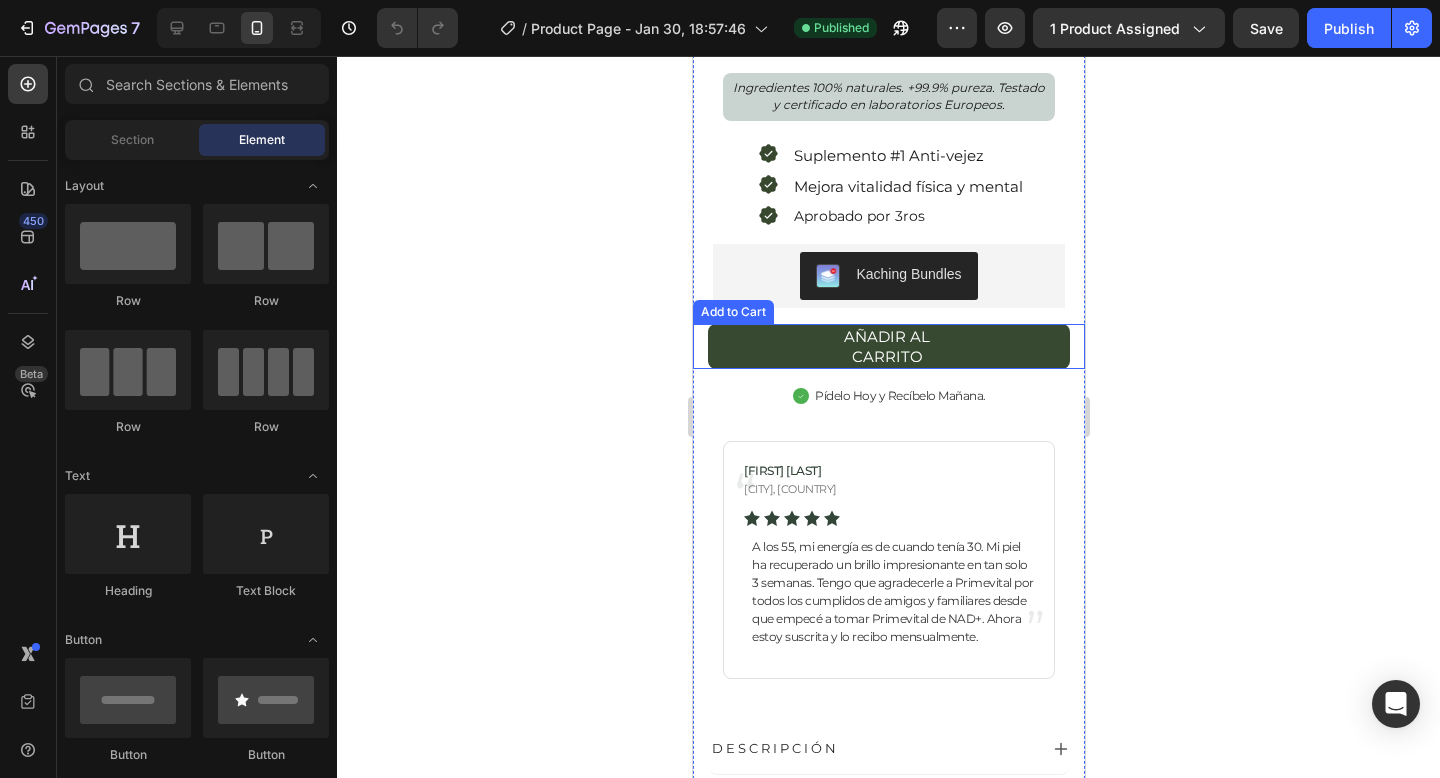 click on "AÑADIR AL CARRITO Add to Cart" at bounding box center [888, 346] 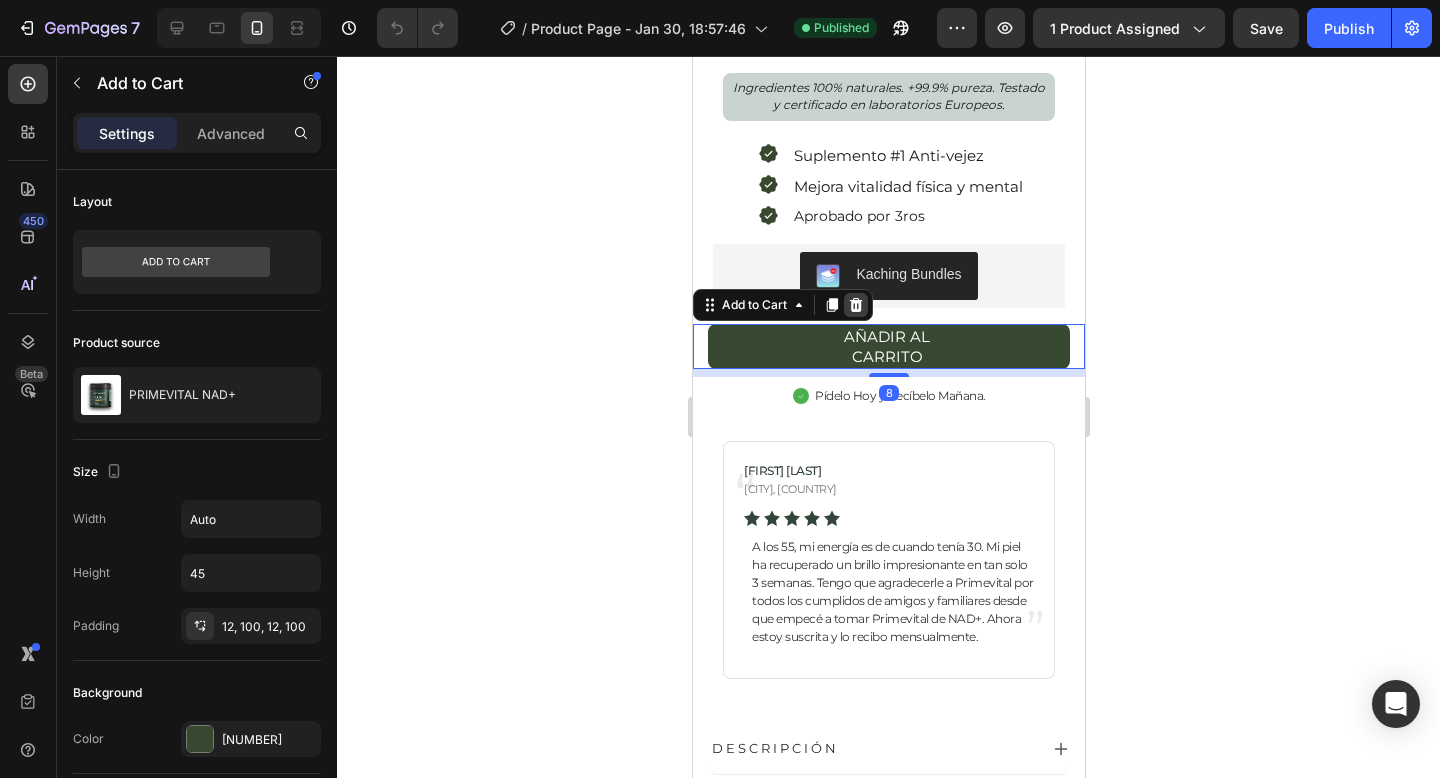 click 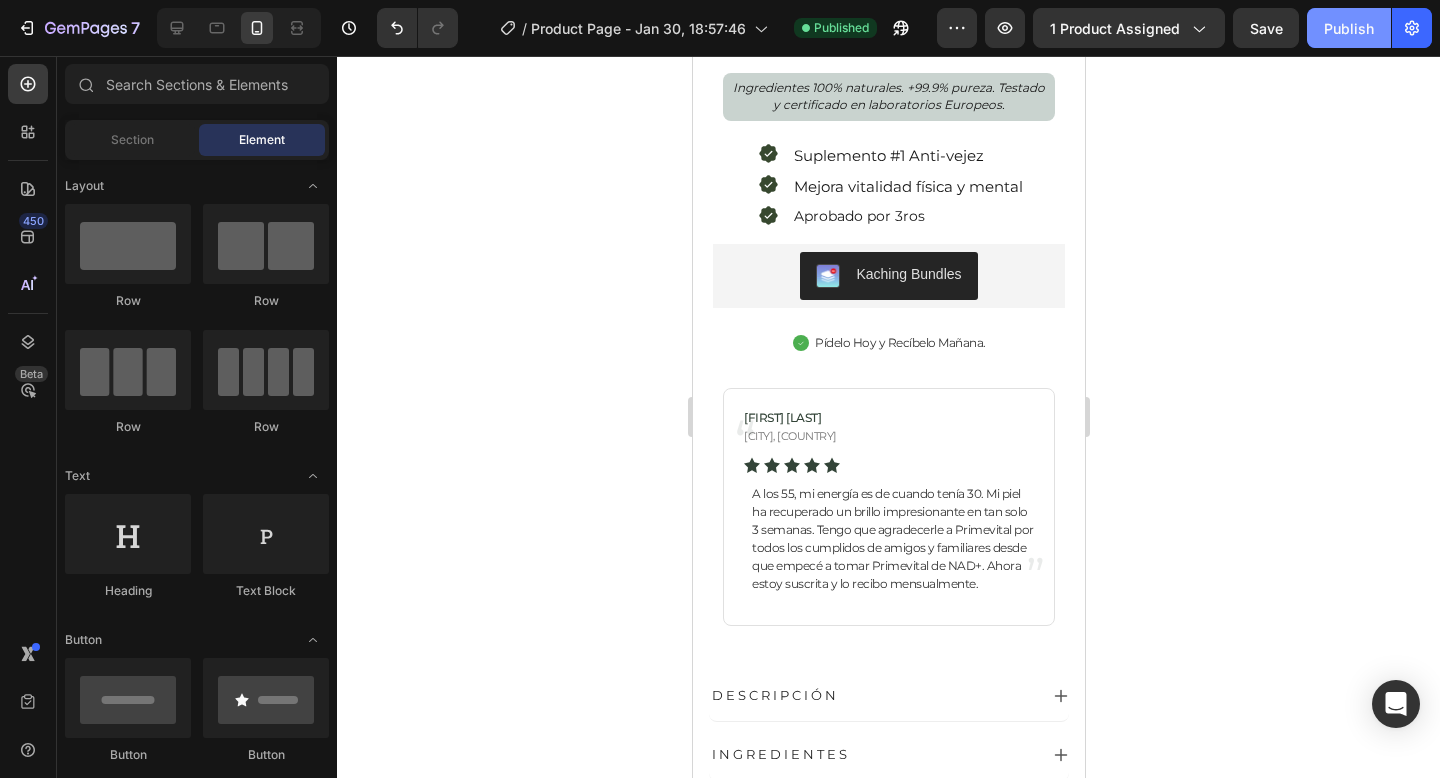 click on "Publish" at bounding box center (1349, 28) 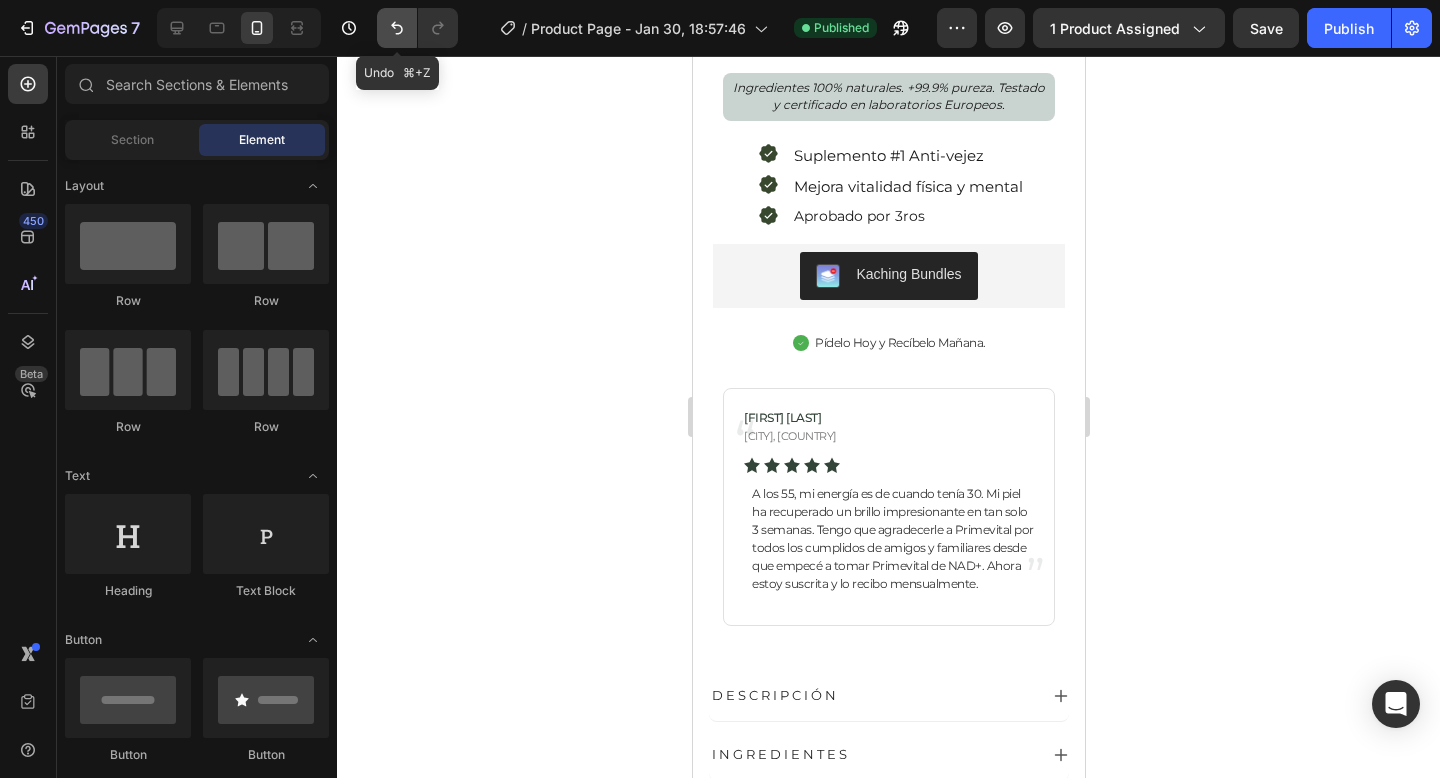 click 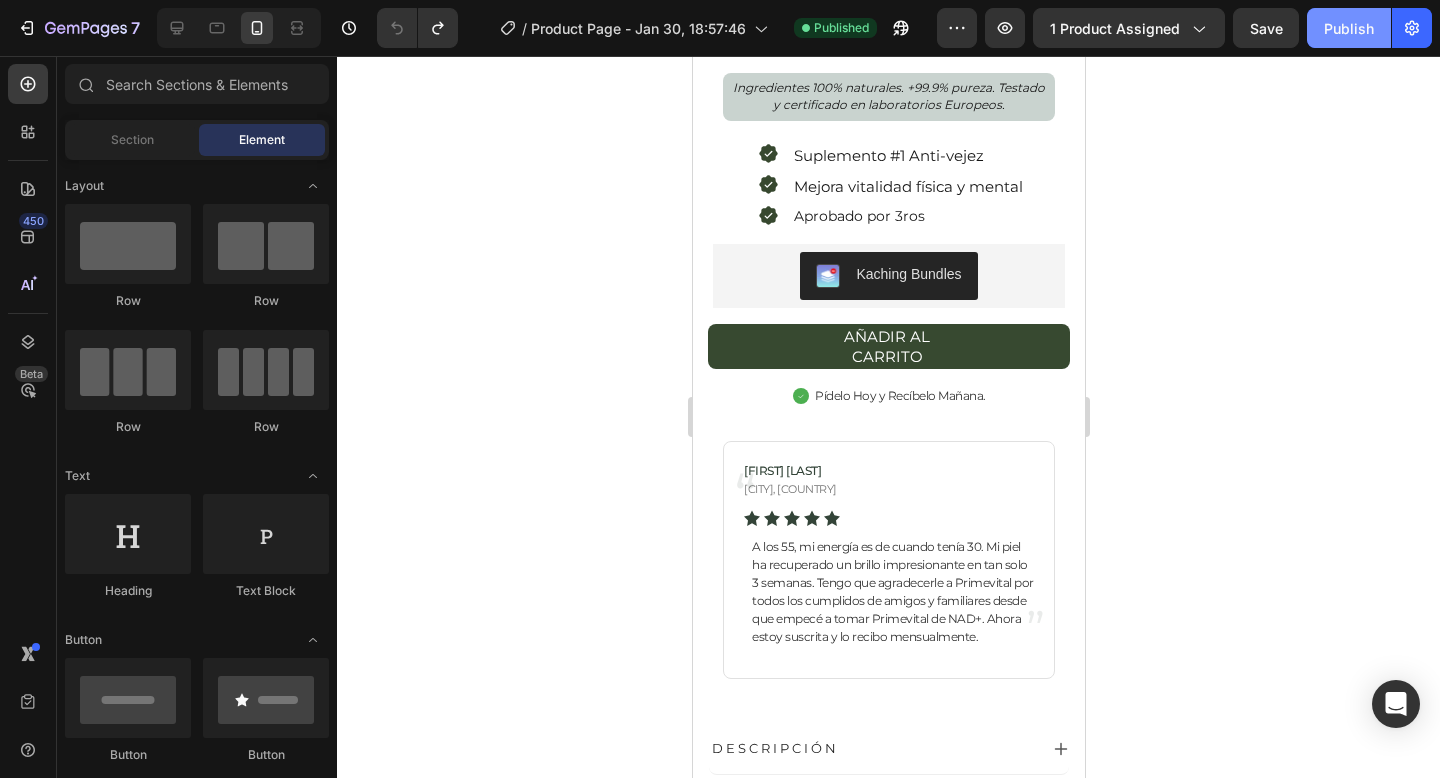 click on "Publish" at bounding box center [1349, 28] 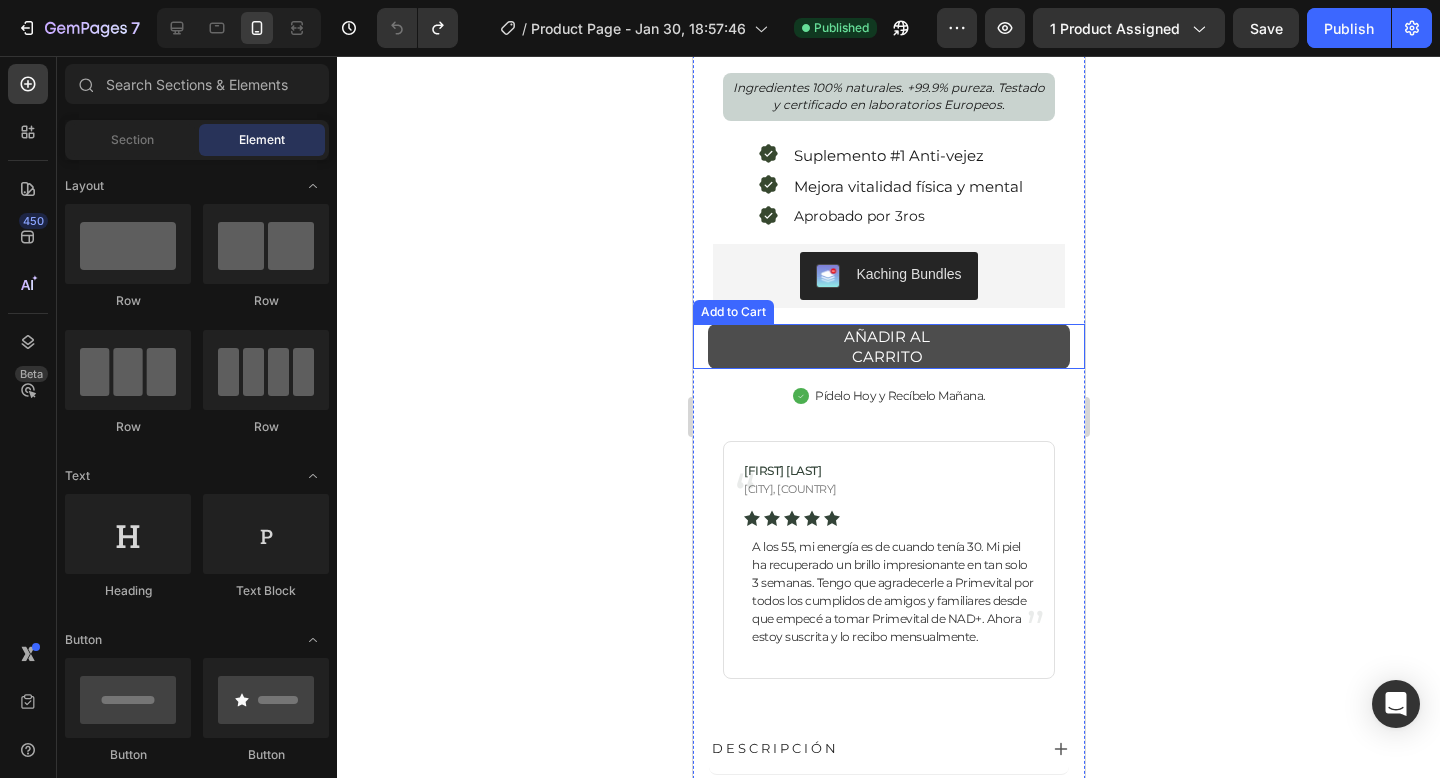 click on "AÑADIR AL CARRITO" at bounding box center [888, 346] 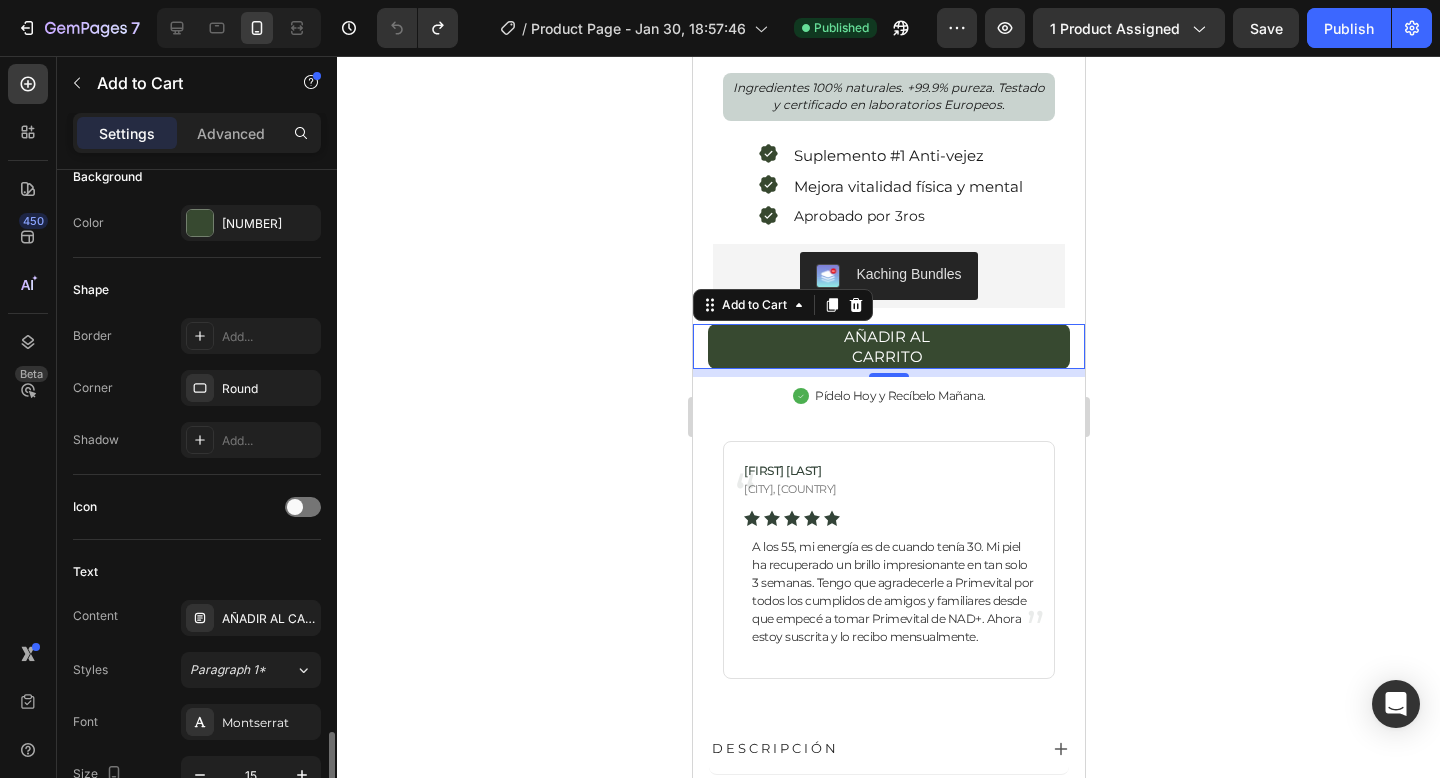 scroll, scrollTop: 899, scrollLeft: 0, axis: vertical 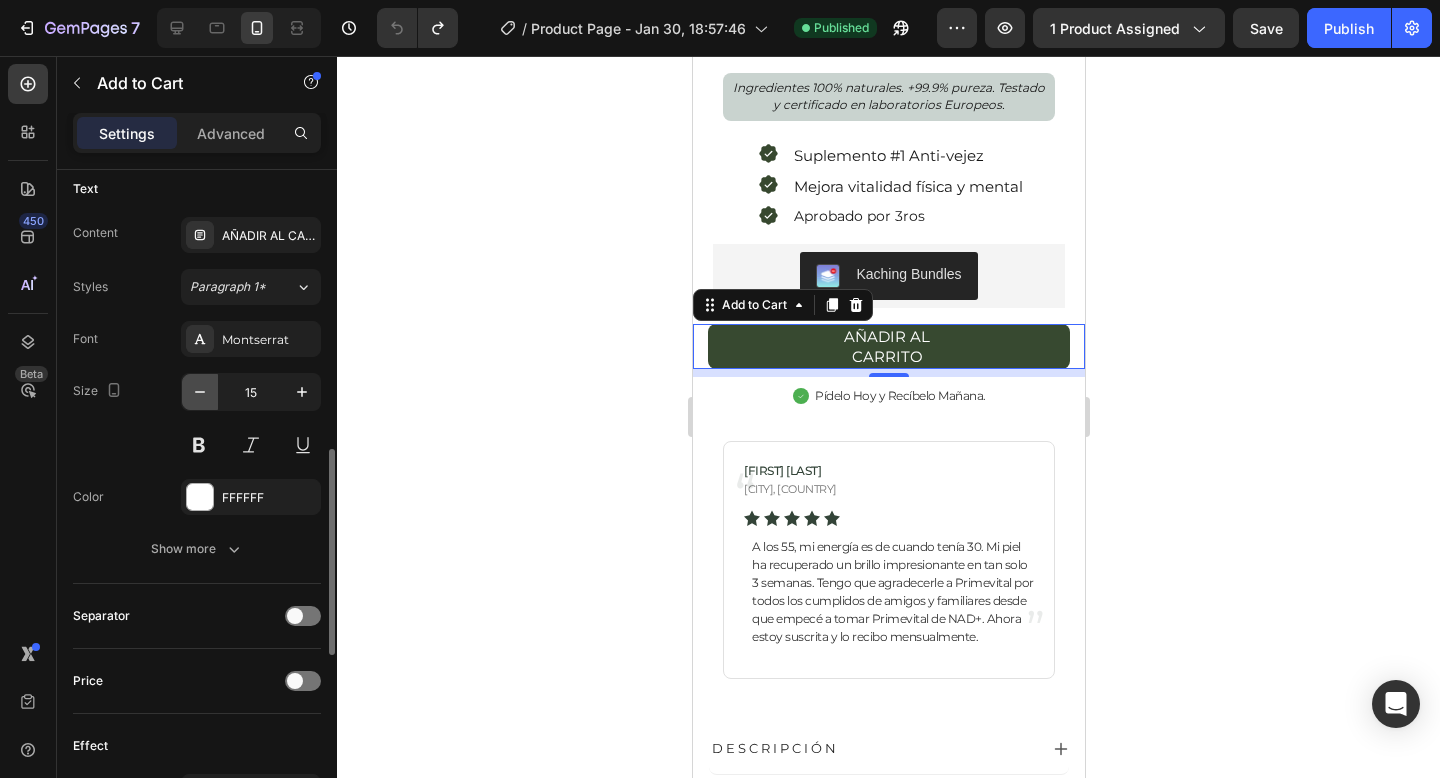 click 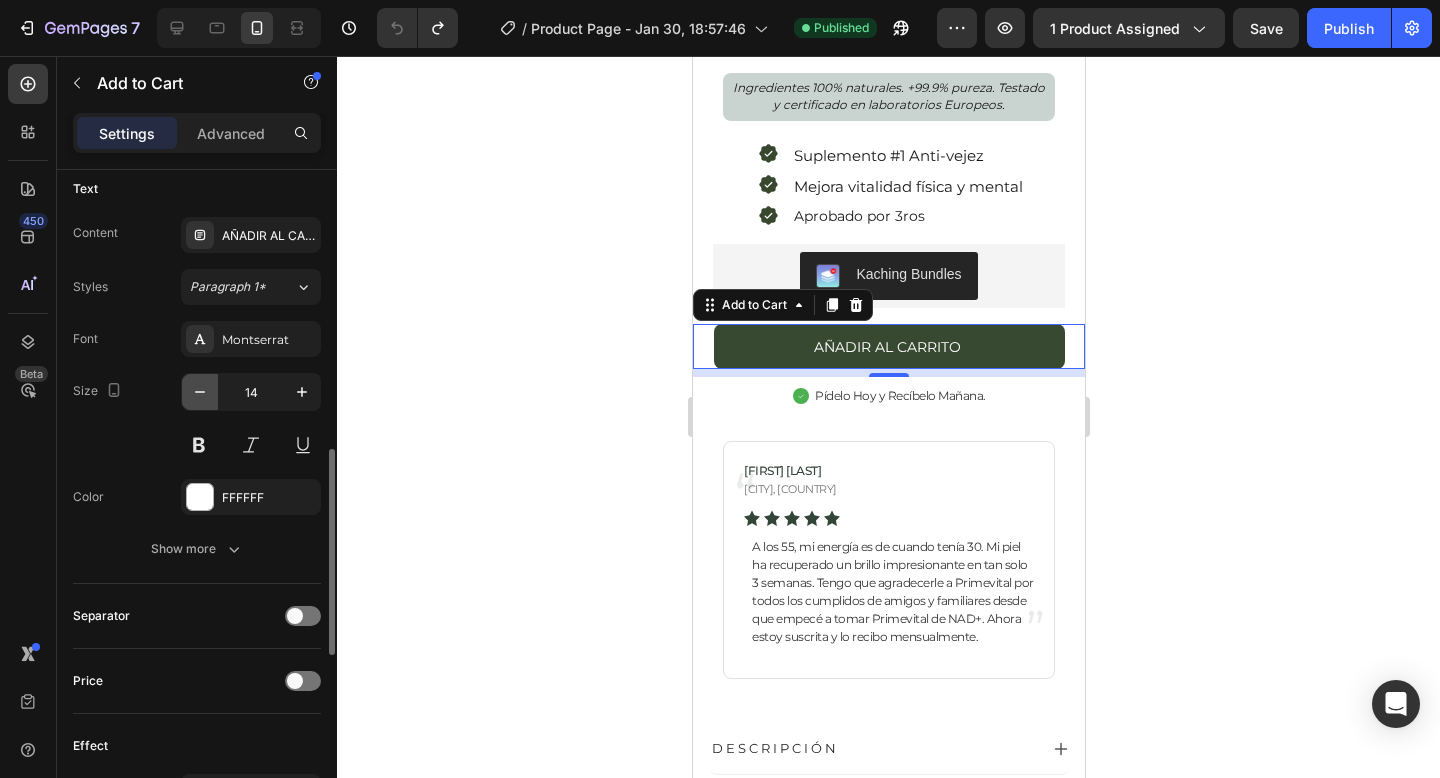 click 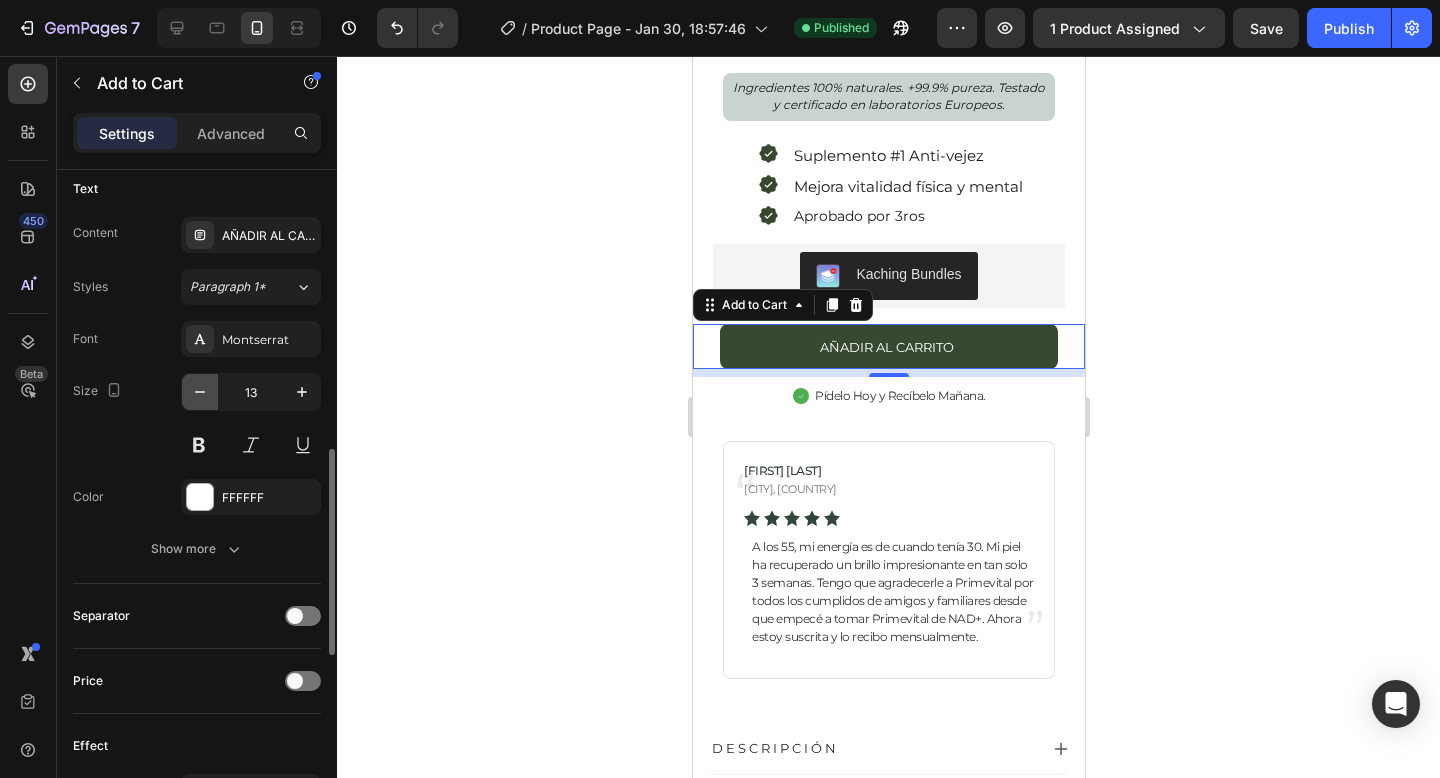 click 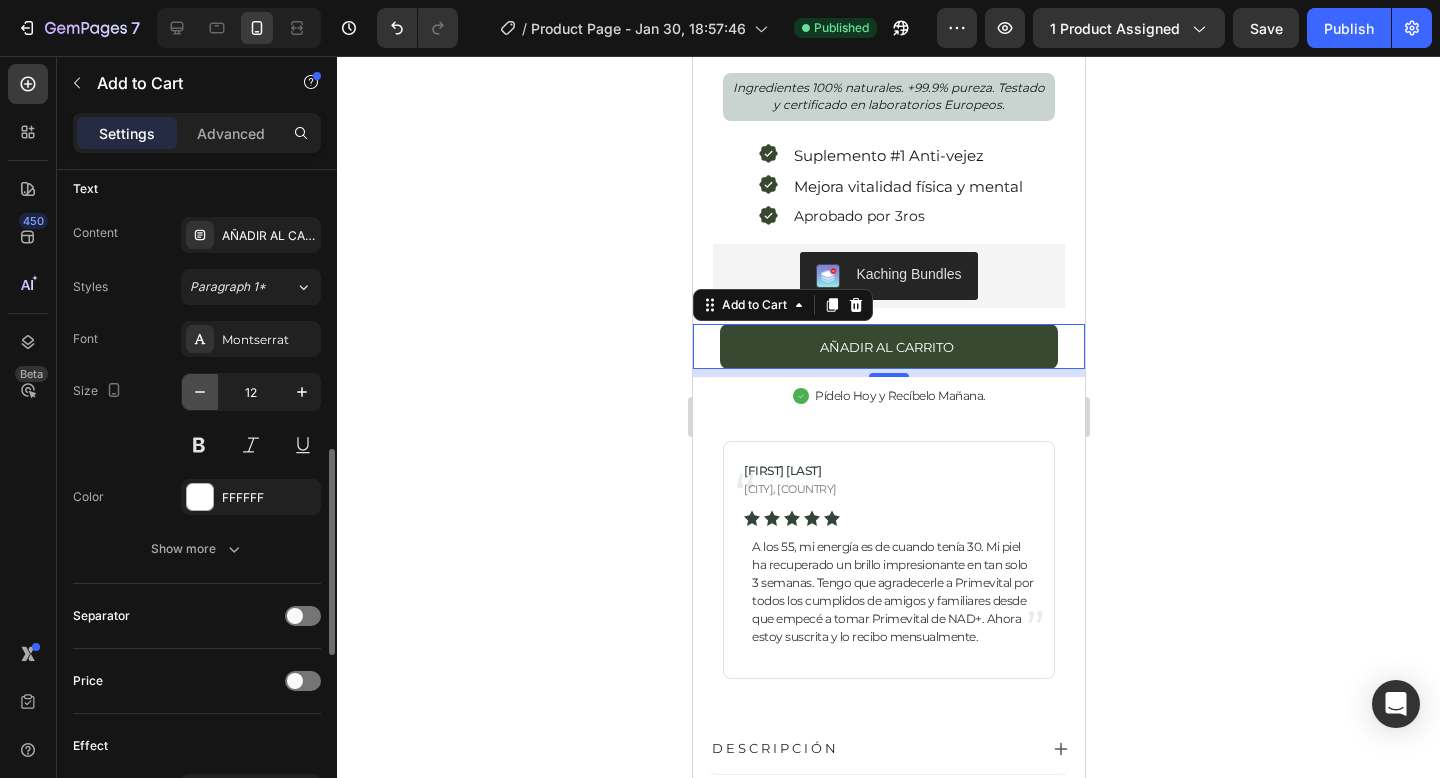 click 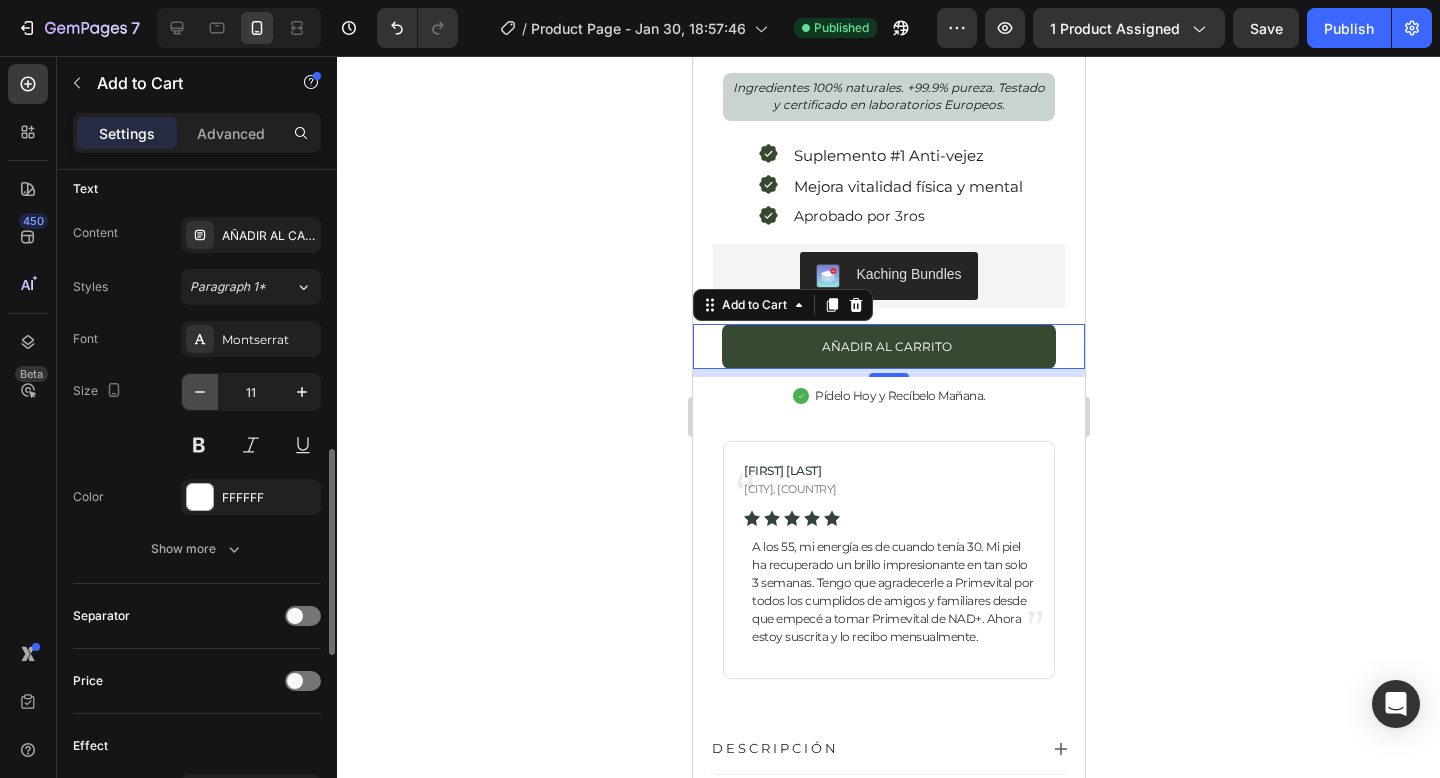 click 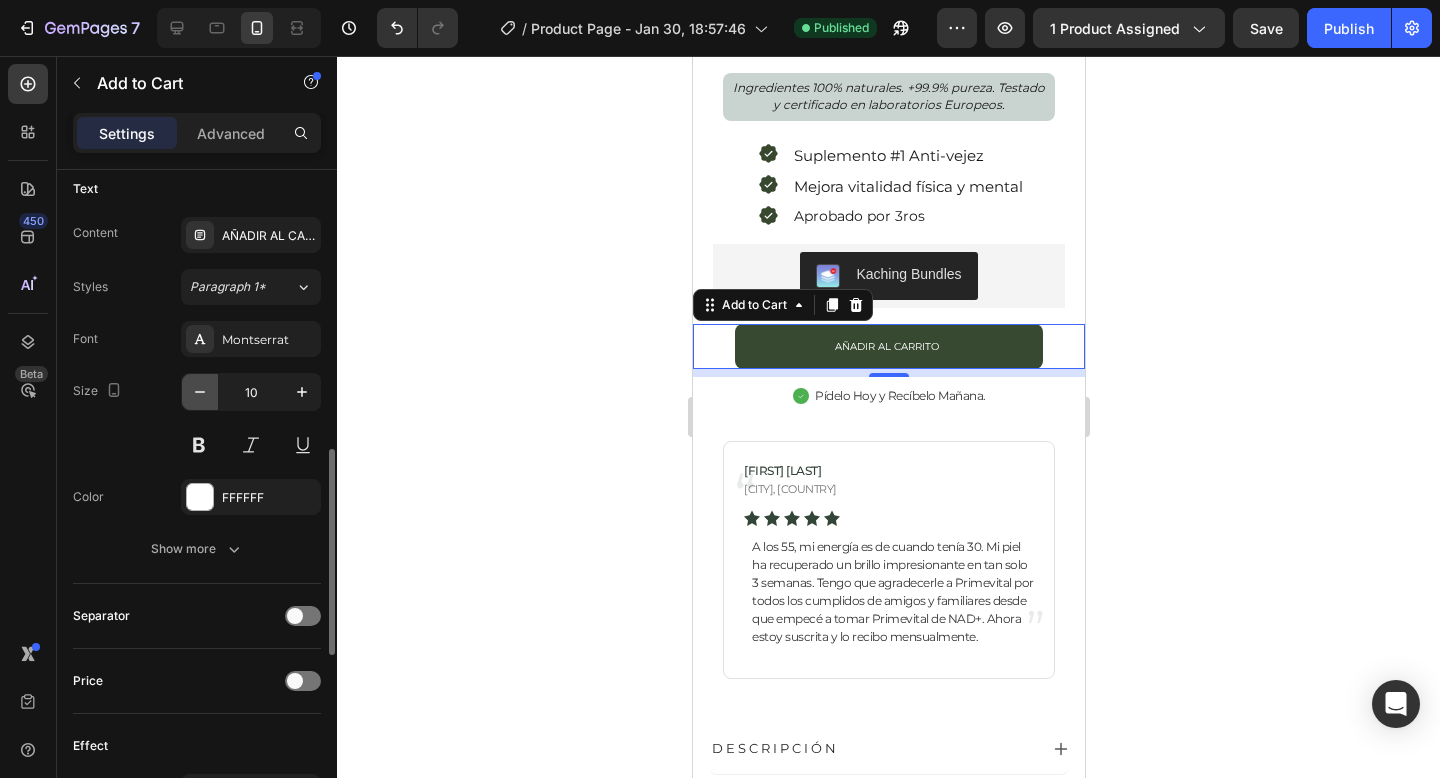 click 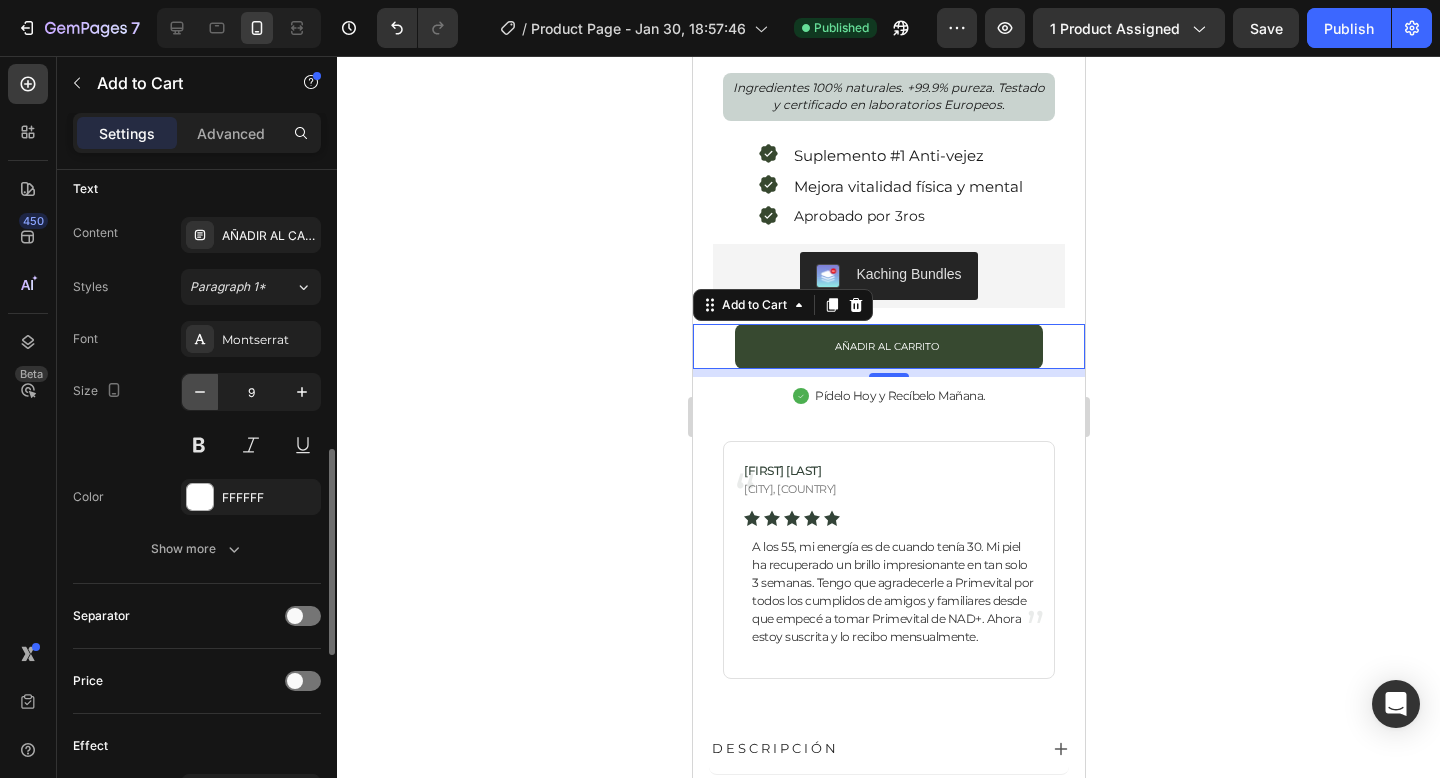 click 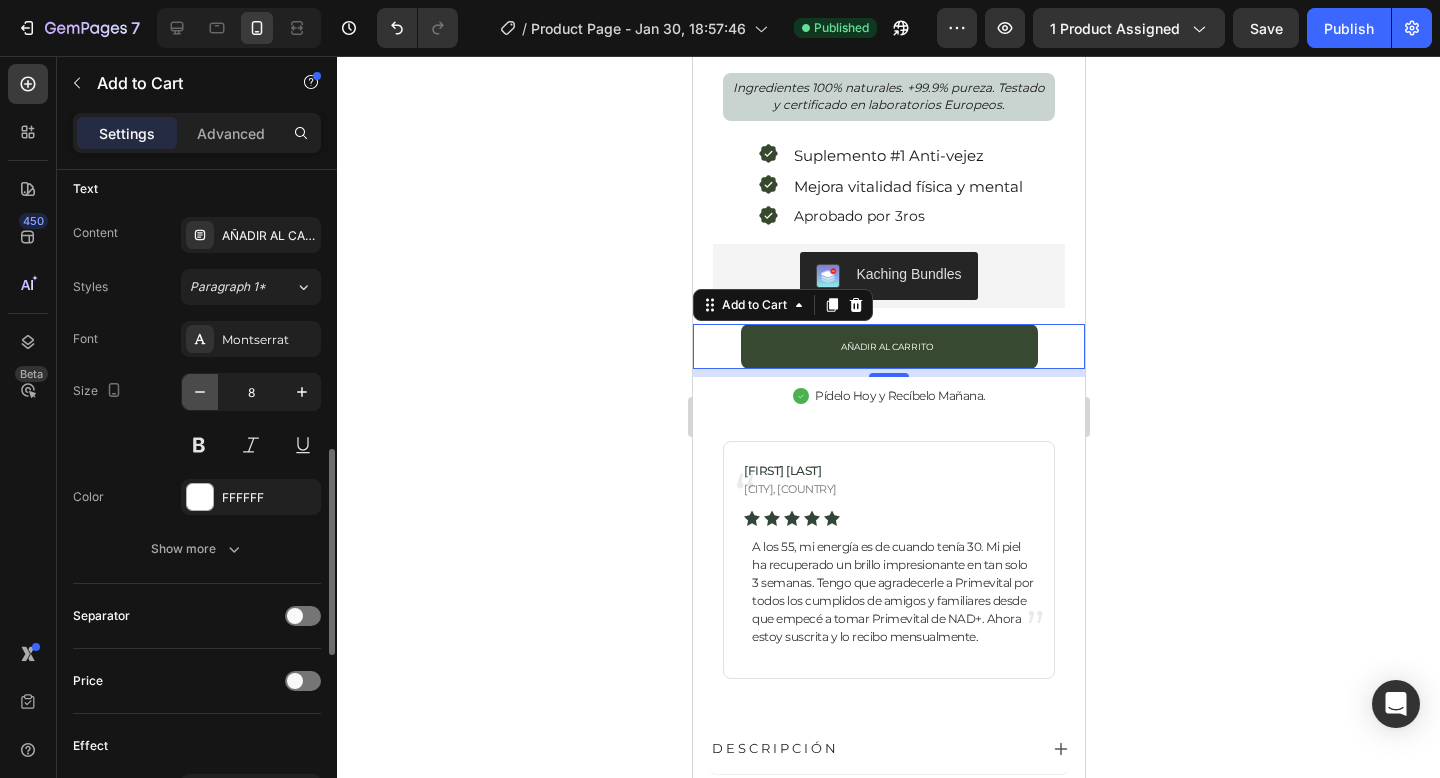 click 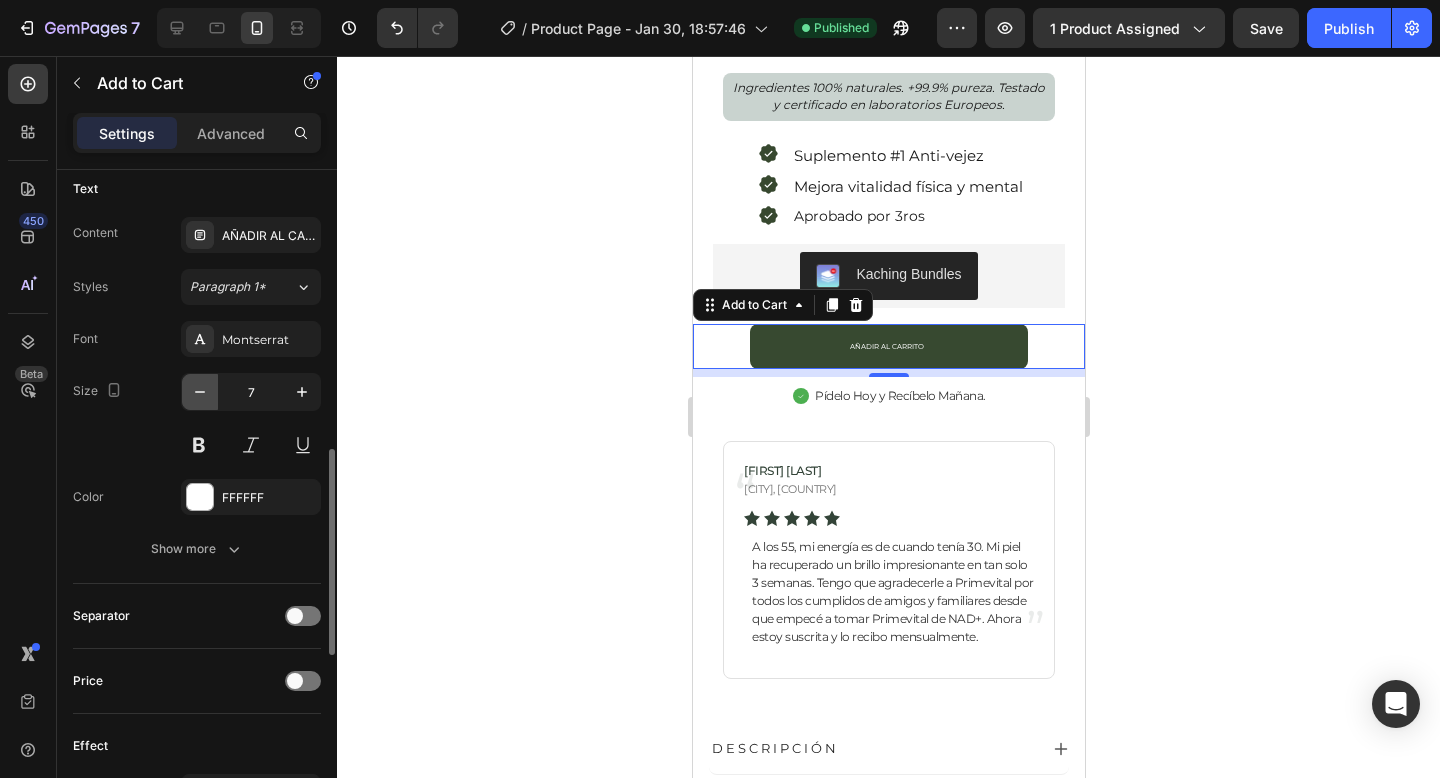 click 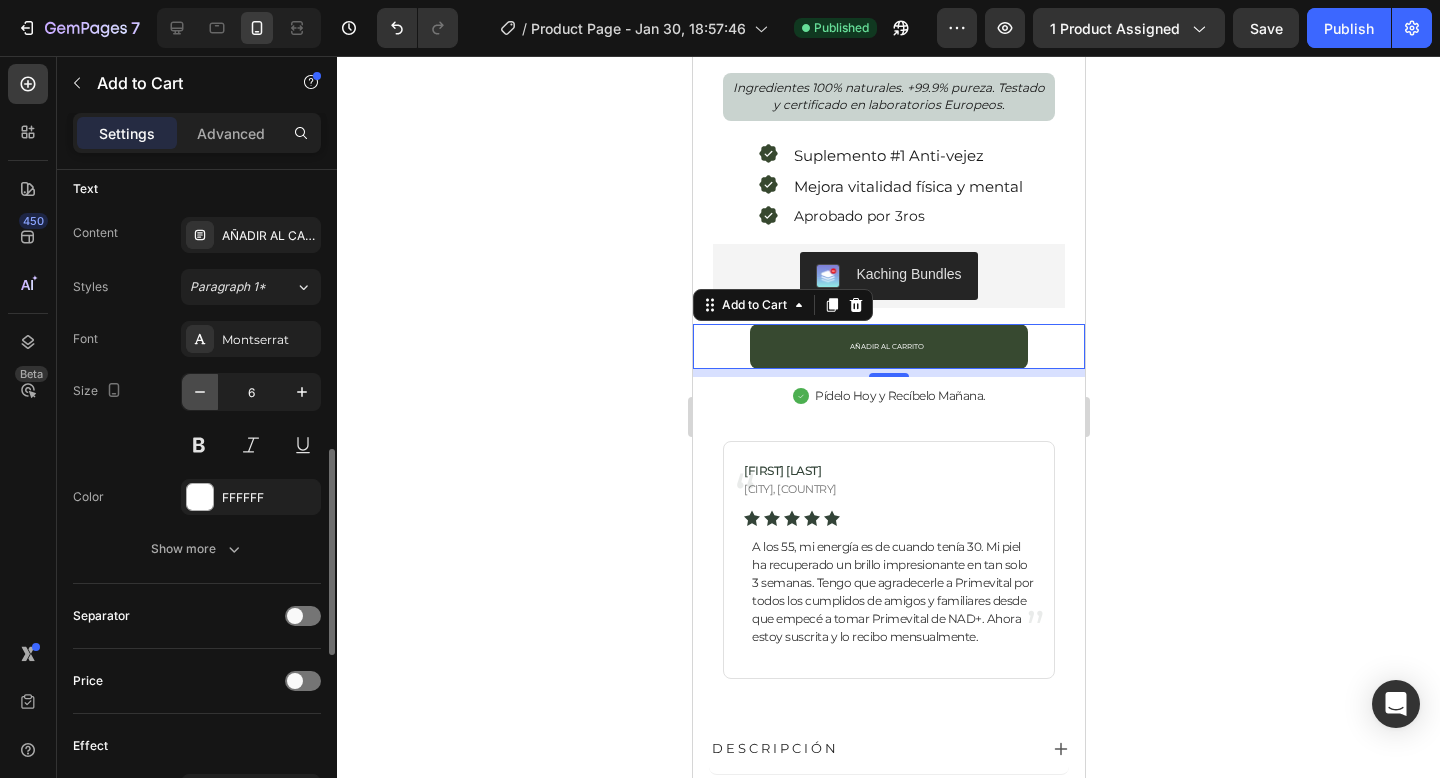 click 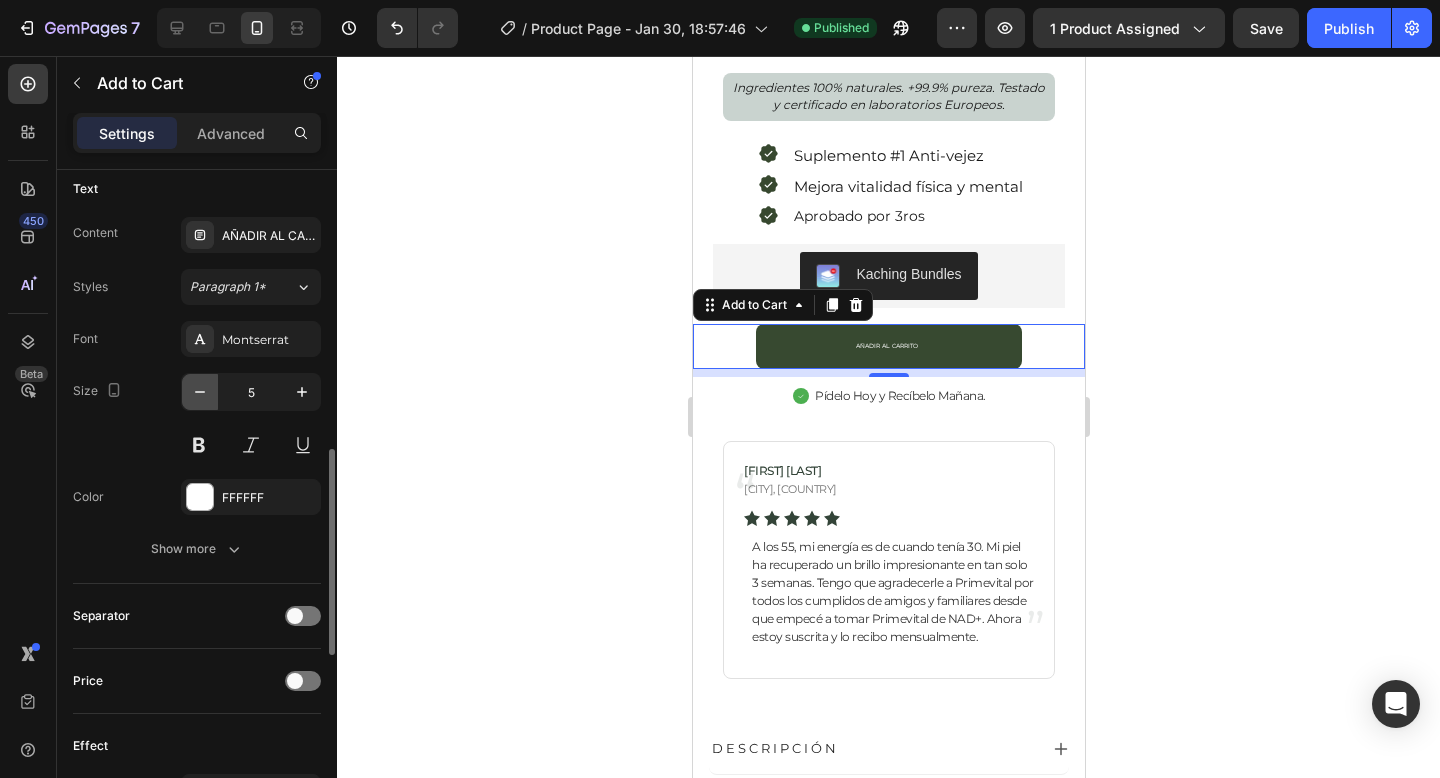 click 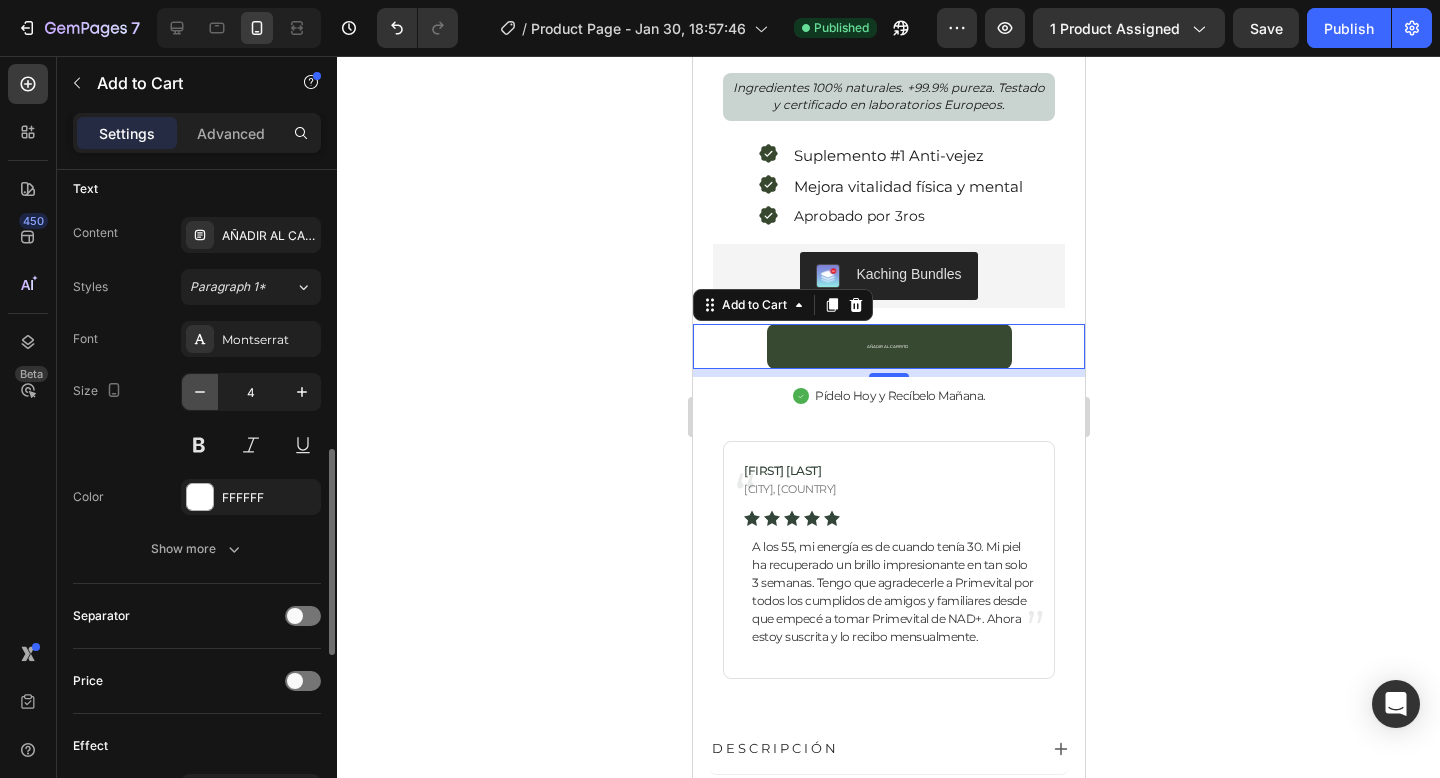 click 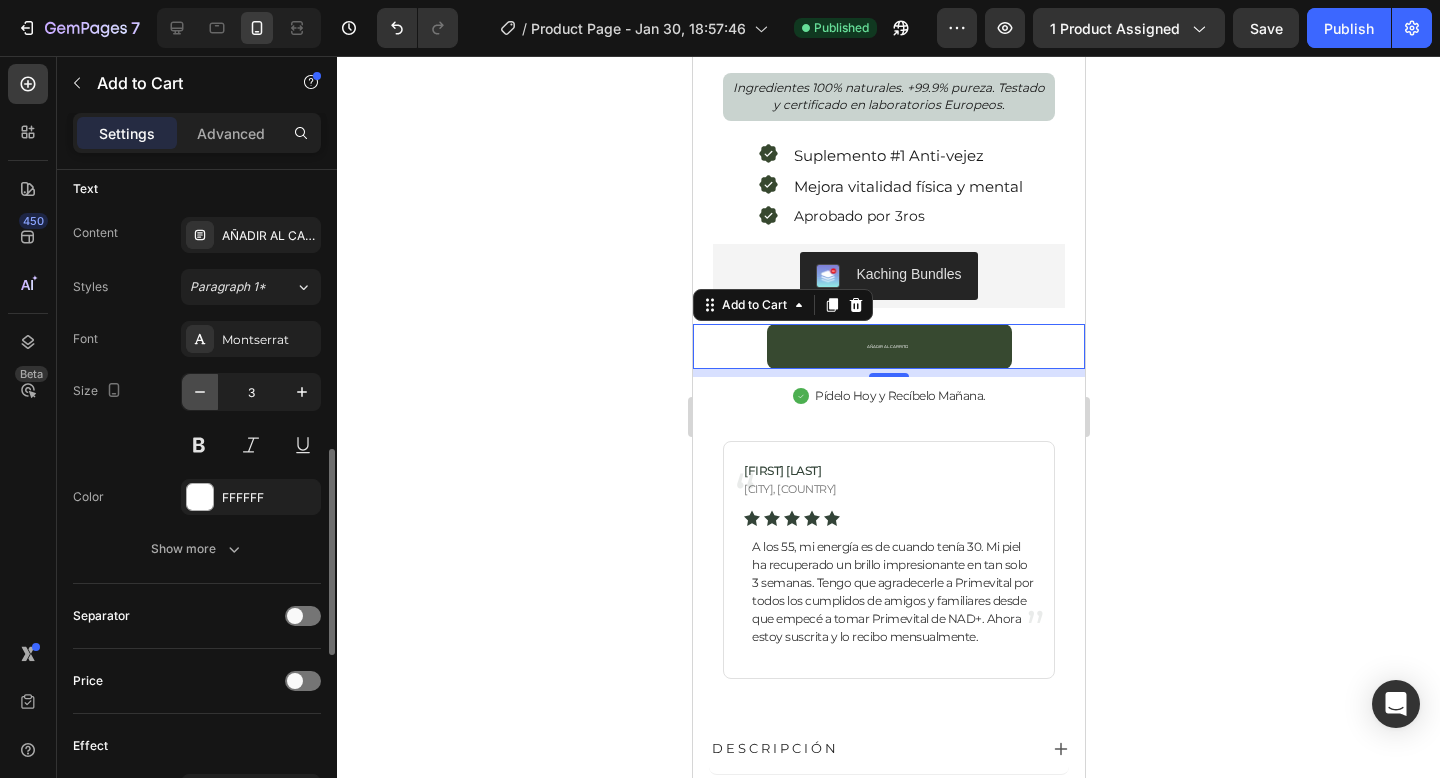 click 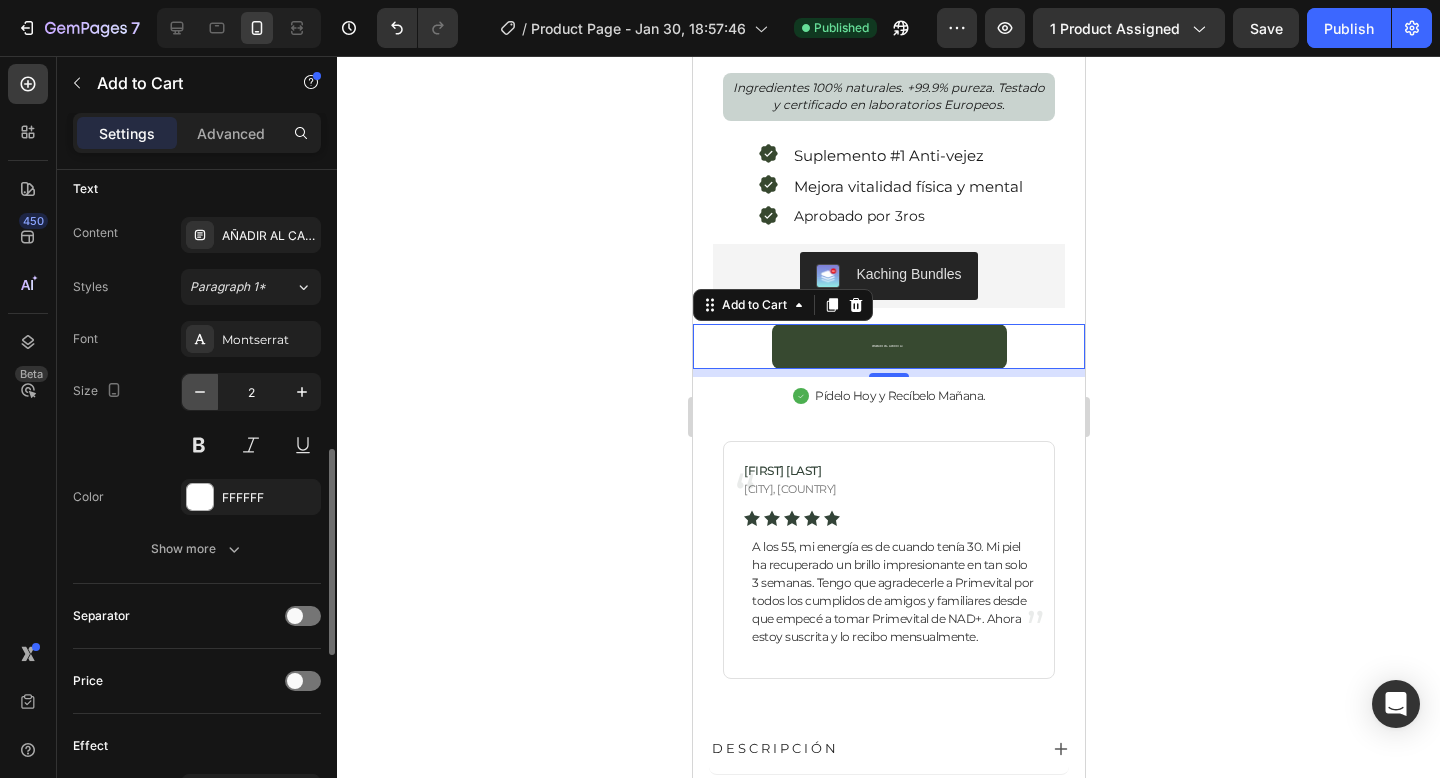 click 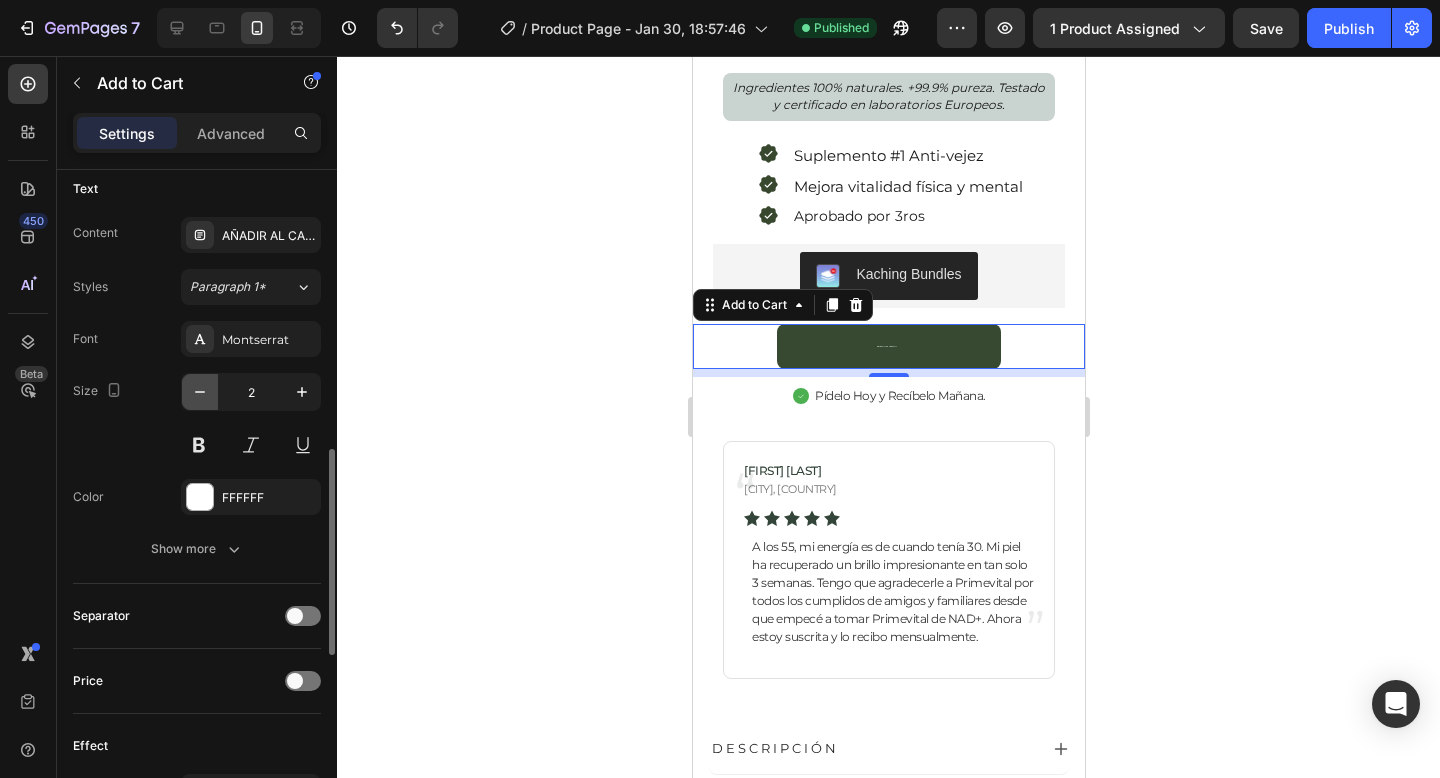 type on "1" 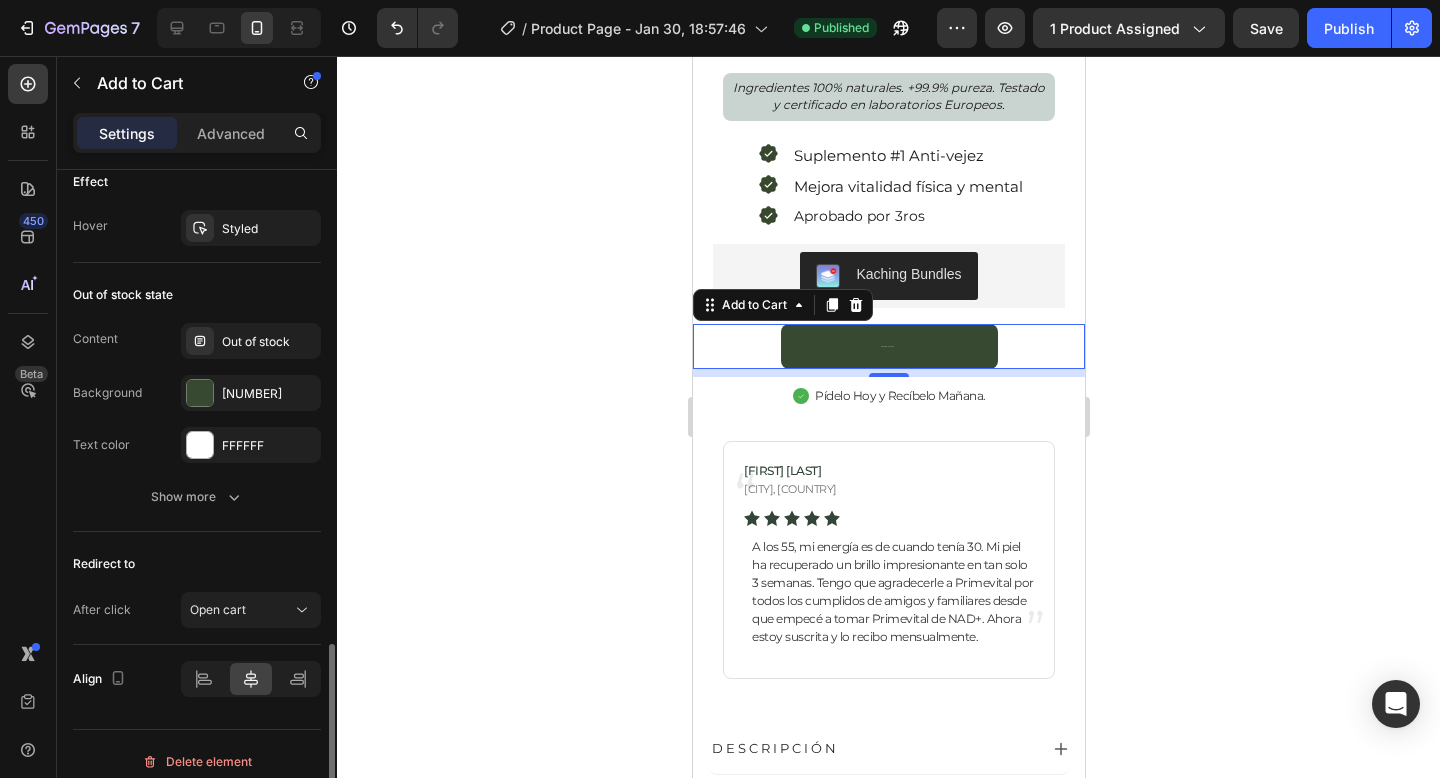 scroll, scrollTop: 1478, scrollLeft: 0, axis: vertical 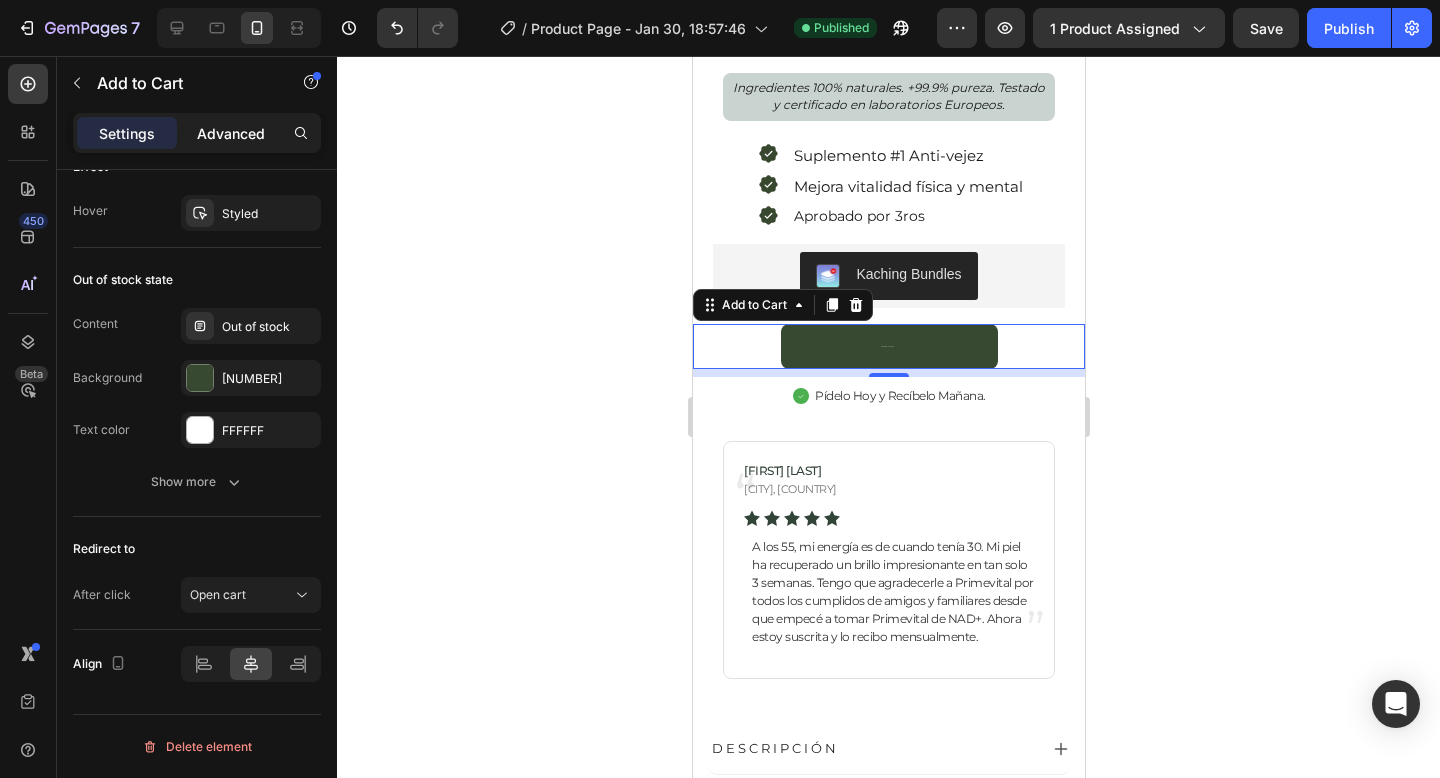 click on "Advanced" at bounding box center [231, 133] 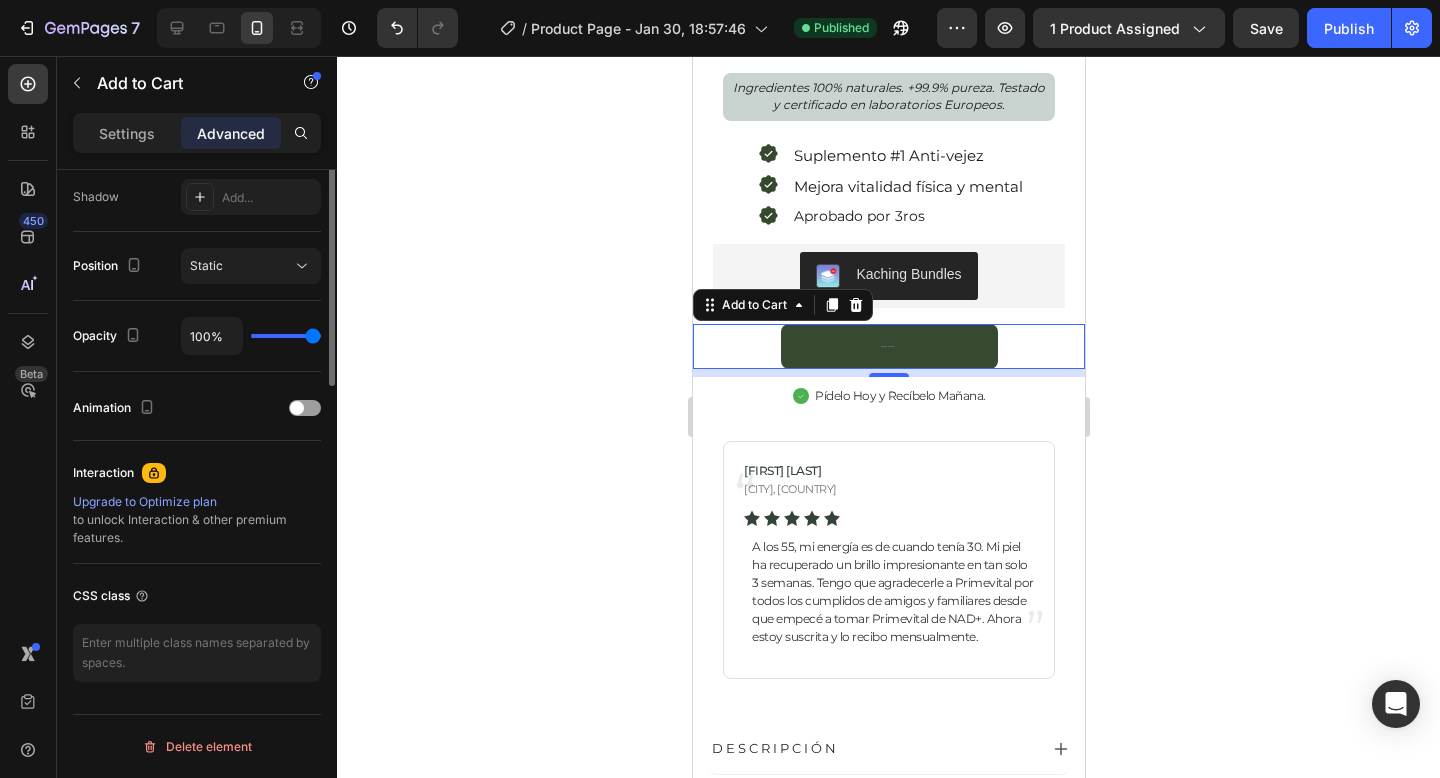 scroll, scrollTop: 0, scrollLeft: 0, axis: both 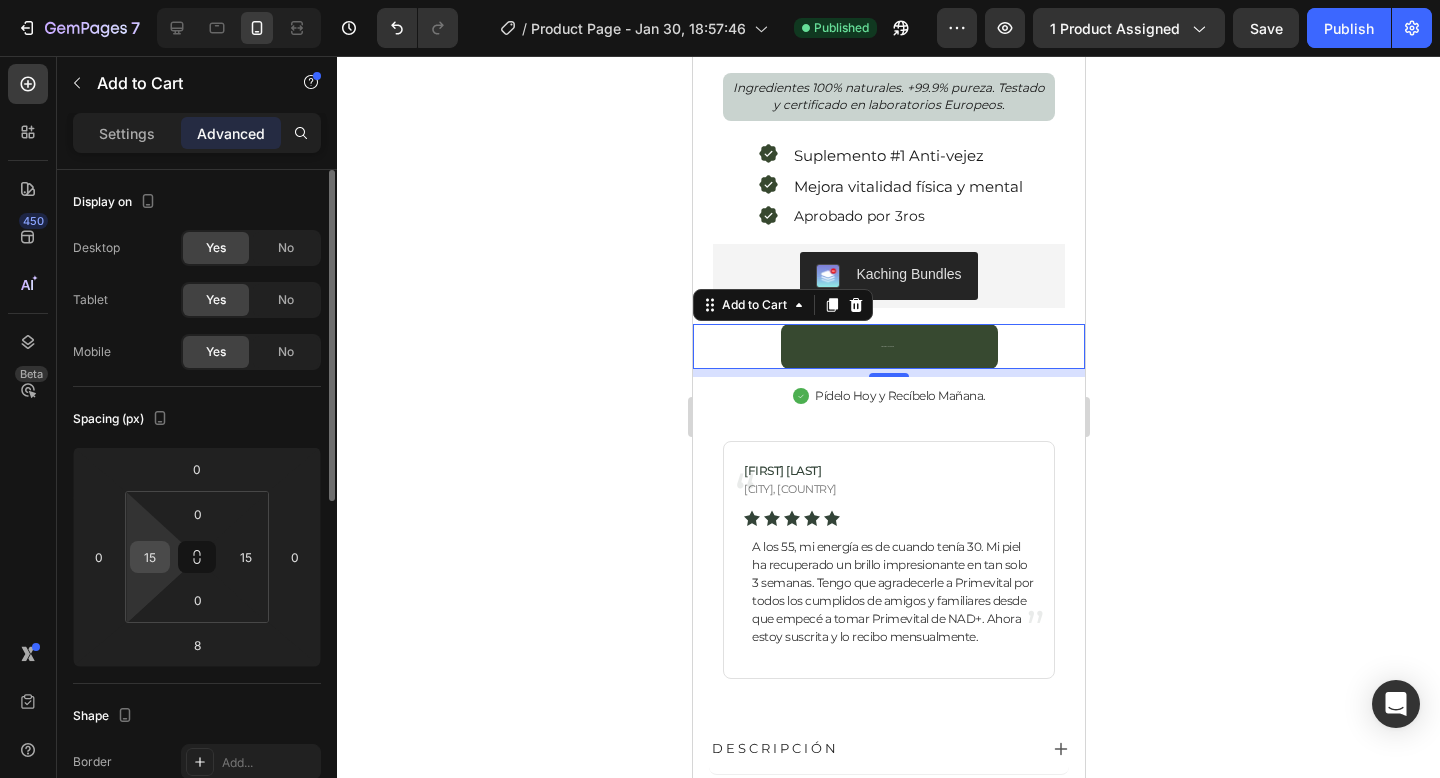 click on "15" at bounding box center [150, 557] 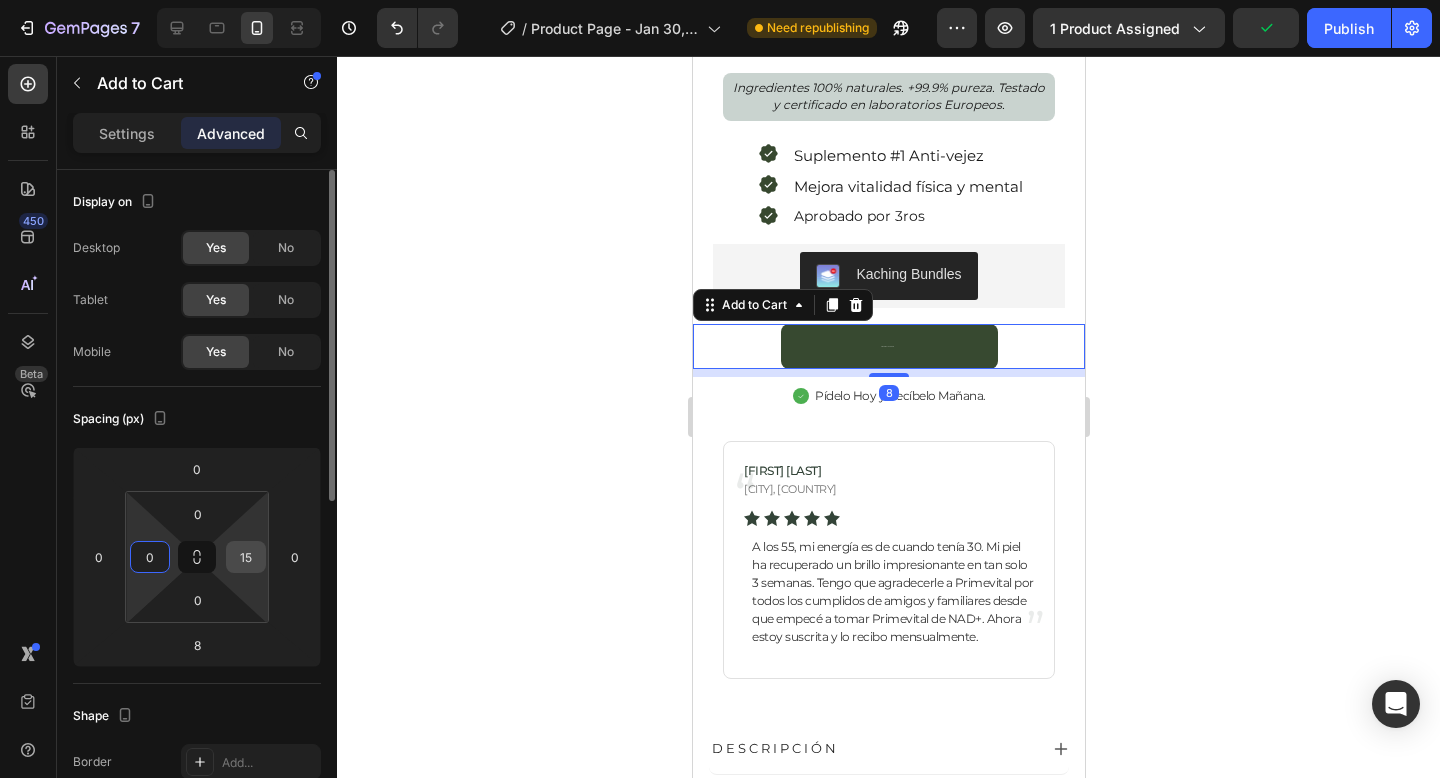 type on "0" 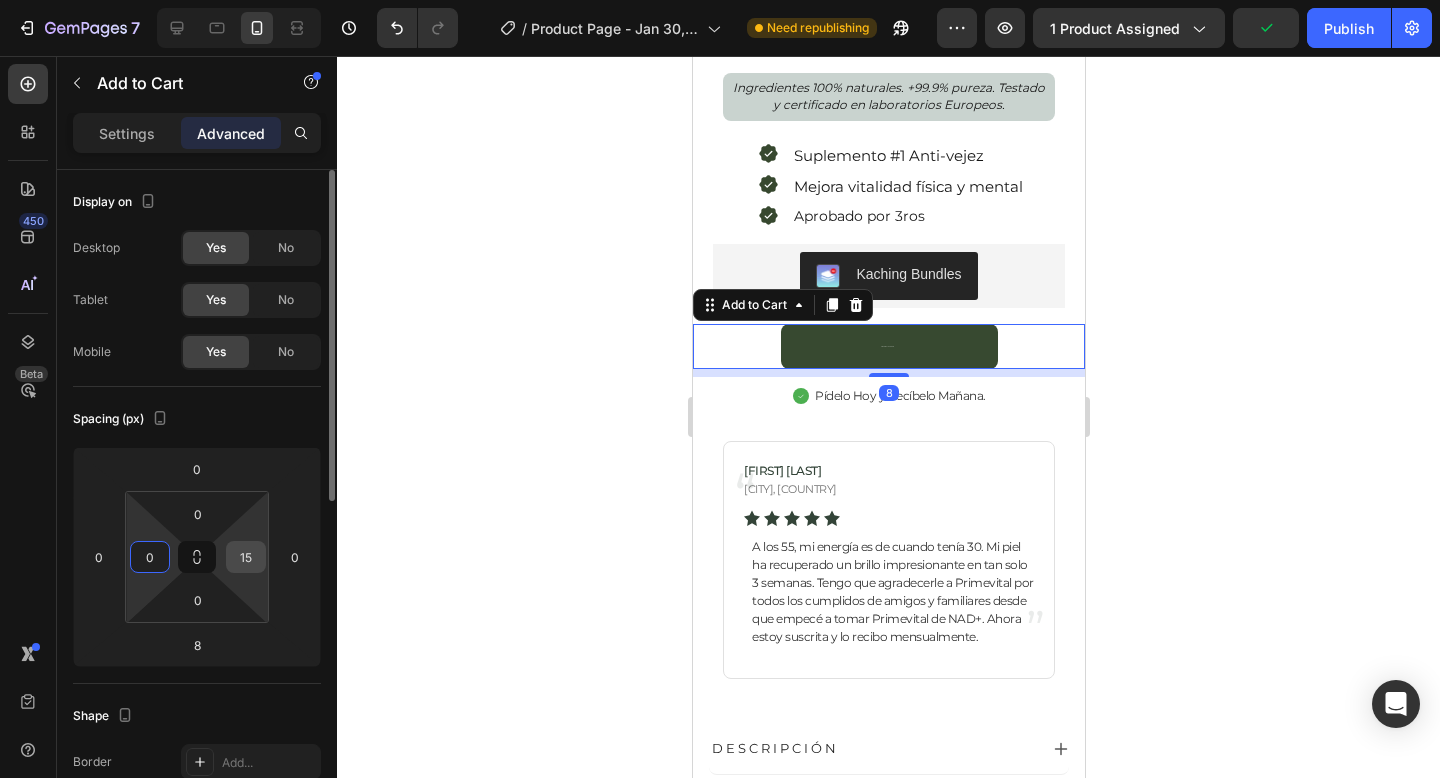click on "15" at bounding box center [246, 557] 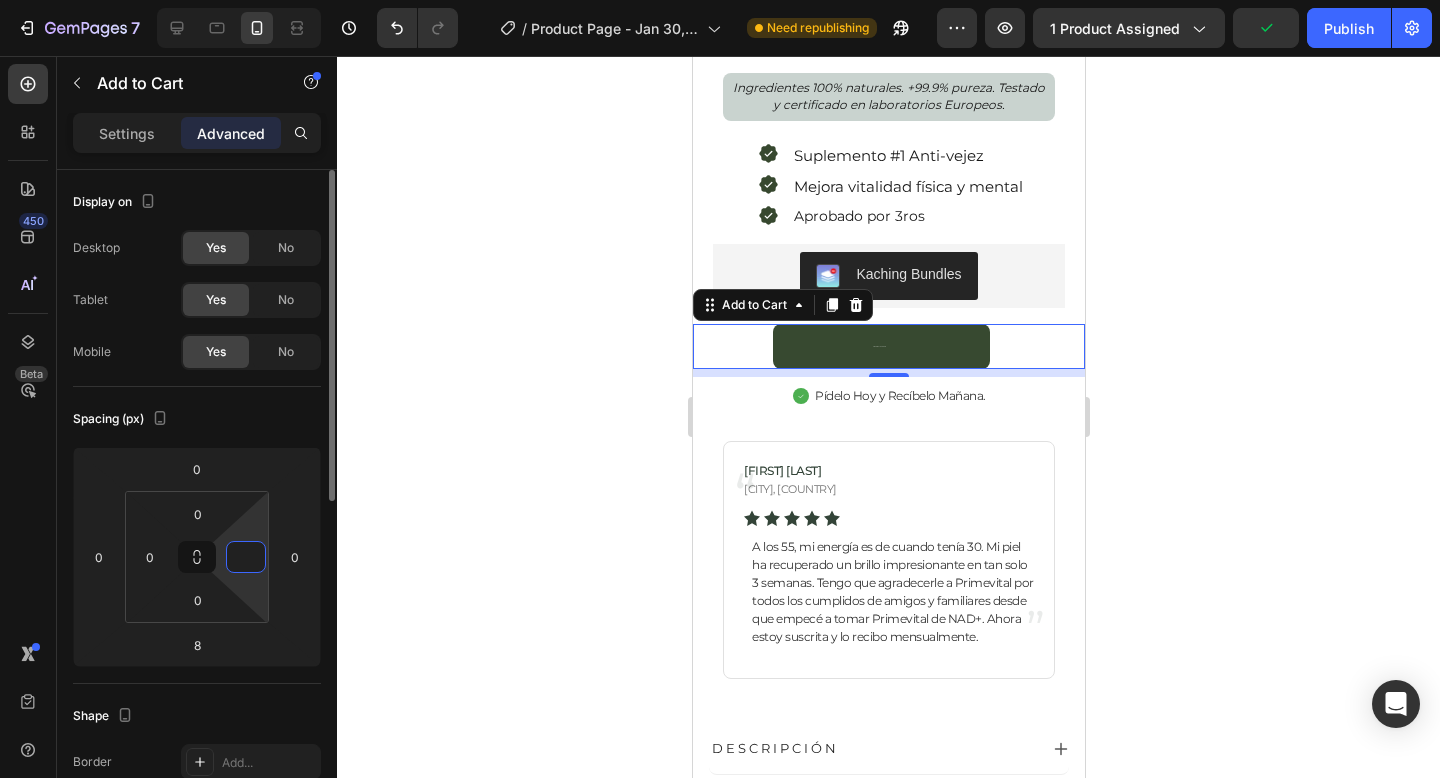 type on "0" 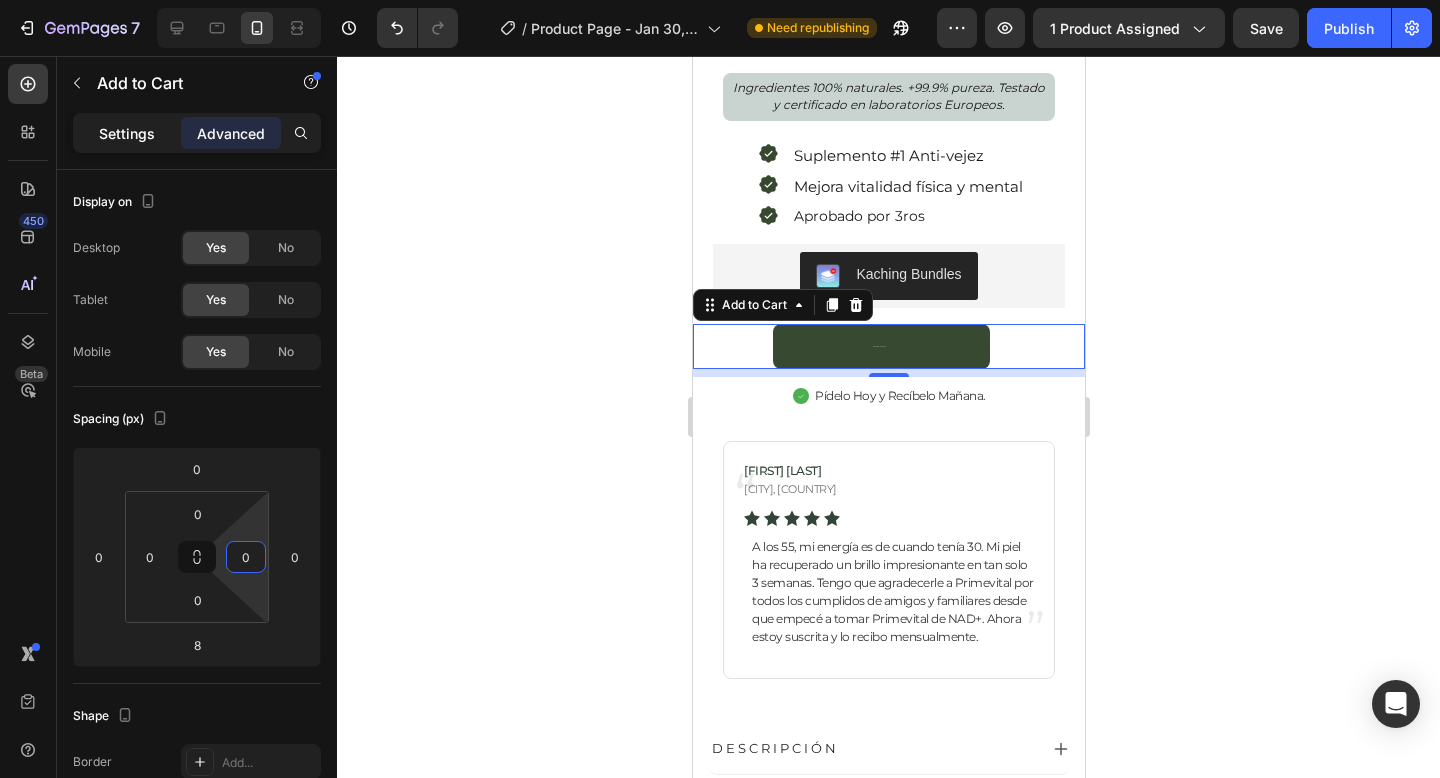 click on "Settings" at bounding box center (127, 133) 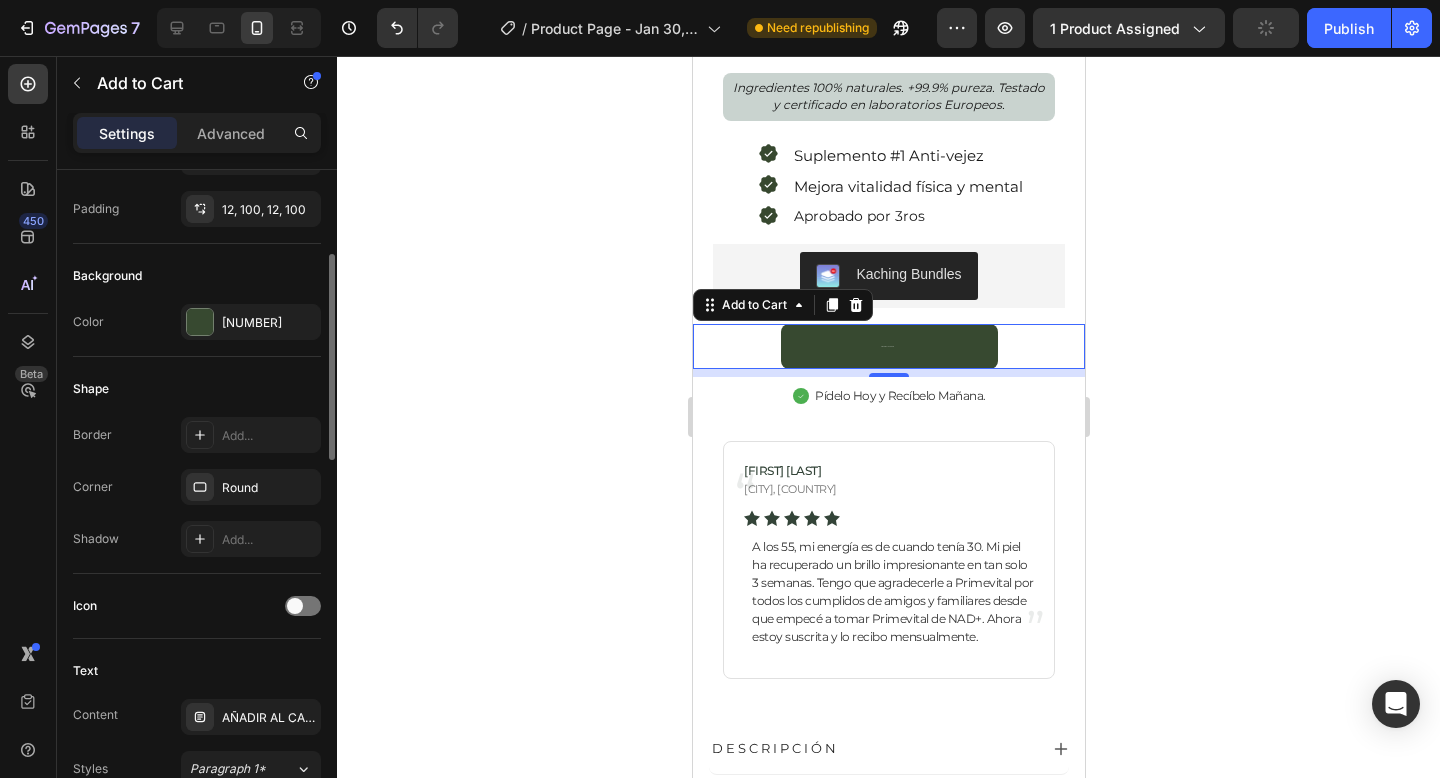 scroll, scrollTop: 419, scrollLeft: 0, axis: vertical 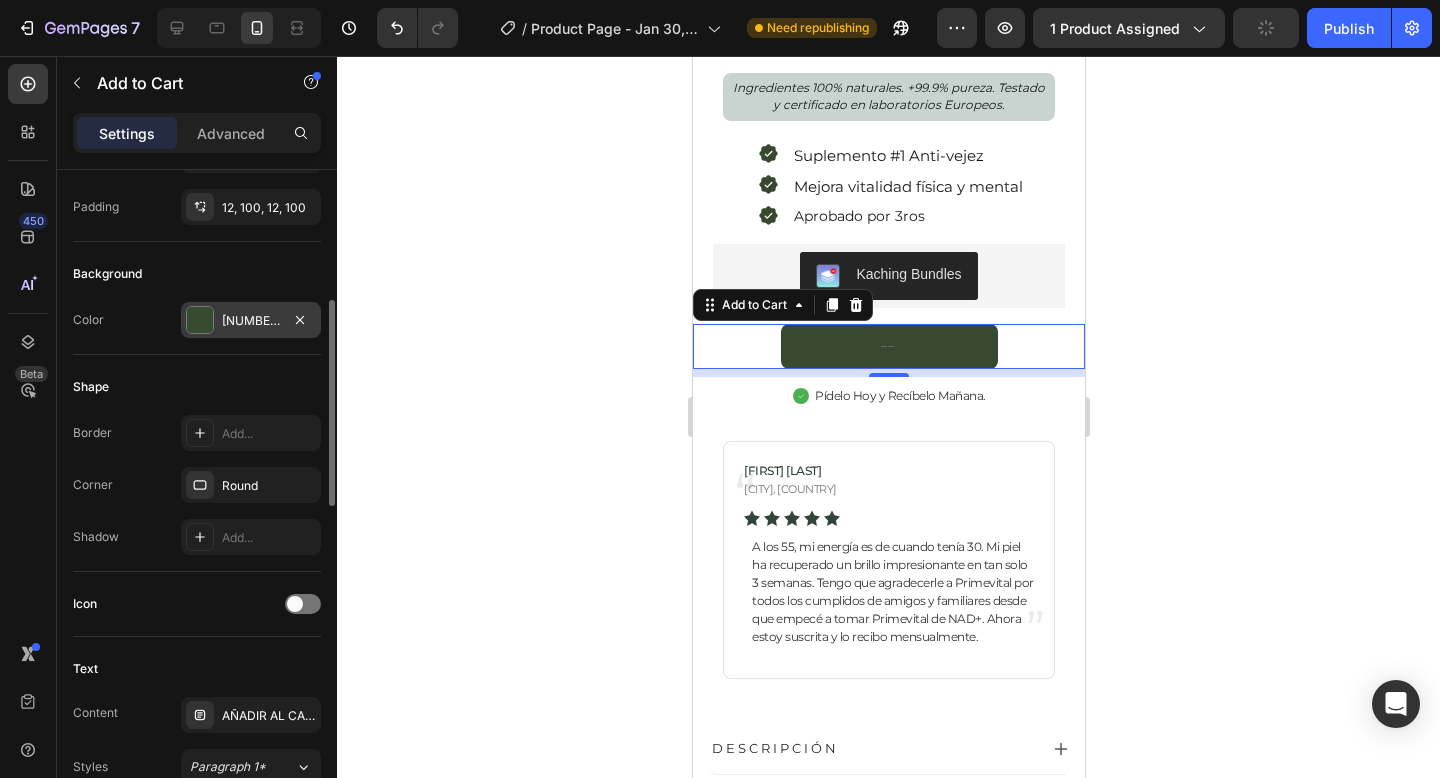 click at bounding box center (200, 320) 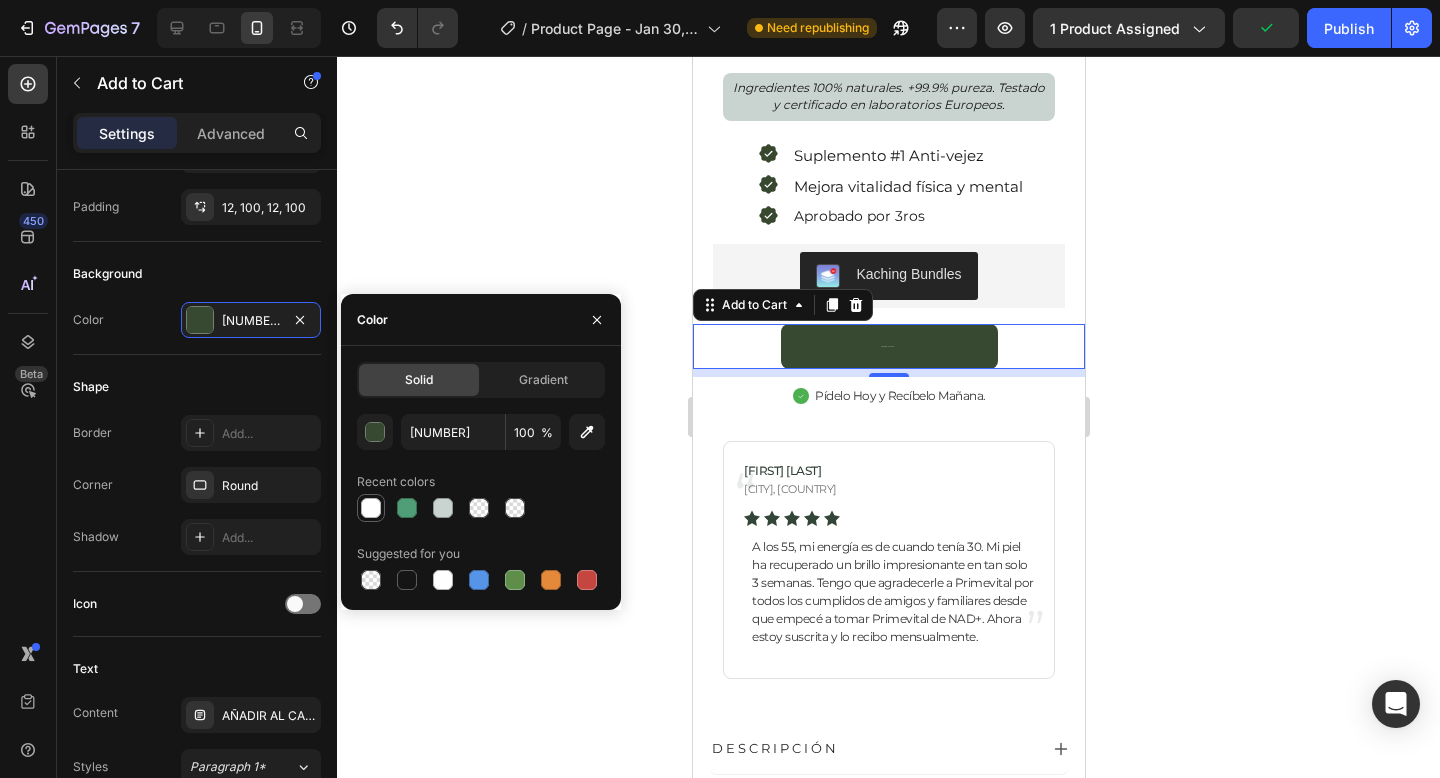 click at bounding box center (371, 508) 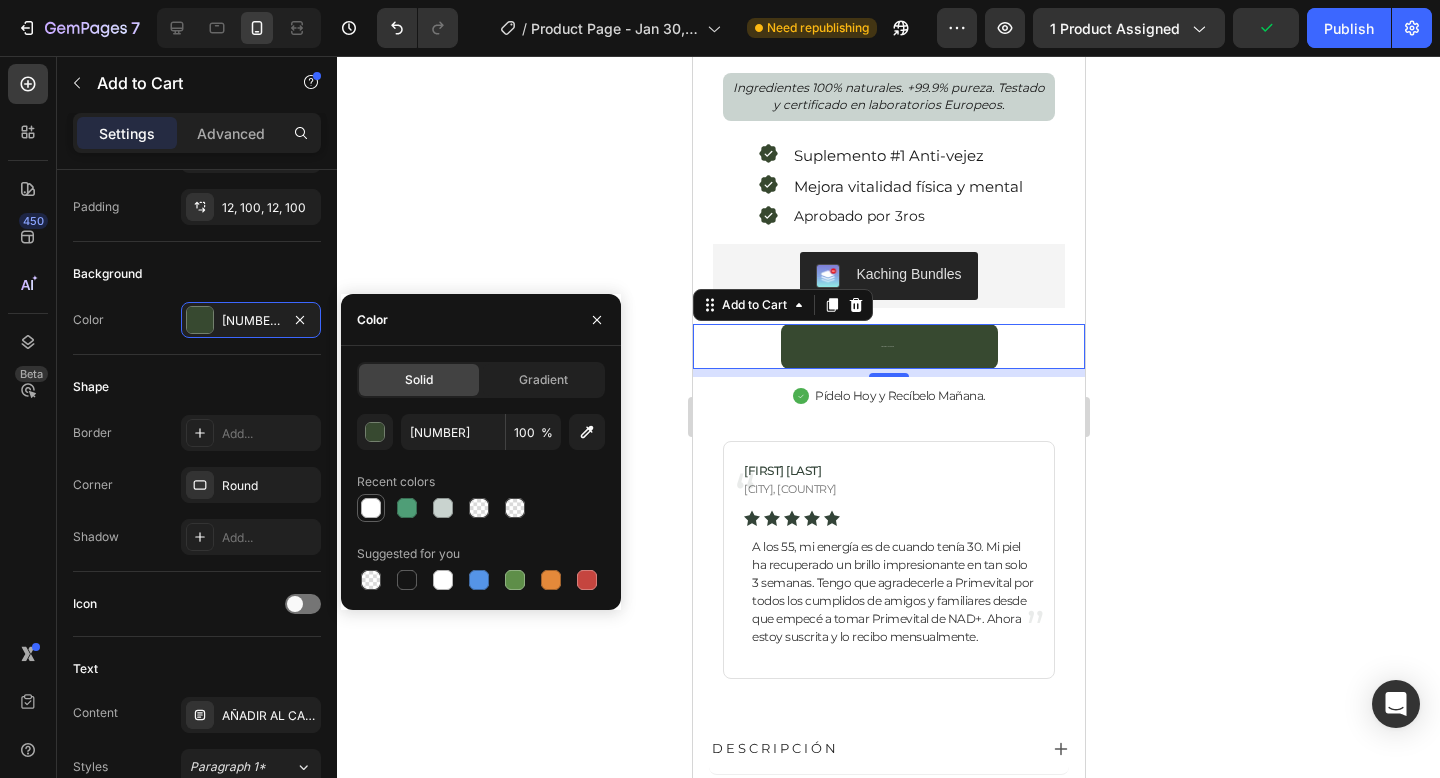 type on "FFFFFF" 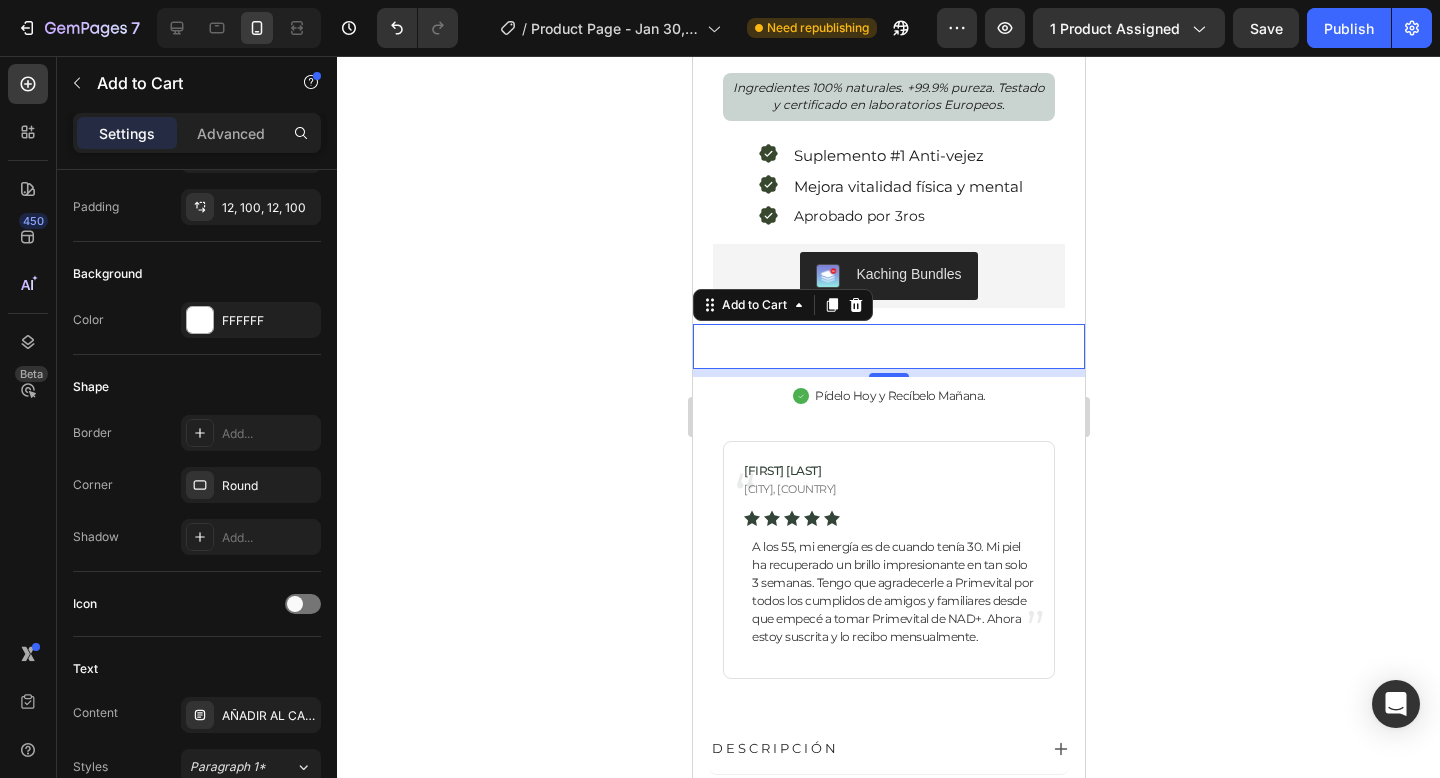 click 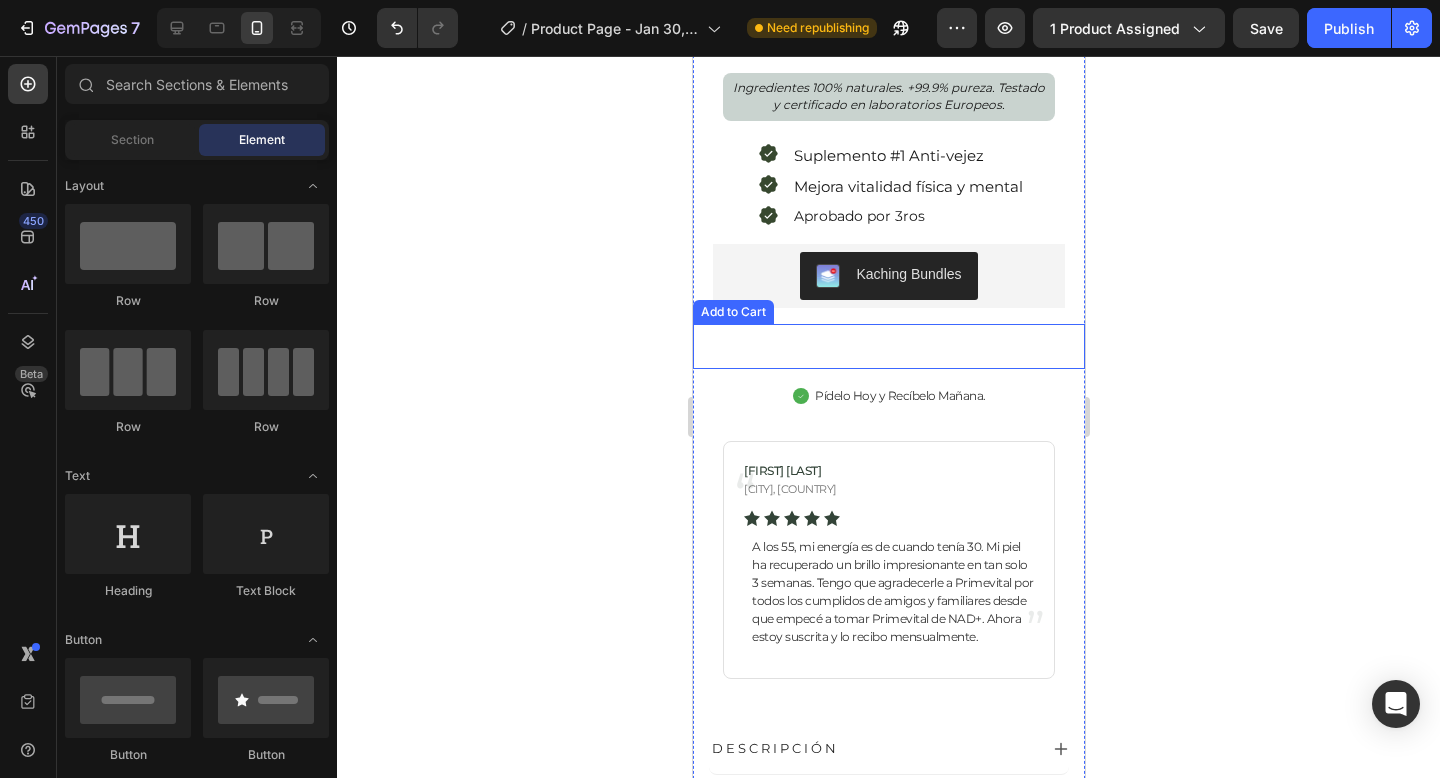 click on "AÑADIR AL CARRITO Add to Cart" at bounding box center [888, 346] 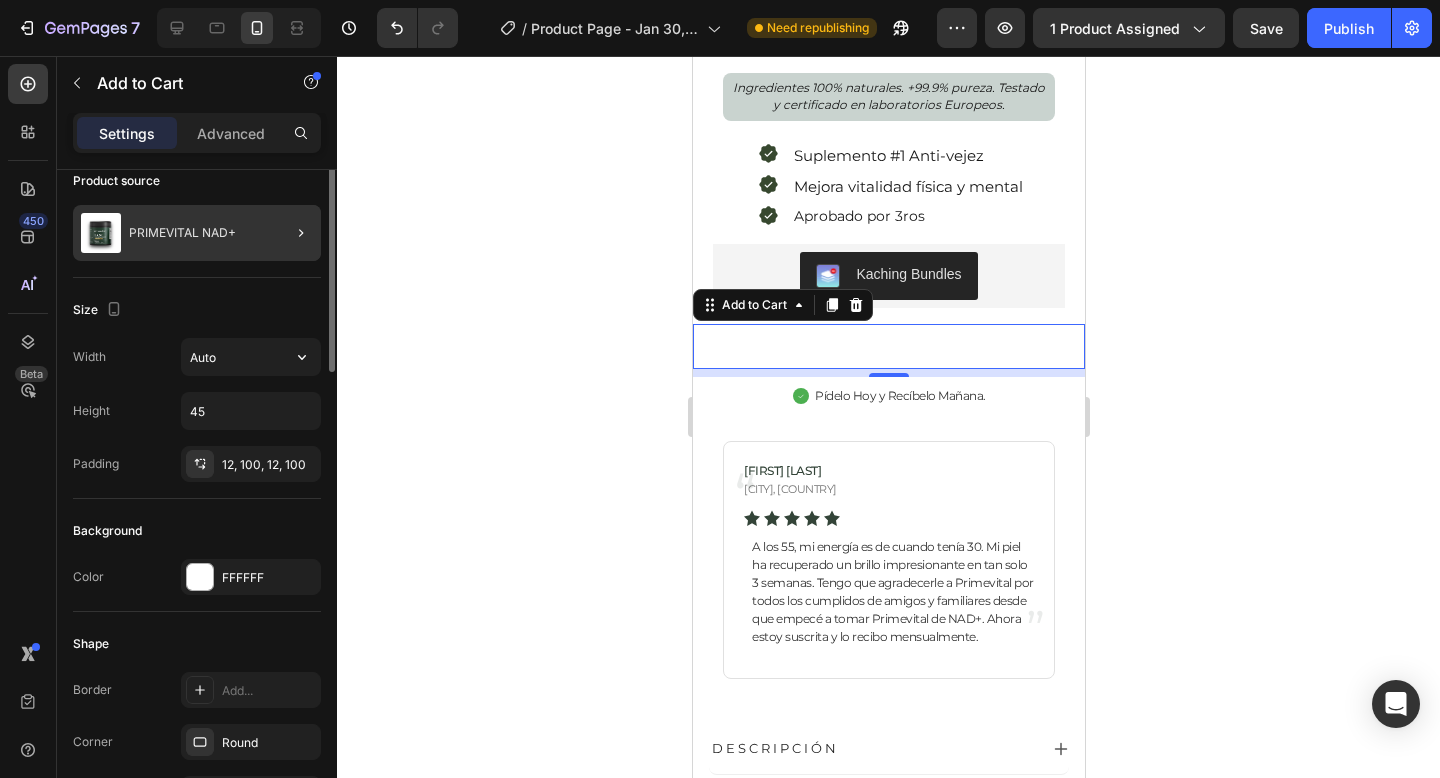 scroll, scrollTop: 164, scrollLeft: 0, axis: vertical 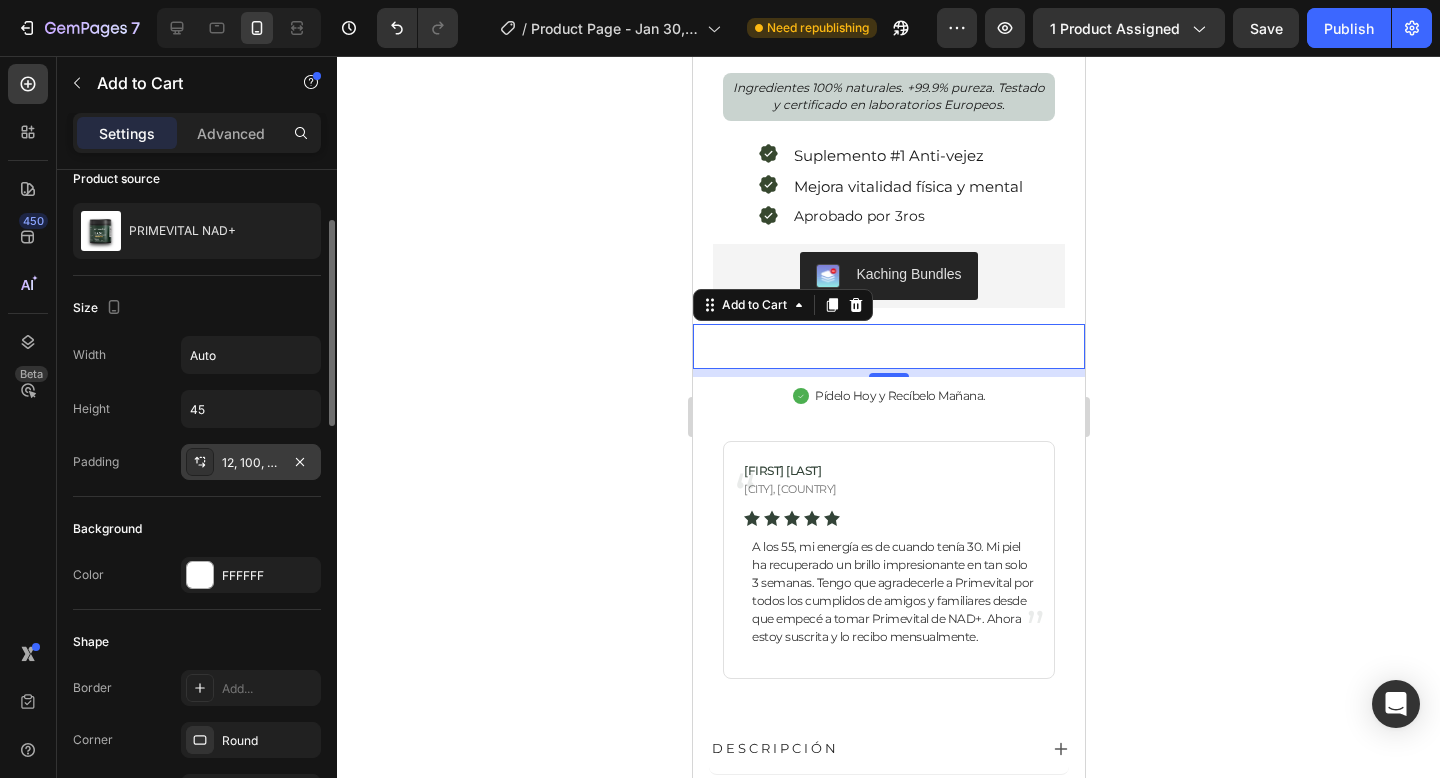 click on "12, 100, 12, 100" at bounding box center [251, 462] 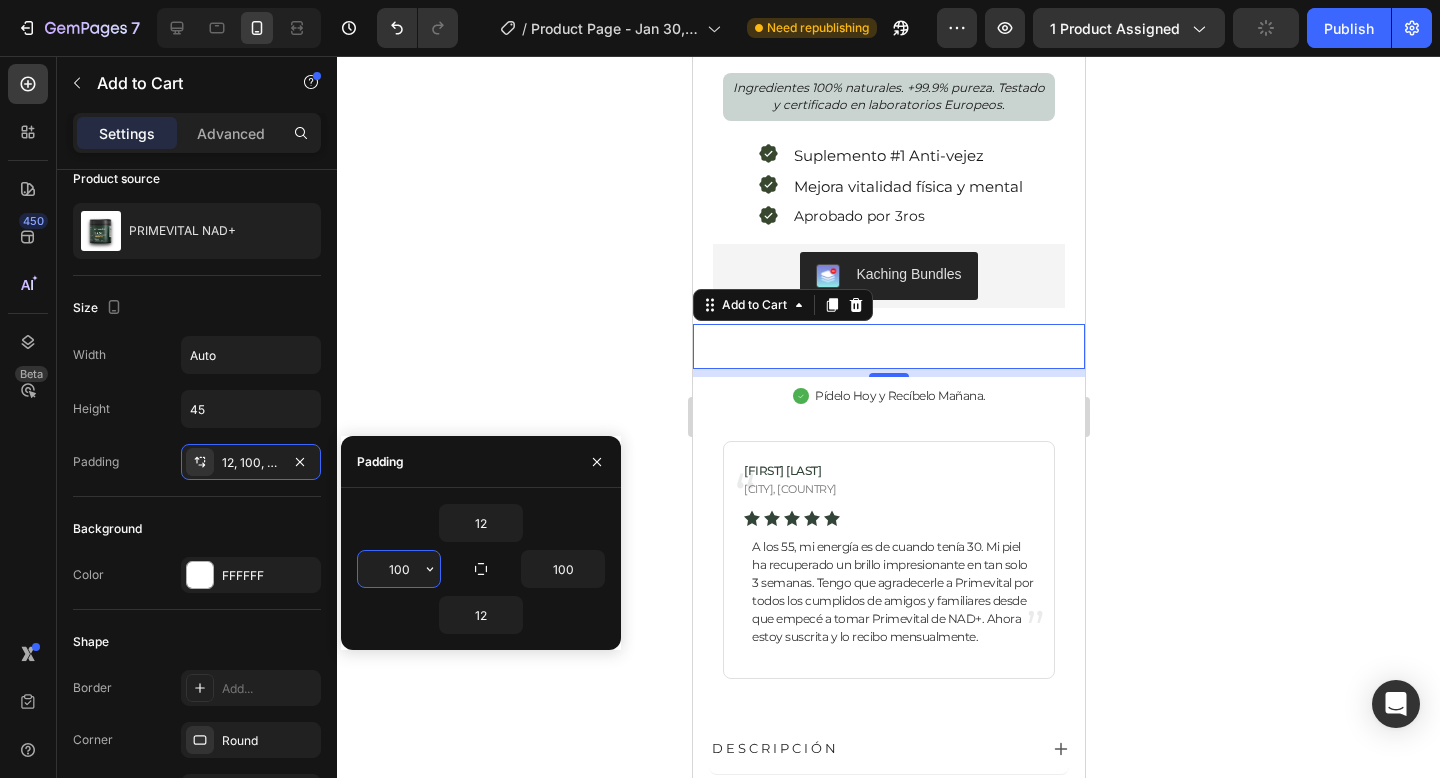 click on "100" at bounding box center [399, 569] 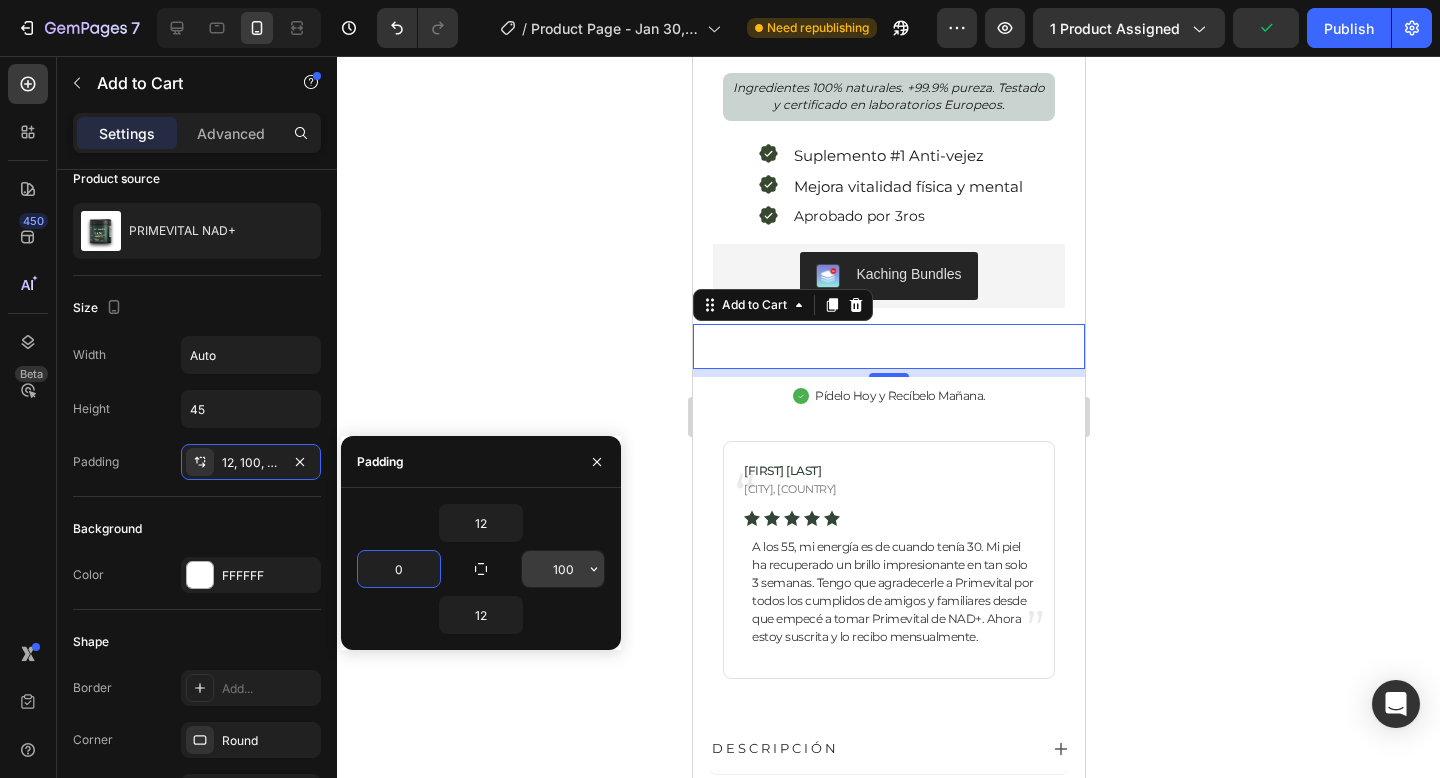 type on "0" 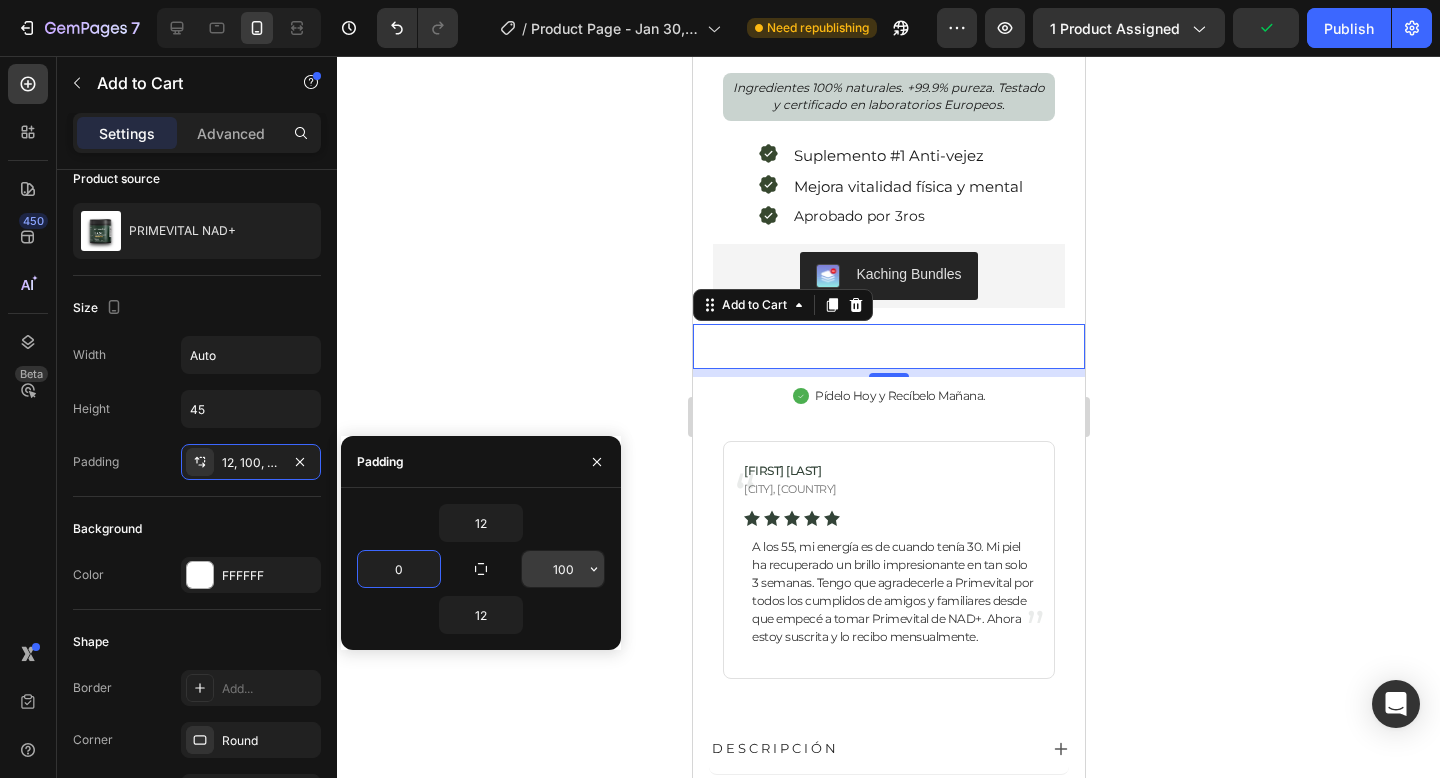 click on "100" at bounding box center (563, 569) 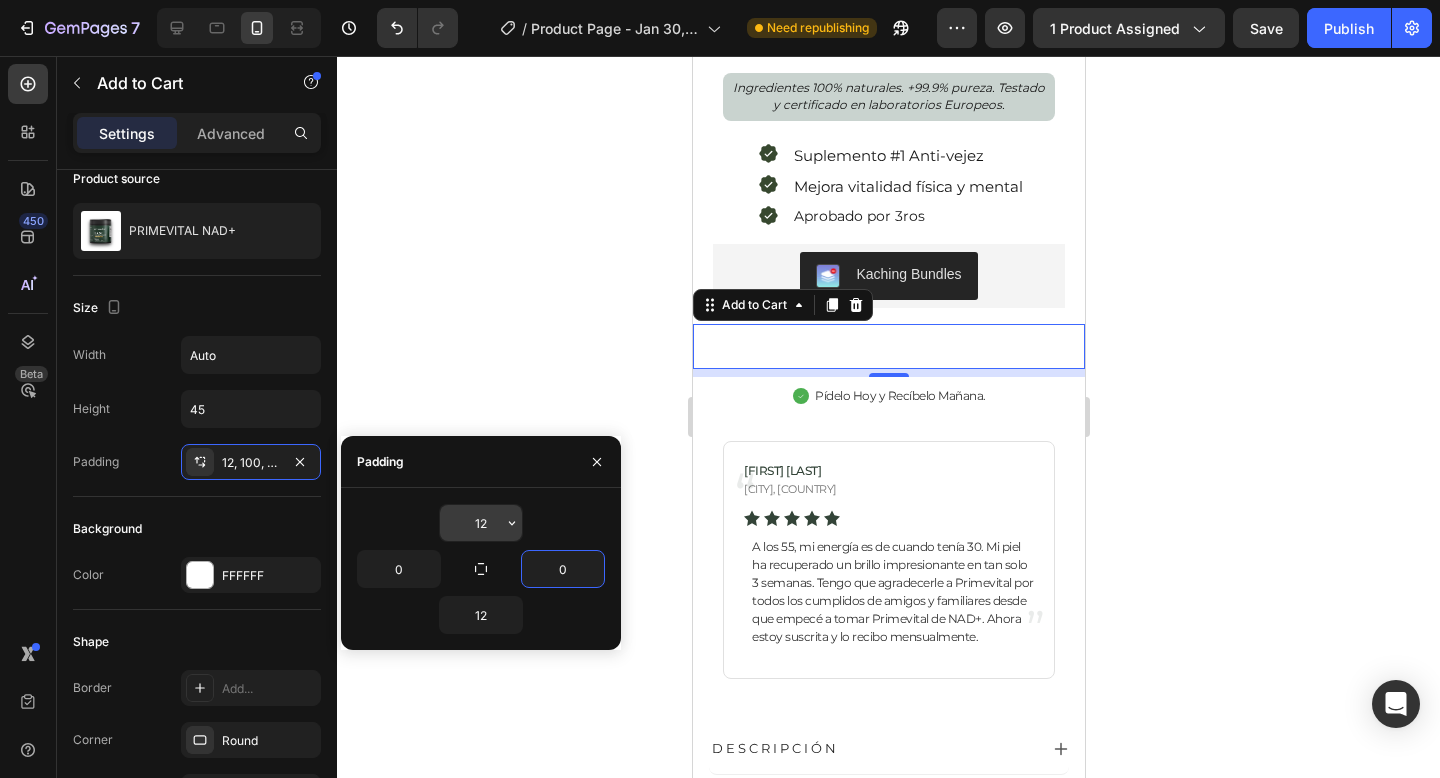 type on "0" 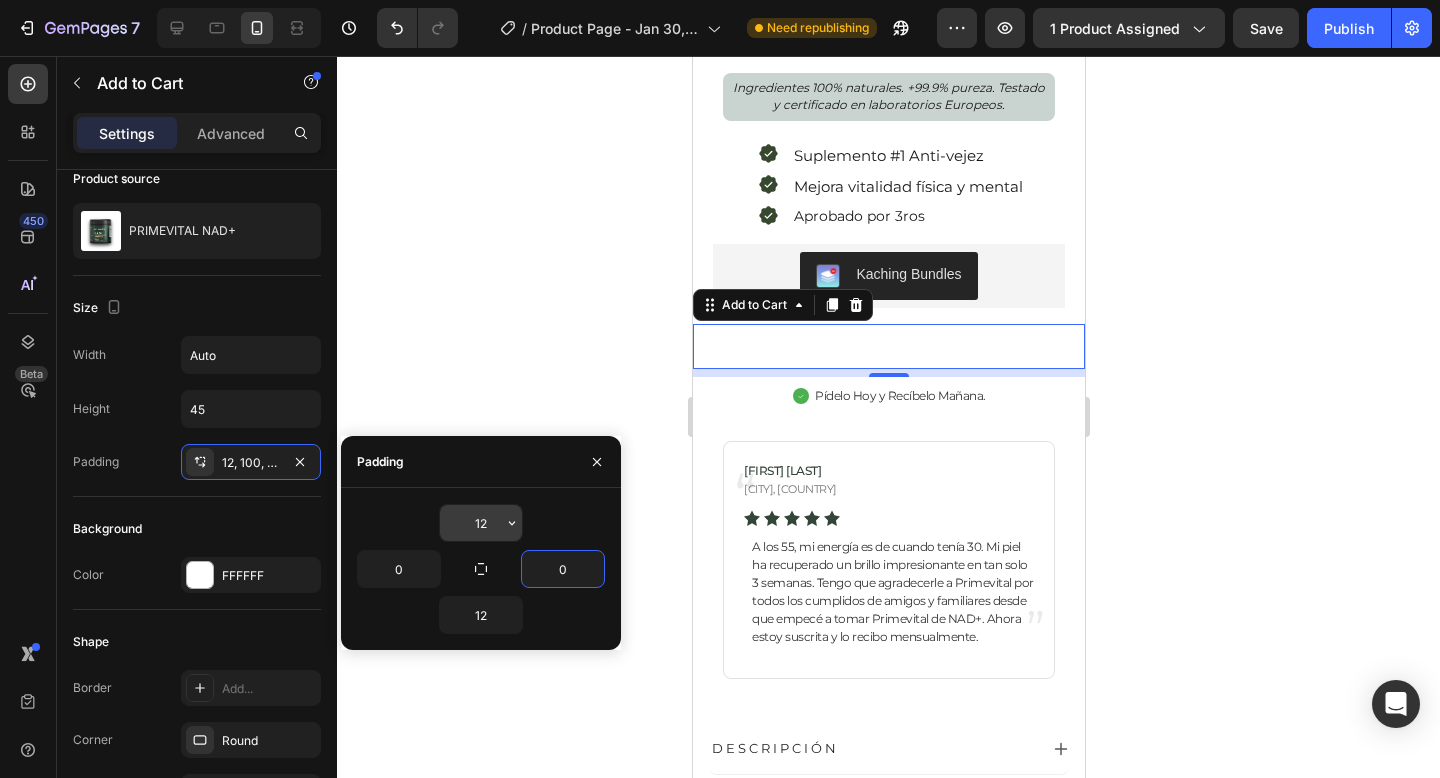 click on "12" at bounding box center [481, 523] 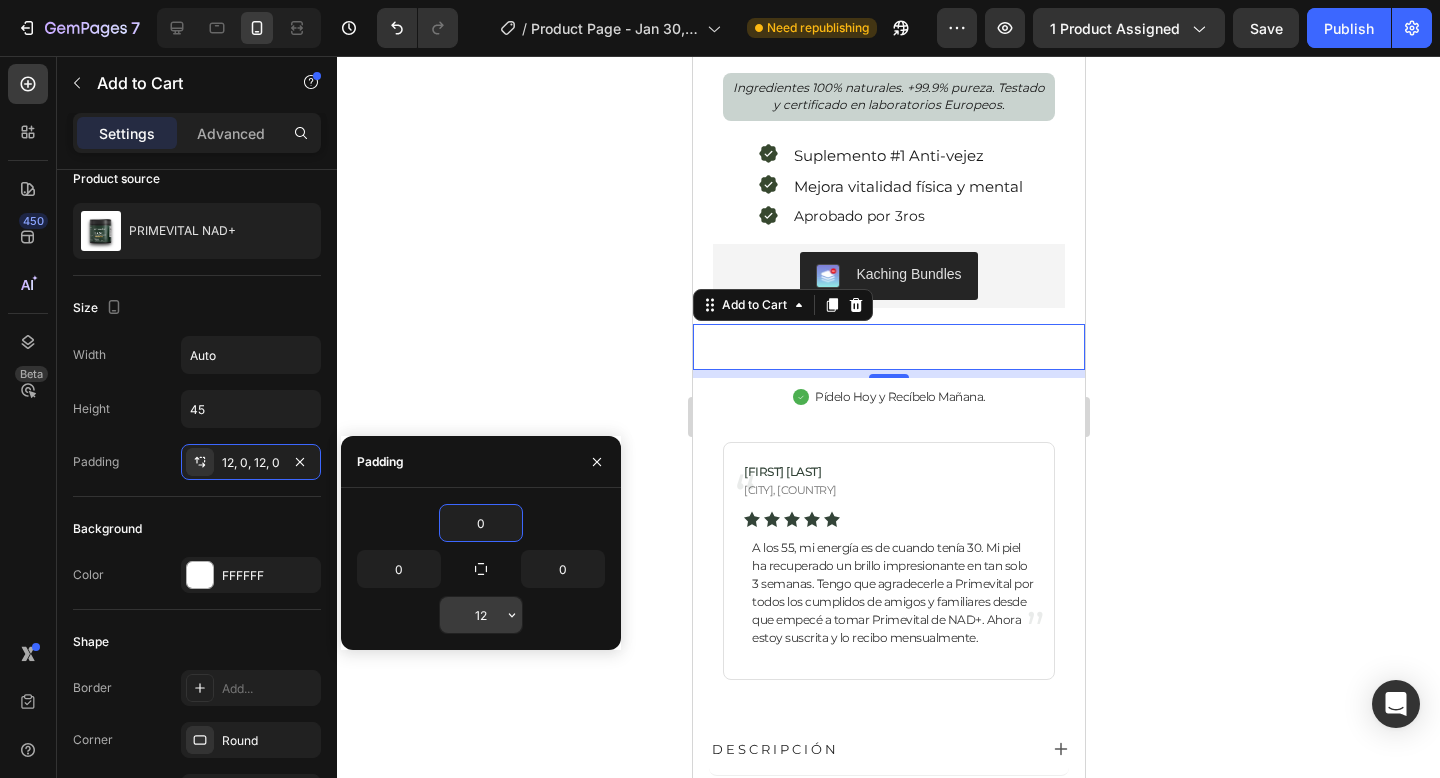 type on "0" 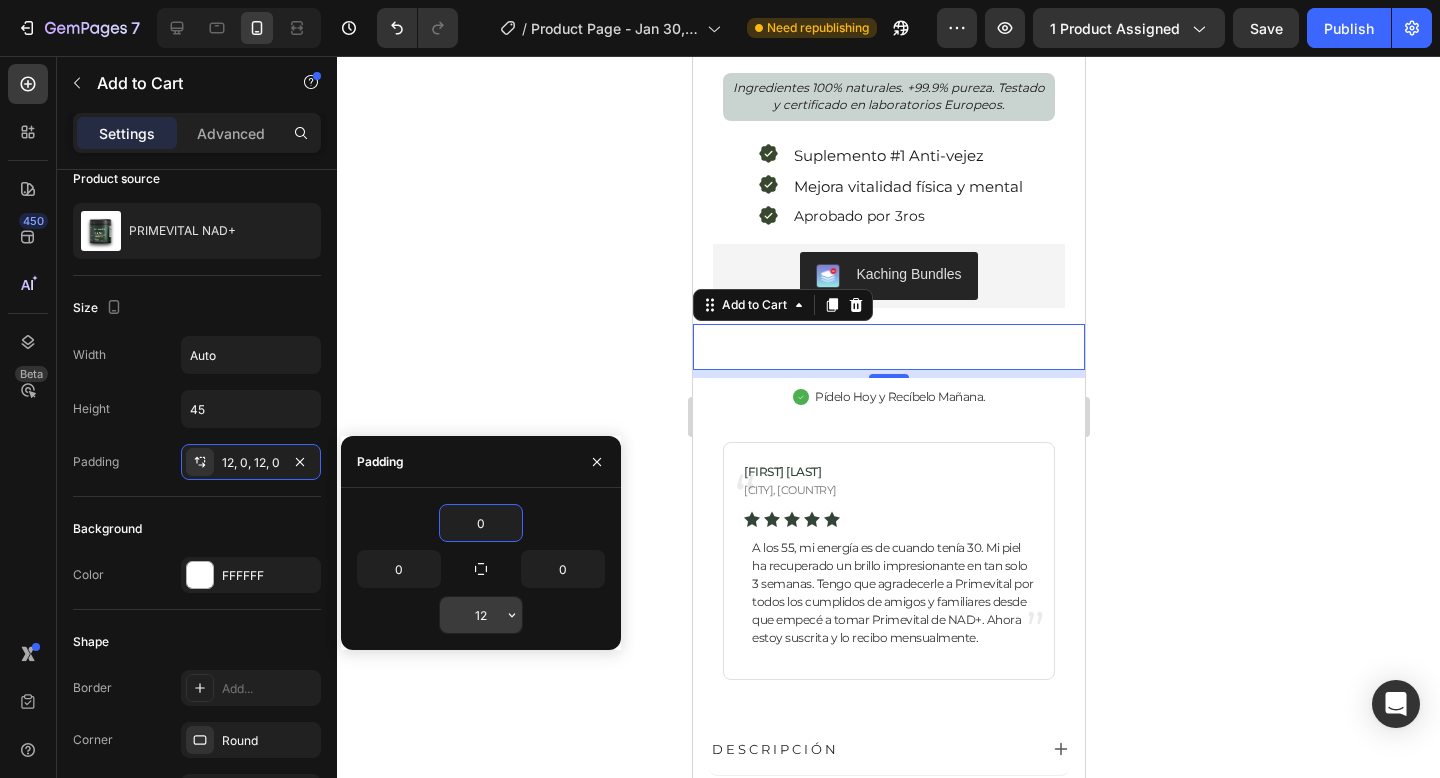 click on "12" at bounding box center [481, 615] 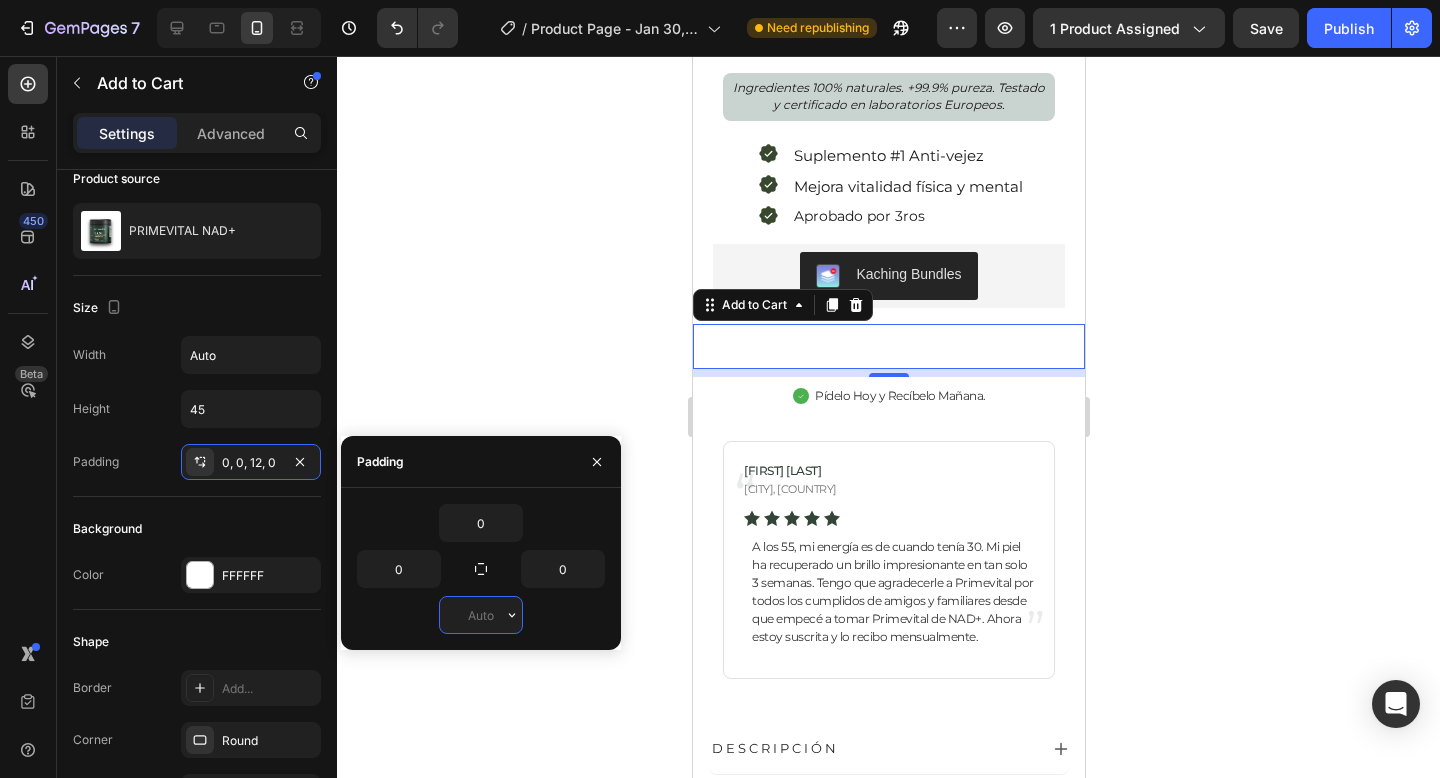 type on "0" 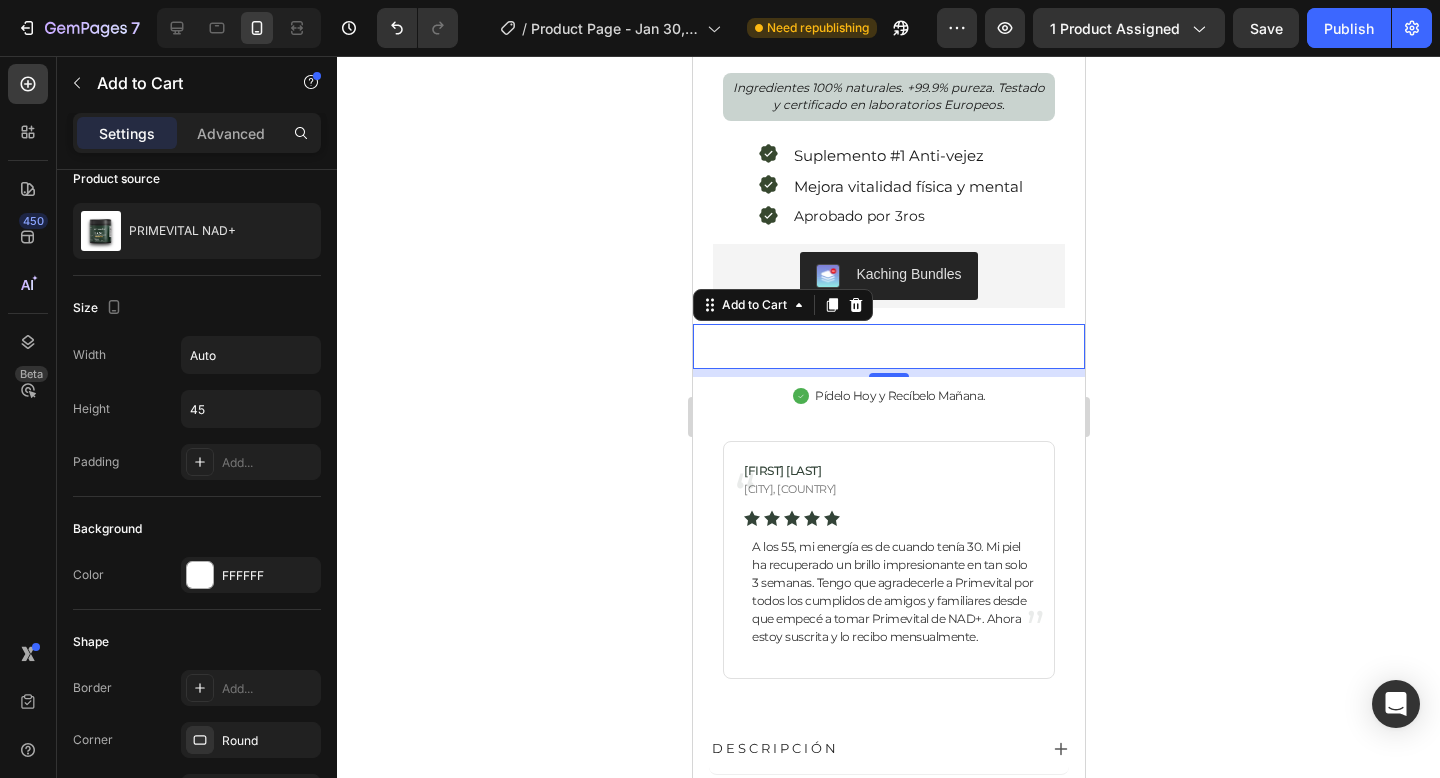 click on "AÑADIR AL CARRITO Add to Cart   8" at bounding box center (888, 346) 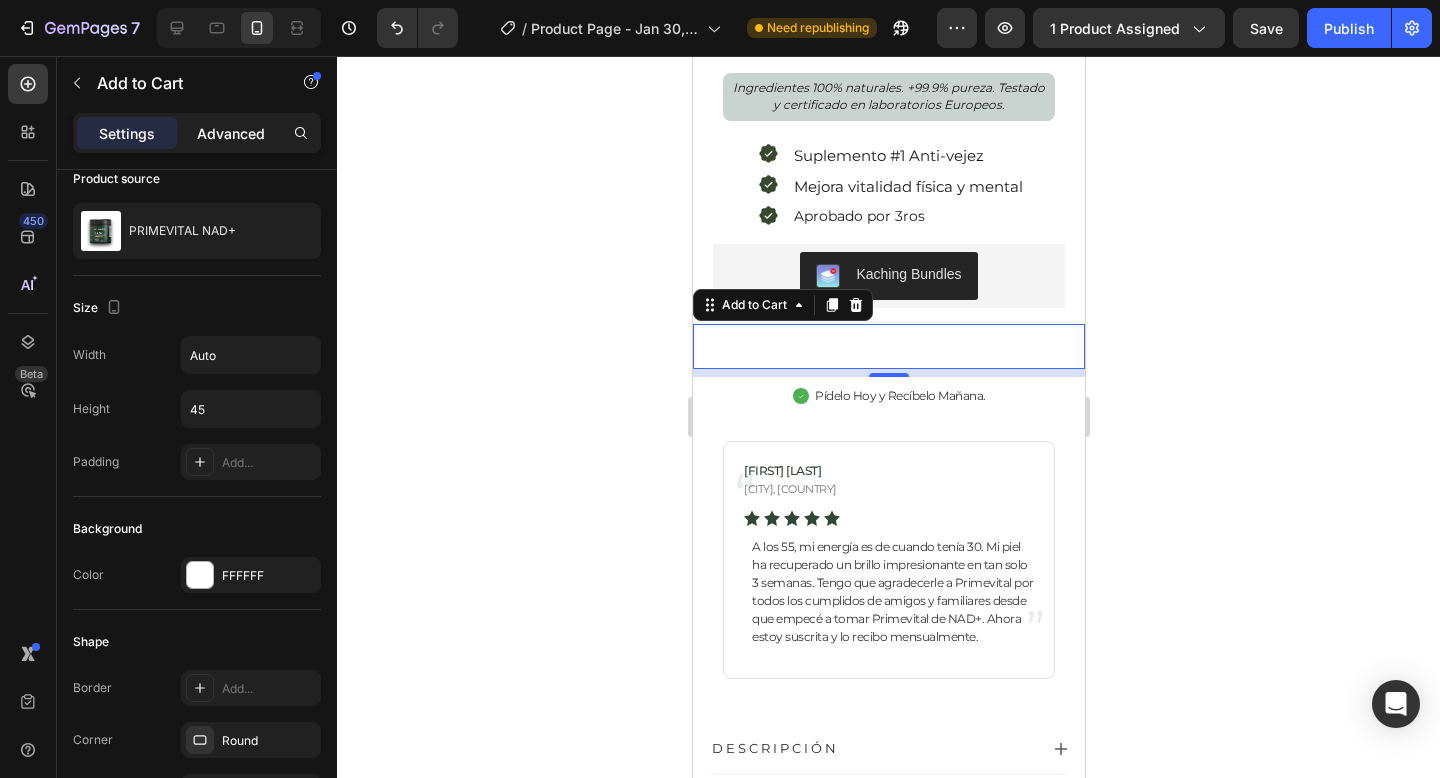 click on "Advanced" 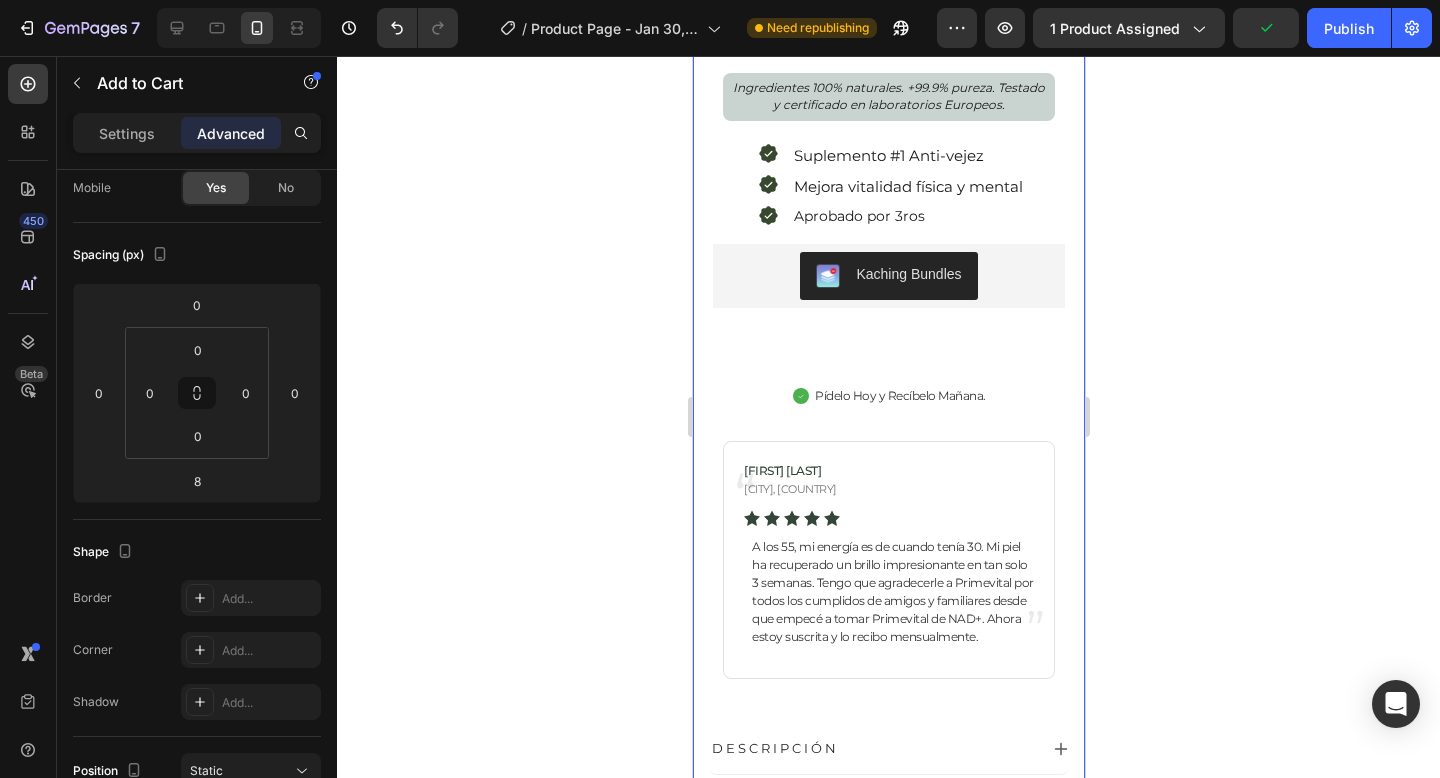 click on "PRIMEVITAL NAD+ Product Title LIPOSOMAL | 450MG Text Block Icon Icon Icon Icon Icon Icon List 4.65 (3218 reseñas) Text Block Row Ingredientes 100% naturales. +99.9% pureza. Testado y certificado en laboratorios Europeos. Text Block
Icon Suplemento #1 Anti-vejez Text Block Row
Icon Mejora vitalidad física y mental Text Block Row
Icon Aprobado por 3ros Text Block Row Kaching Bundles Kaching Bundles Row Quantity Text Block
1
Product Quantity
60-Day Easy Returns and Exchanges Item List Row AÑADIR AL CARRITO Add to Cart
Pídelo Hoy y Recíbelo Mañana.
Custom Code
[FIRST] [LAST]
[CITY], [COUNTRY]
Custom Code Row
DESCRIPCIÓN
INGREDIENTES Accordion" at bounding box center (888, 412) 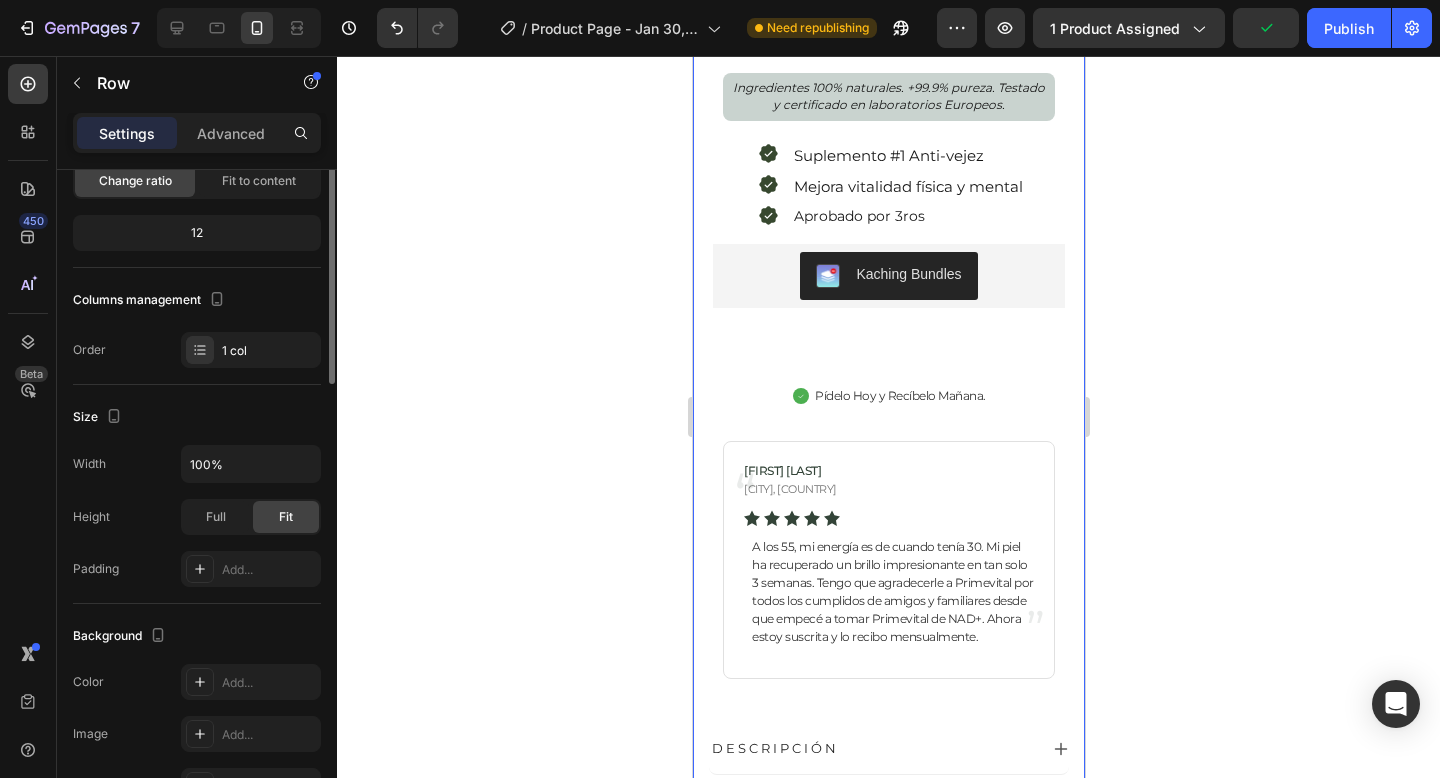 scroll, scrollTop: 0, scrollLeft: 0, axis: both 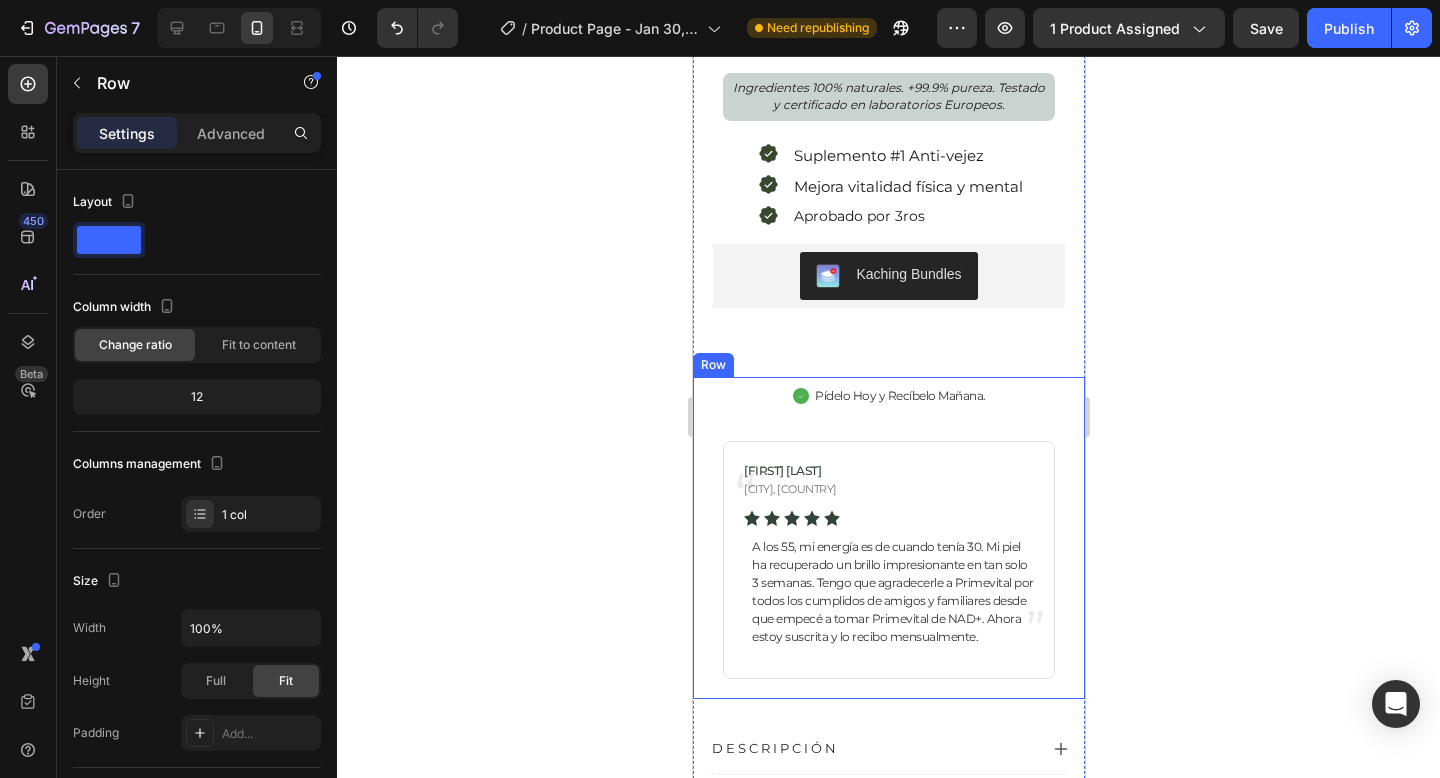 click on "Pídelo Hoy y Recíbelo Mañana.
Custom Code
[FIRST] [LAST]
[CITY], [COUNTRY]
A los 55, mi energía es de cuando tenía 30. Mi piel ha recuperado un brillo impresionante en tan solo 3 semanas. Tengo que agradecerle a Primevital por todos los cumplidos de amigos y familiares desde que empecé a tomar Primevital de NAD+. Ahora estoy suscrita y lo recibo mensualmente. Custom Code" at bounding box center [888, 538] 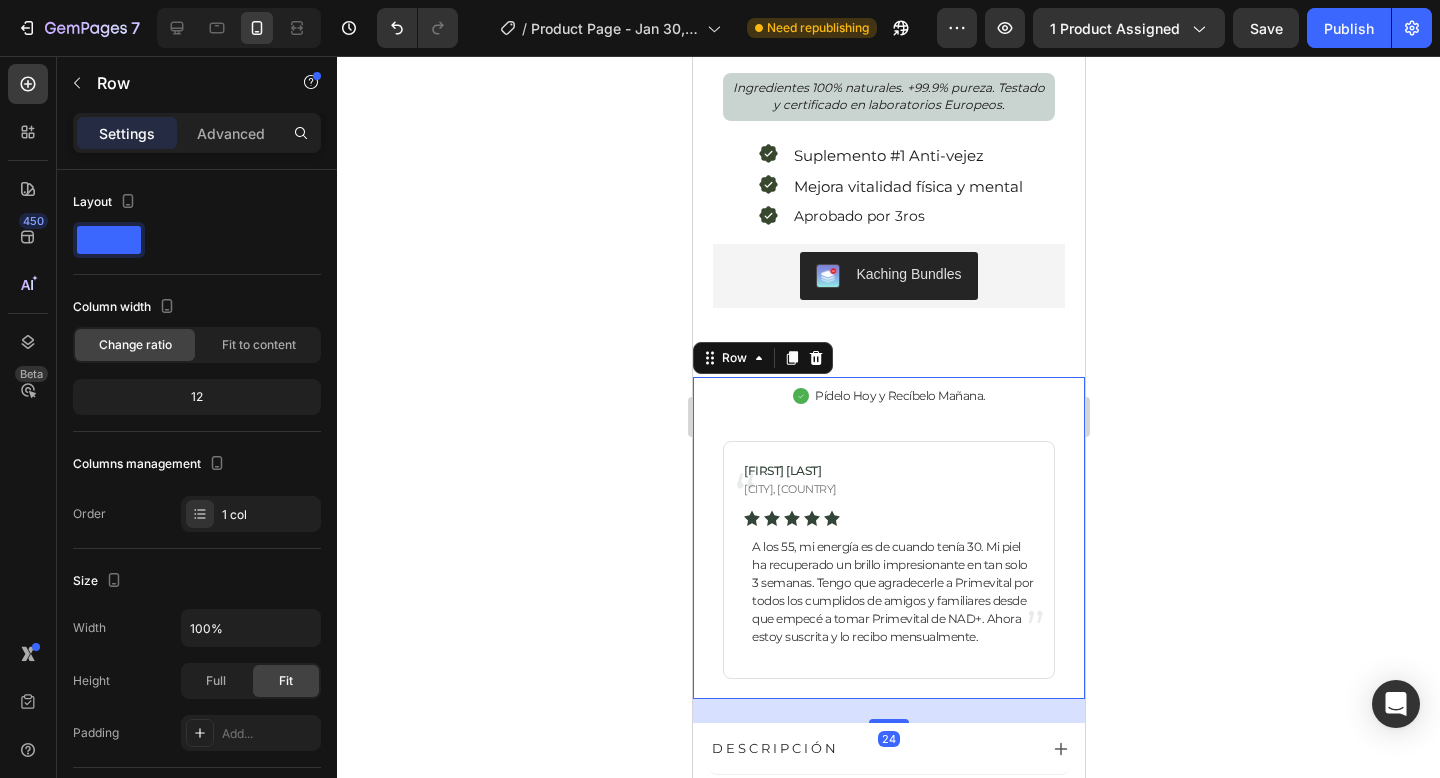 click on "Row" at bounding box center [762, 358] 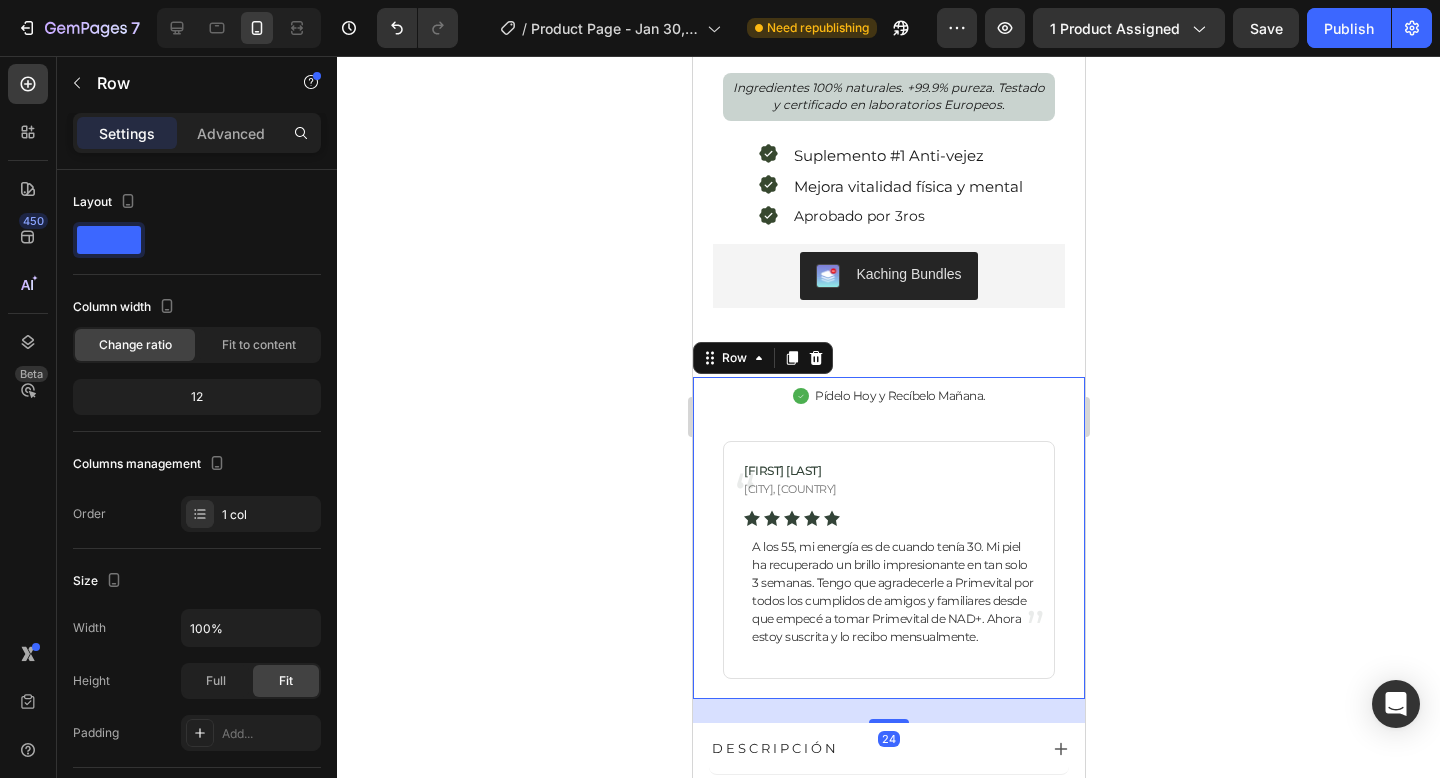 click on "Pídelo Hoy y Recíbelo Mañana.
Custom Code
[FIRST] [LAST]
[CITY], [COUNTRY]
A los 55, mi energía es de cuando tenía 30. Mi piel ha recuperado un brillo impresionante en tan solo 3 semanas. Tengo que agradecerle a Primevital por todos los cumplidos de amigos y familiares desde que empecé a tomar Primevital de NAD+. Ahora estoy suscrita y lo recibo mensualmente. Custom Code" at bounding box center [888, 538] 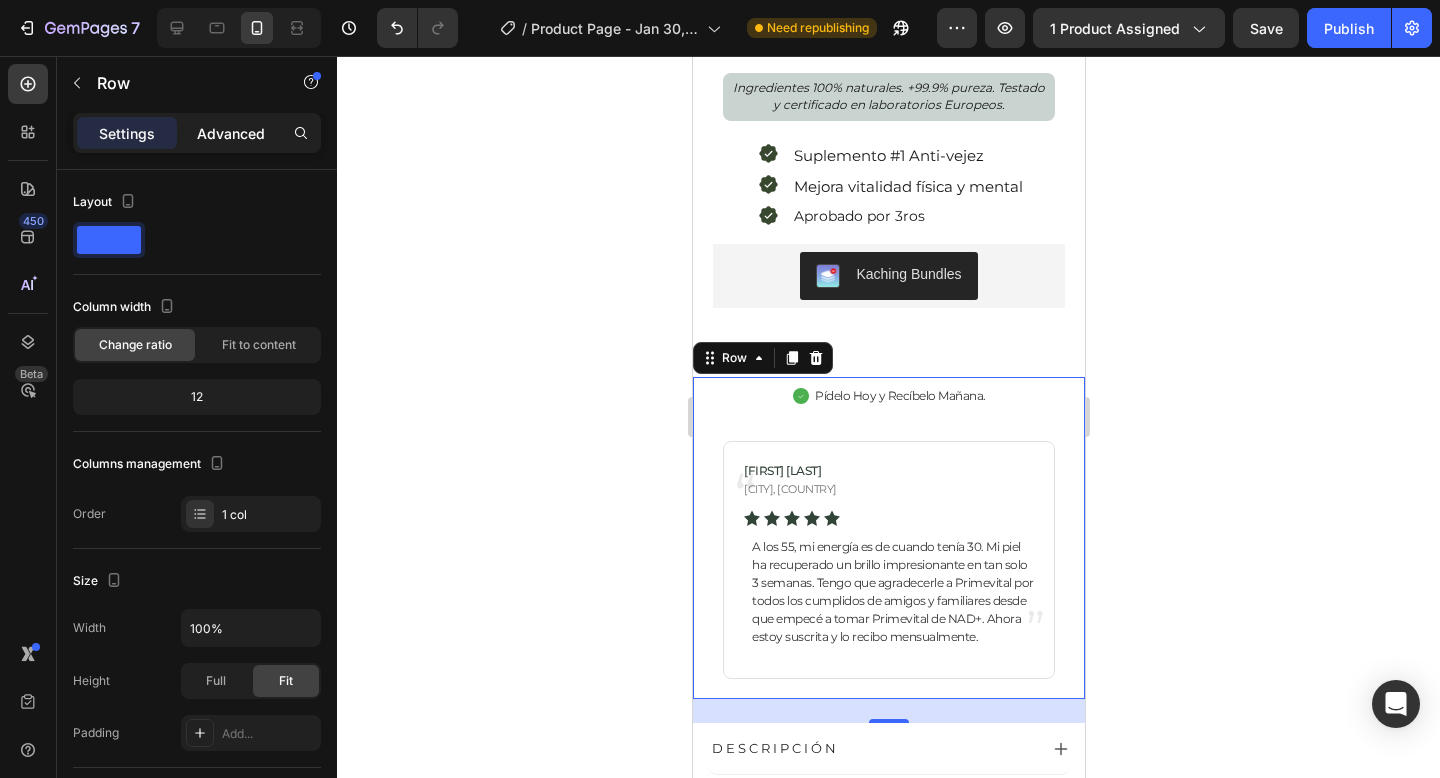 click on "Advanced" at bounding box center (231, 133) 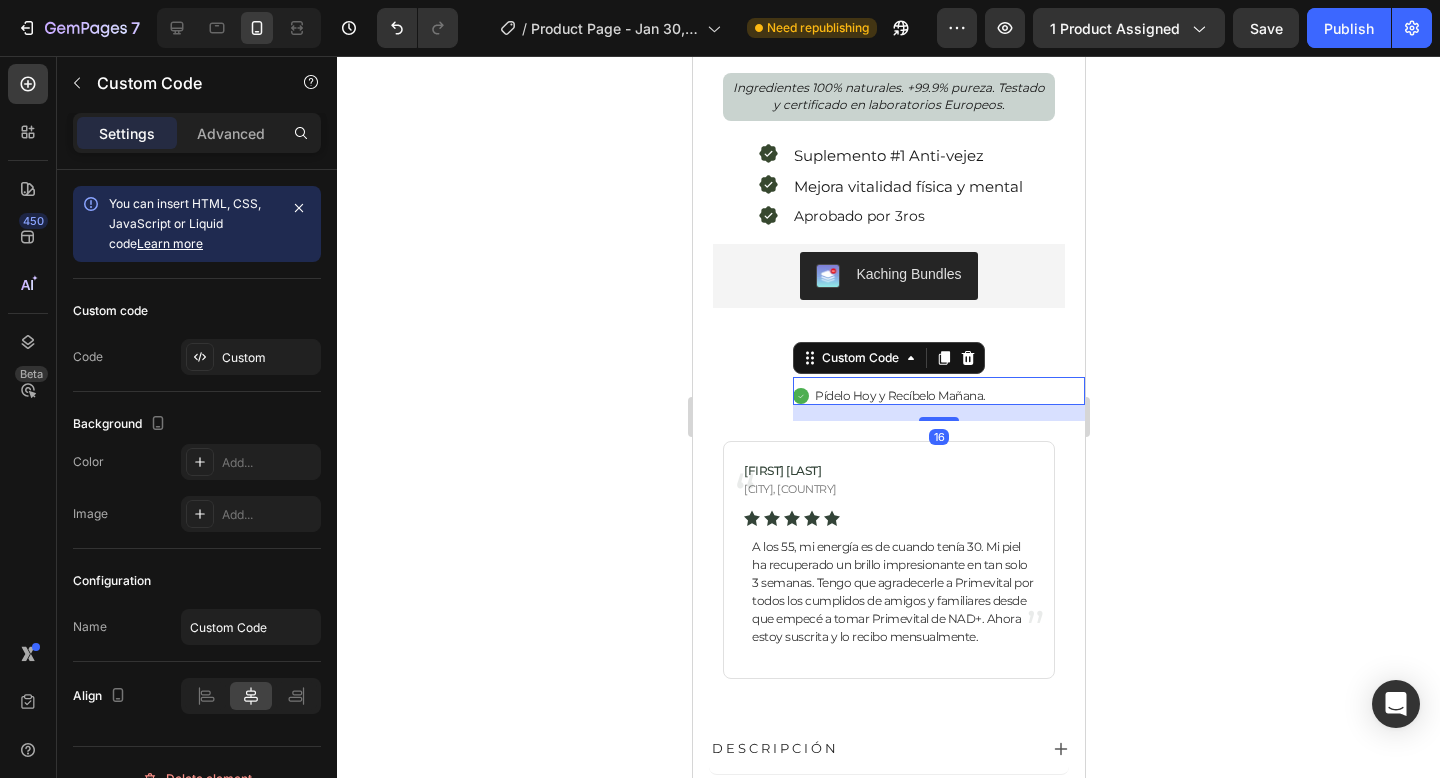 click on "Pídelo Hoy y Recíbelo Mañana." at bounding box center [899, 396] 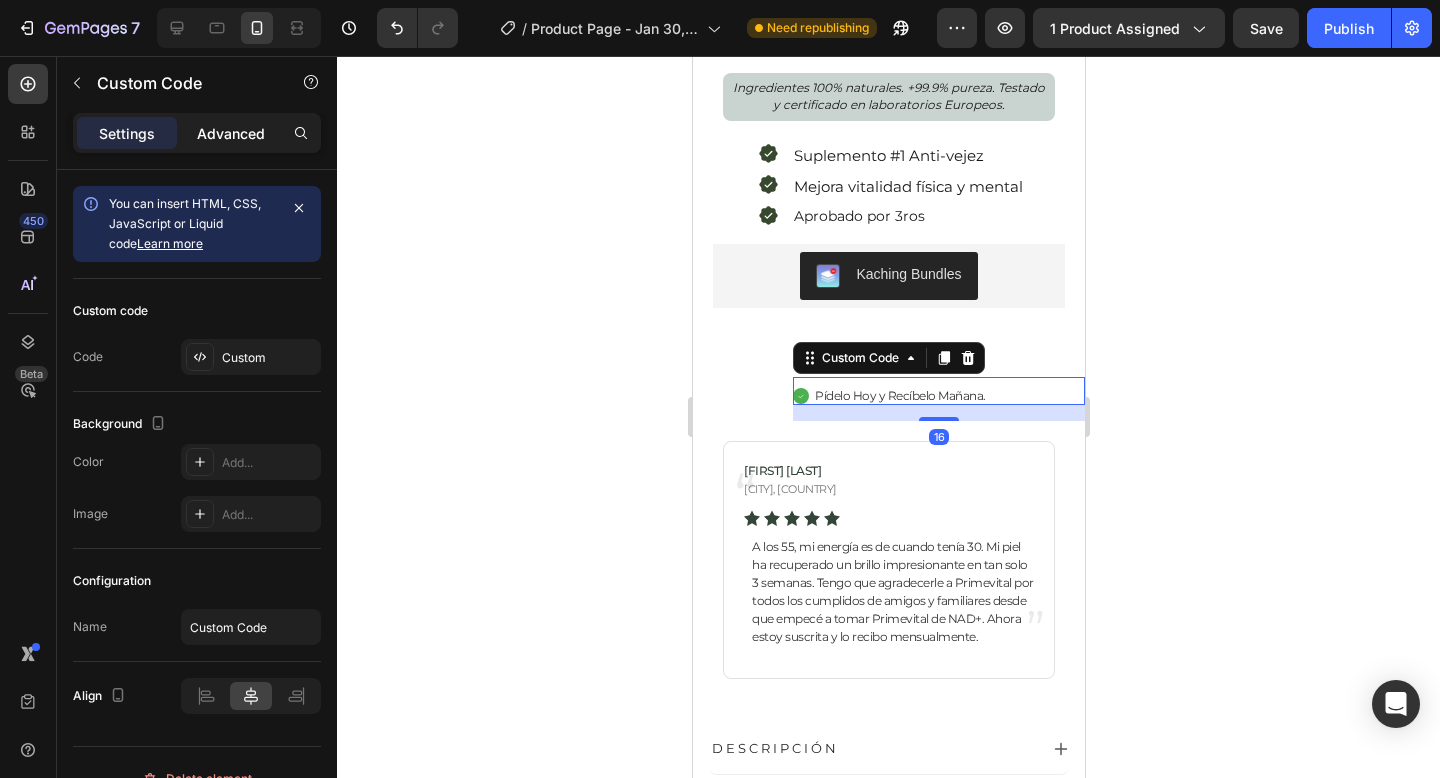 click on "Advanced" at bounding box center [231, 133] 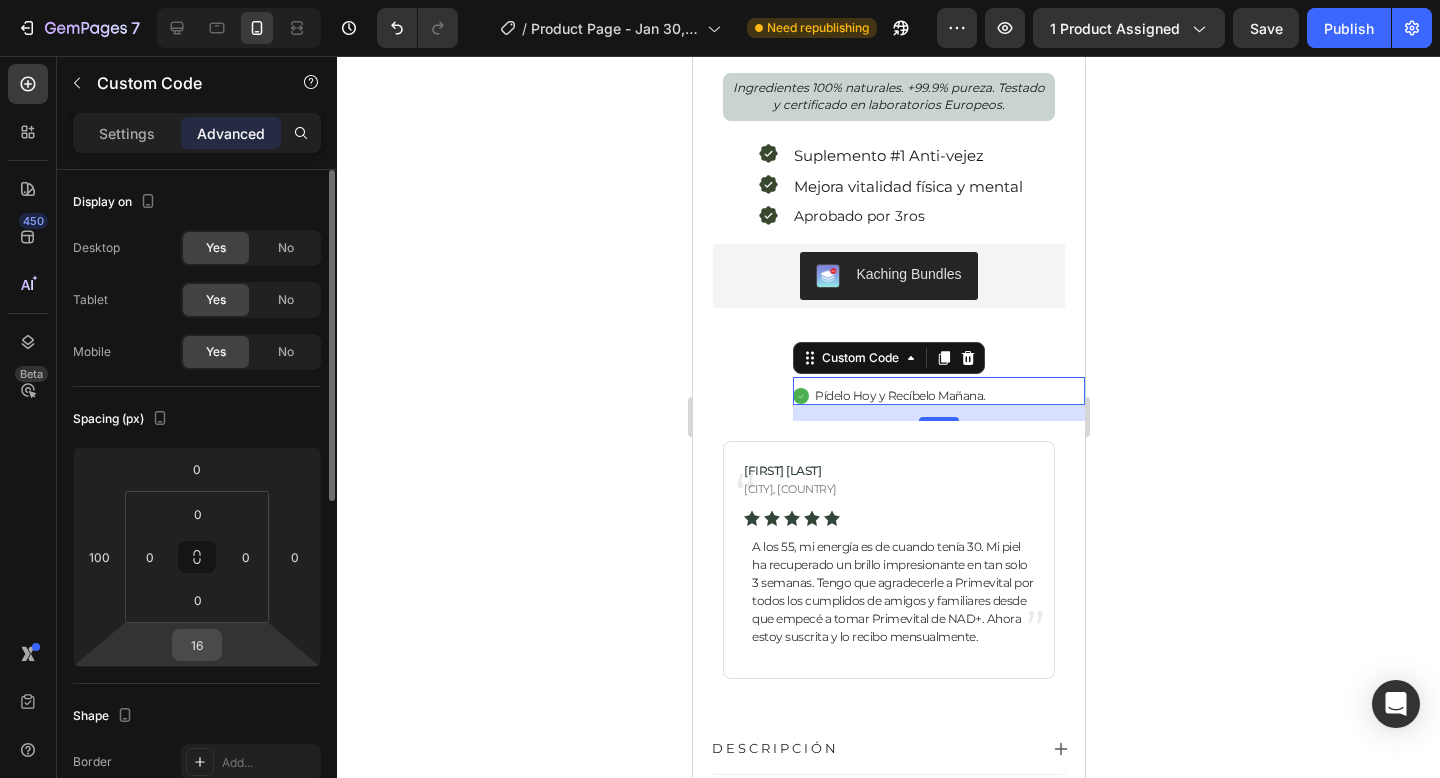 click on "16" at bounding box center (197, 645) 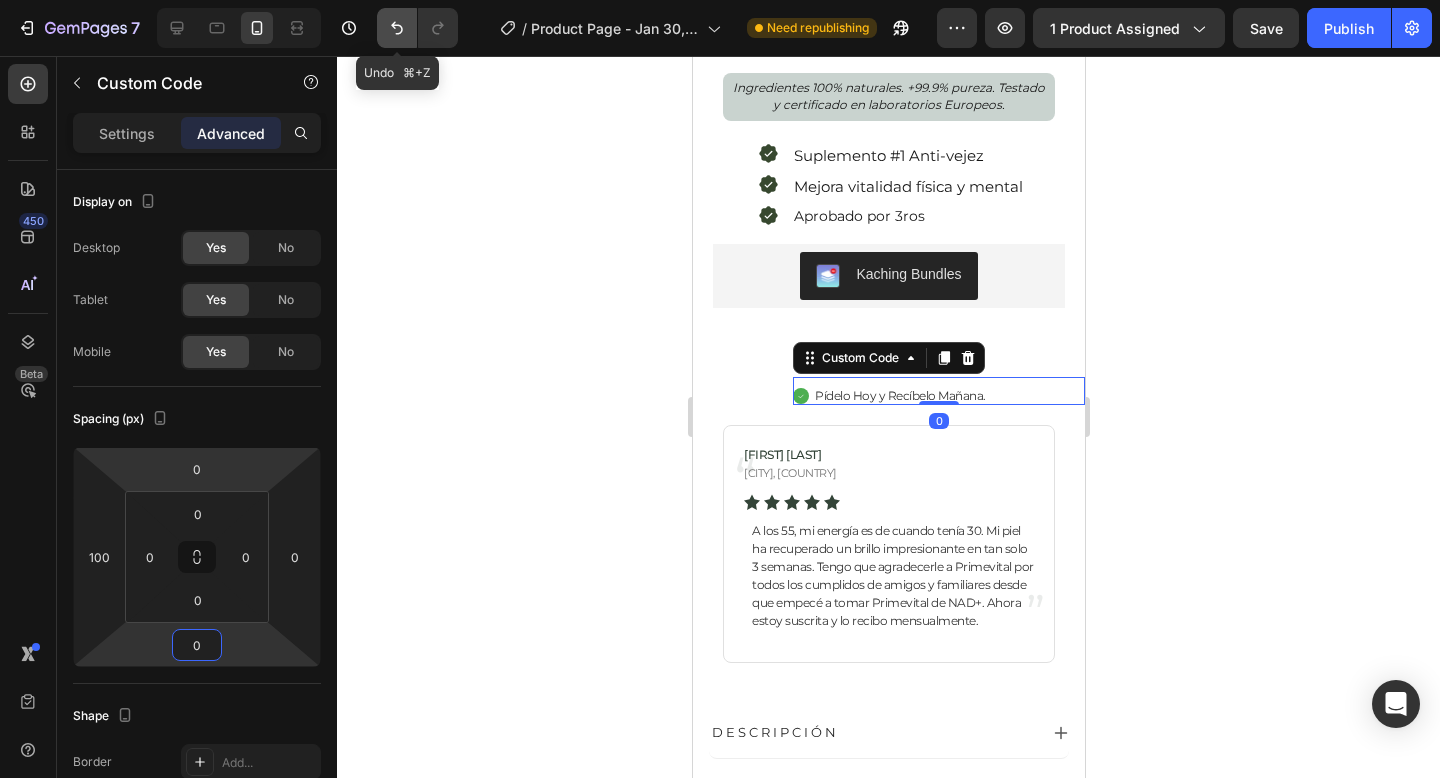 click 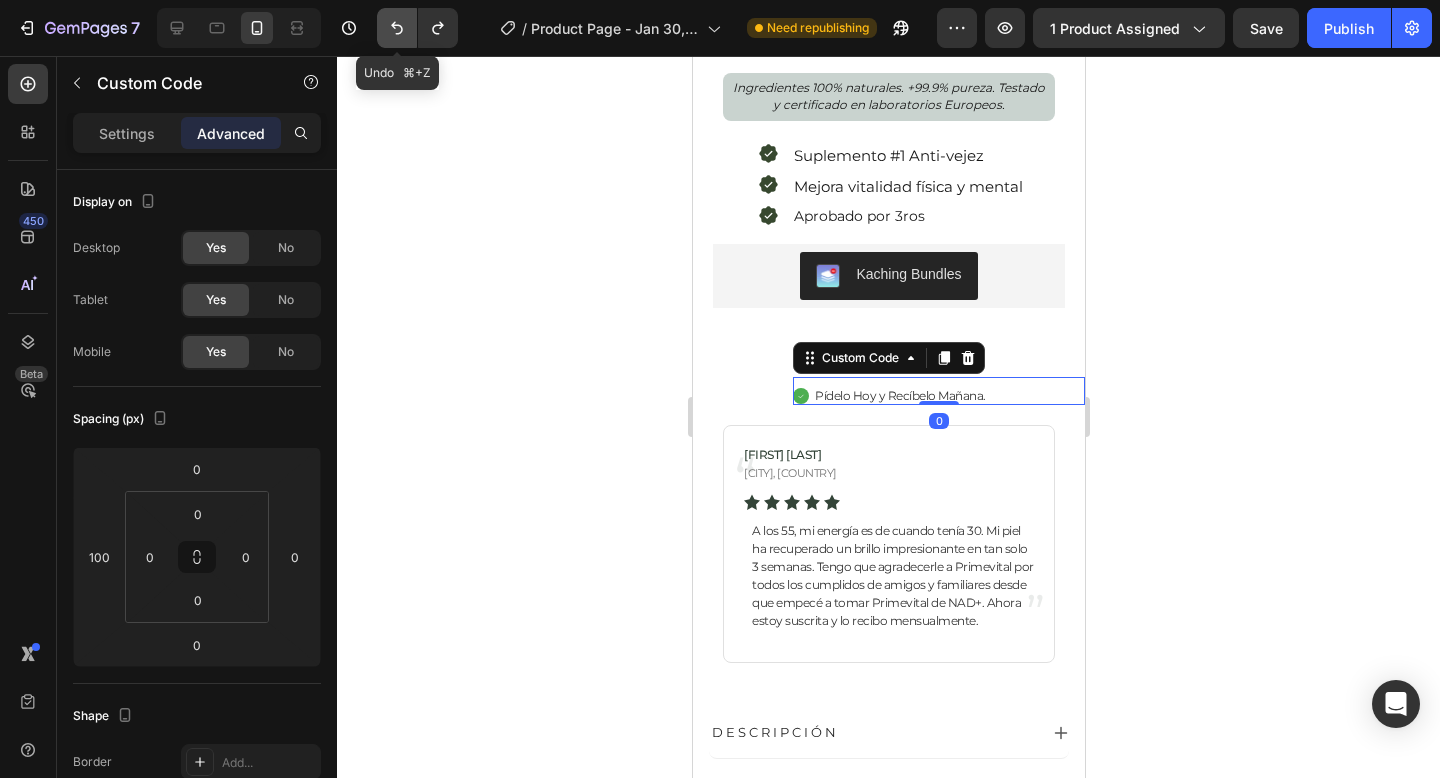 click 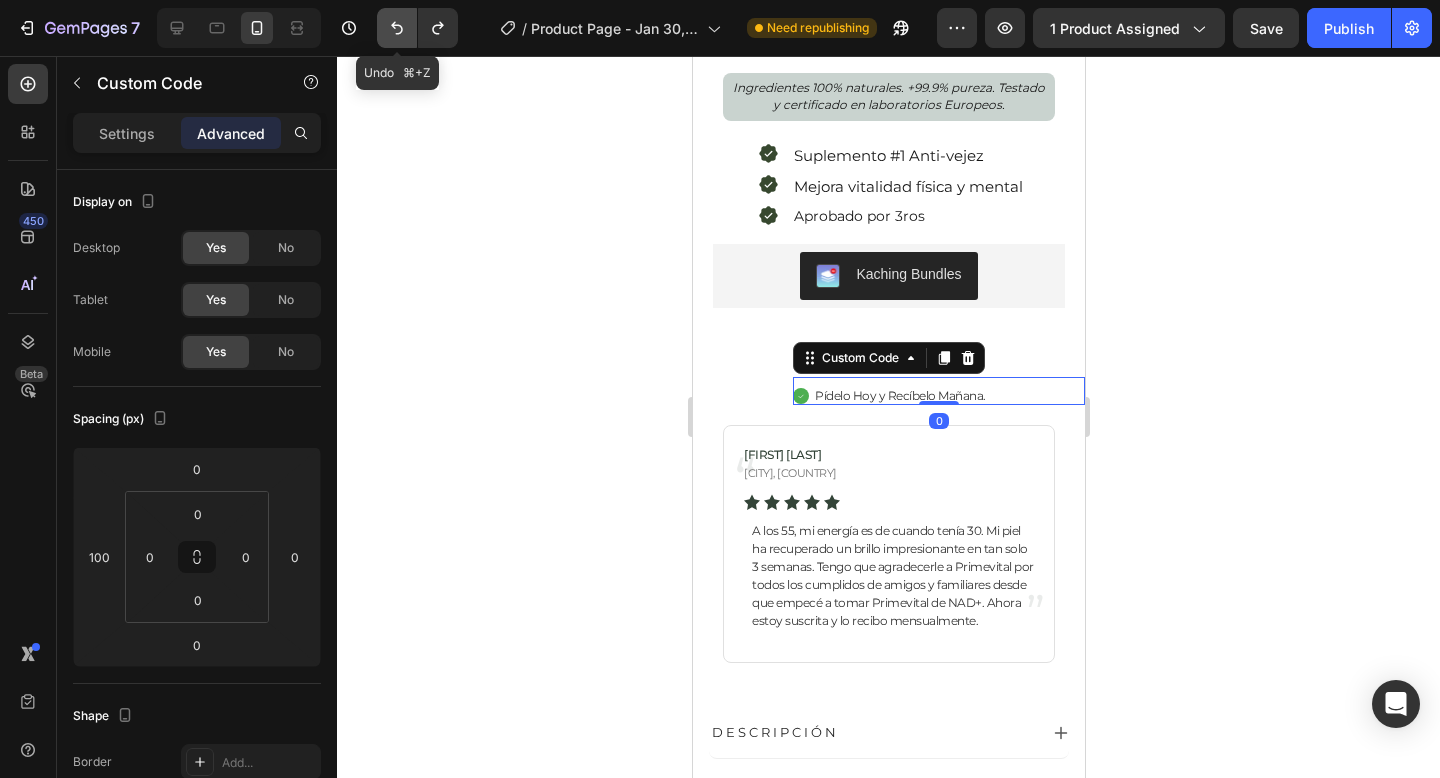 type on "16" 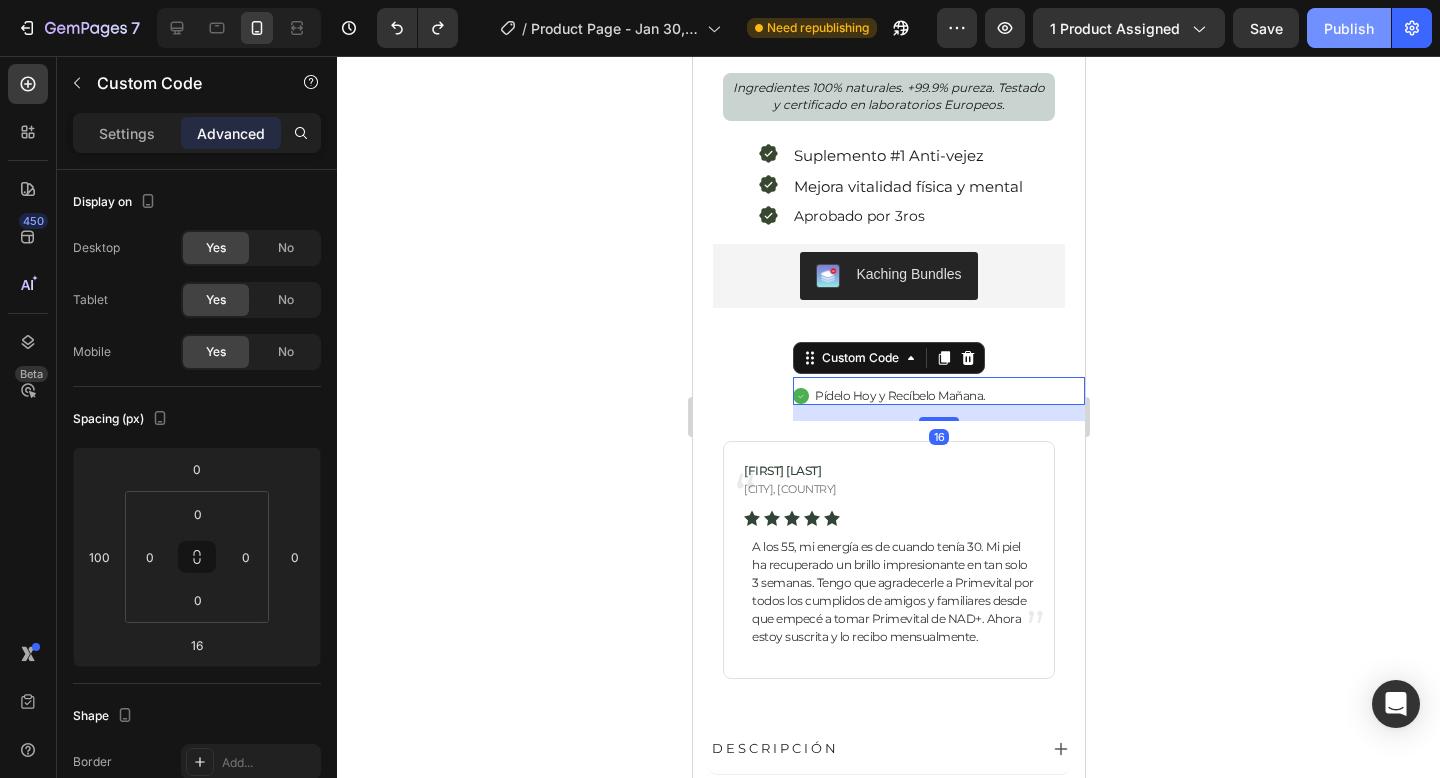 click on "Publish" 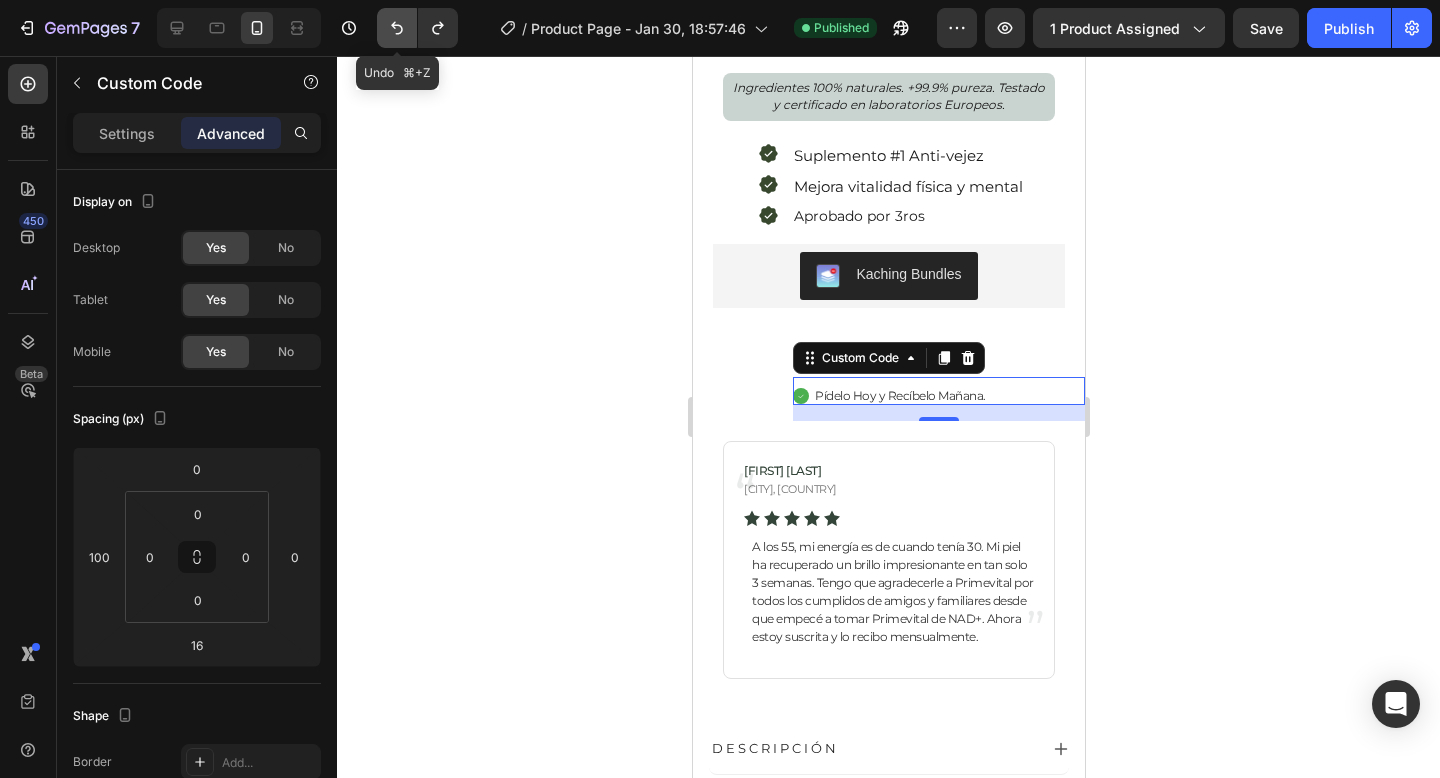 click 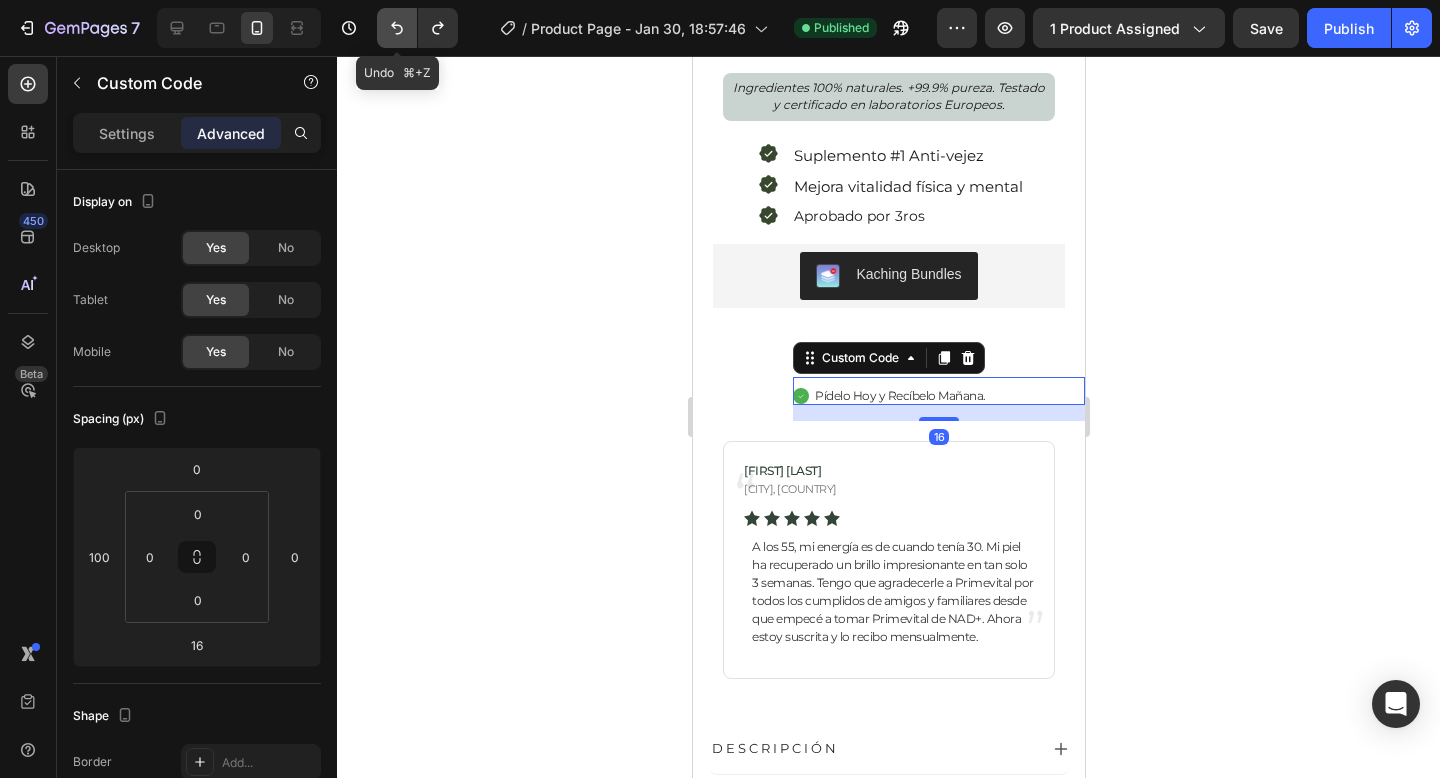 click 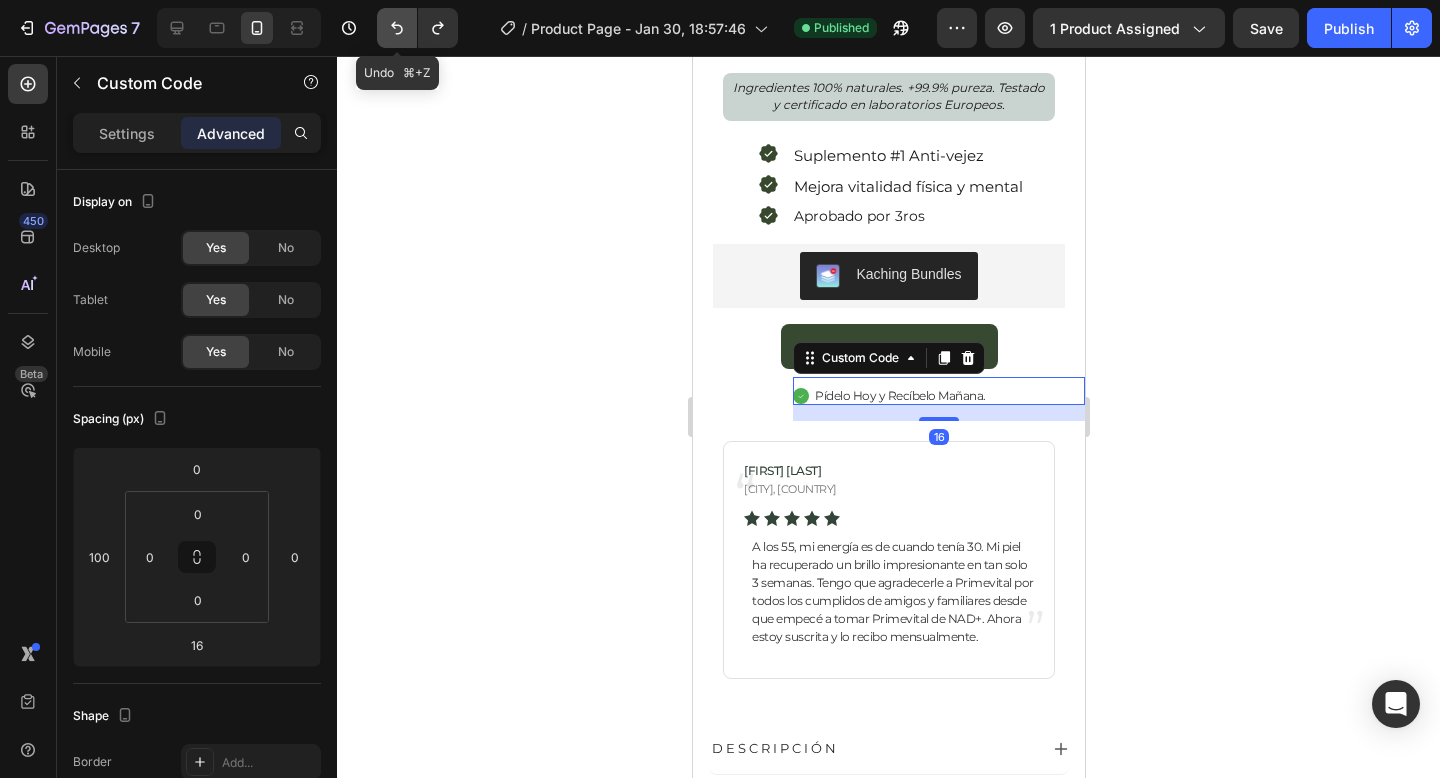 click 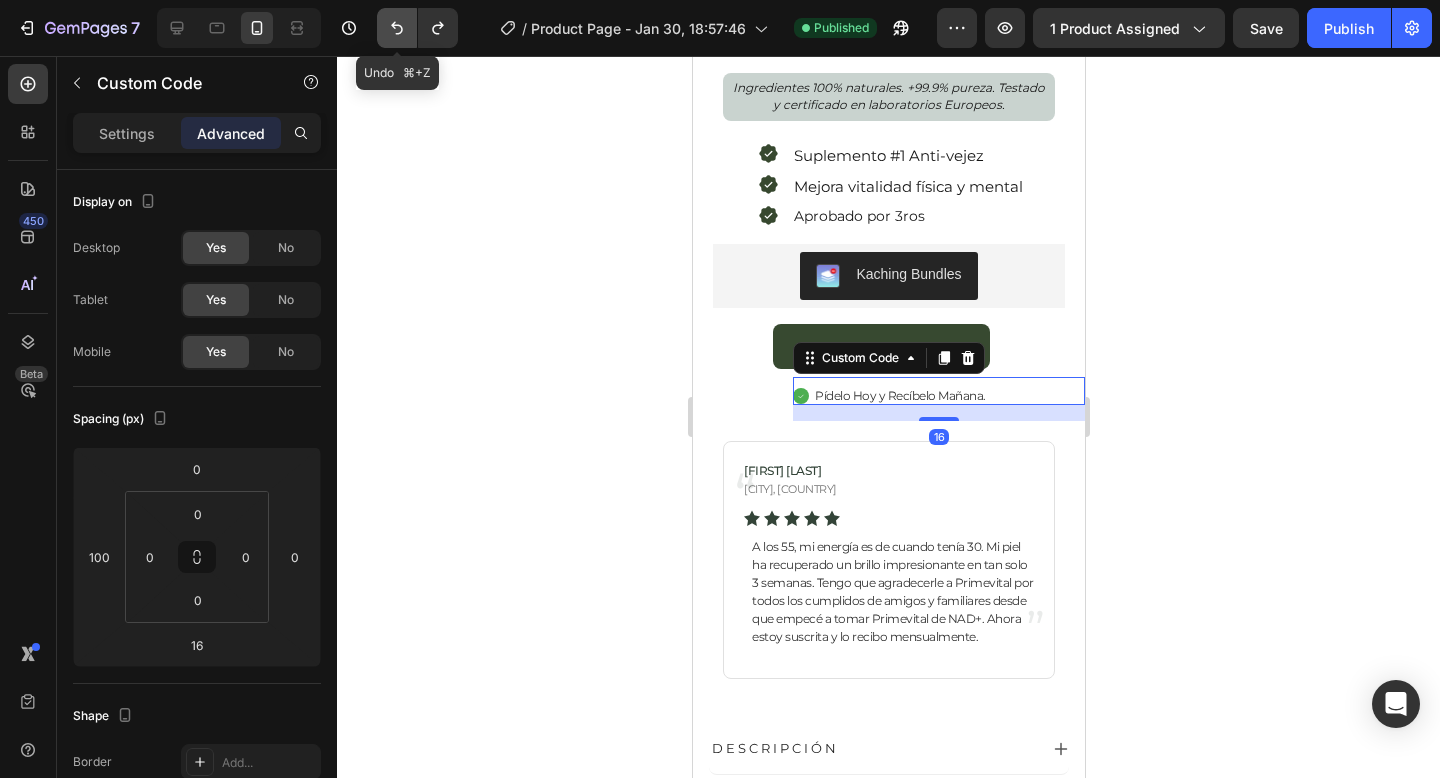 click 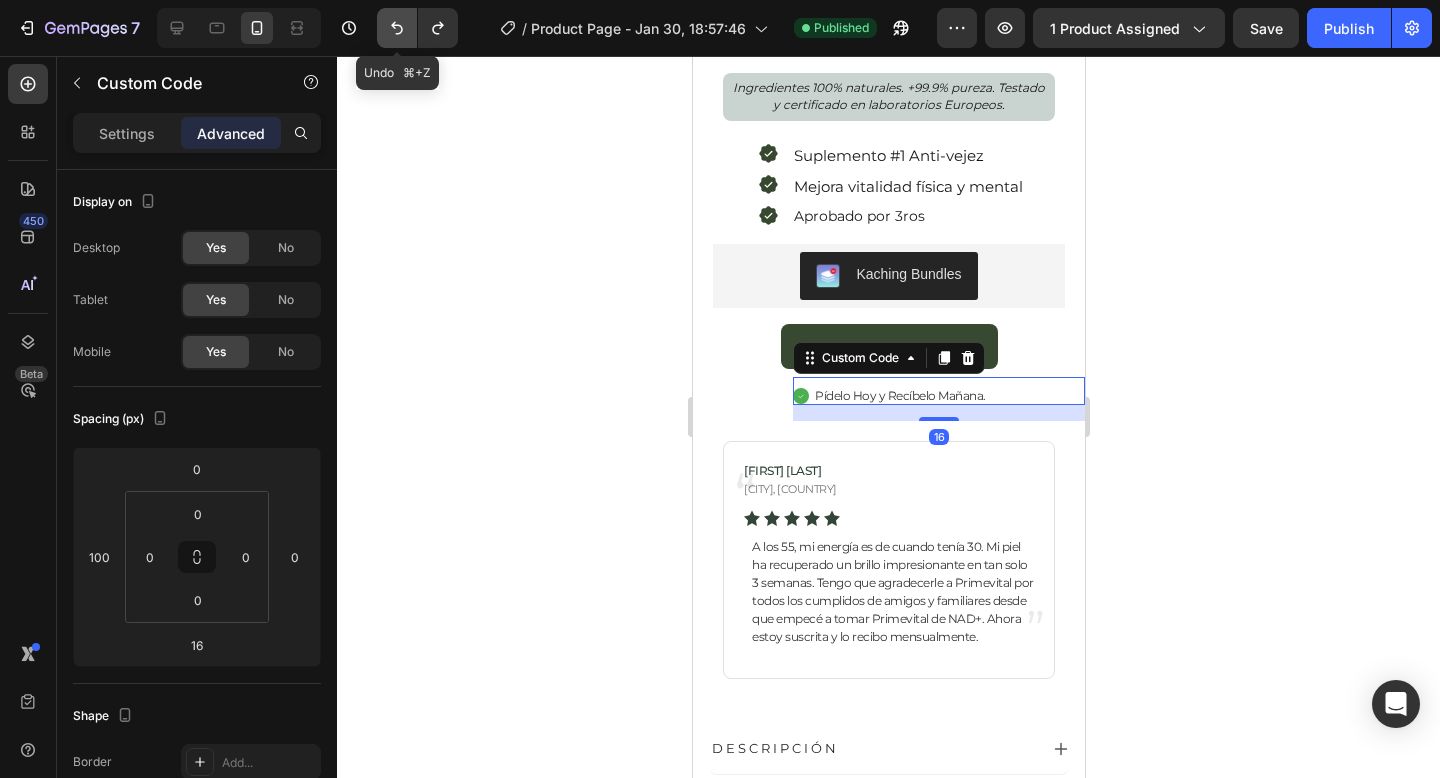 click 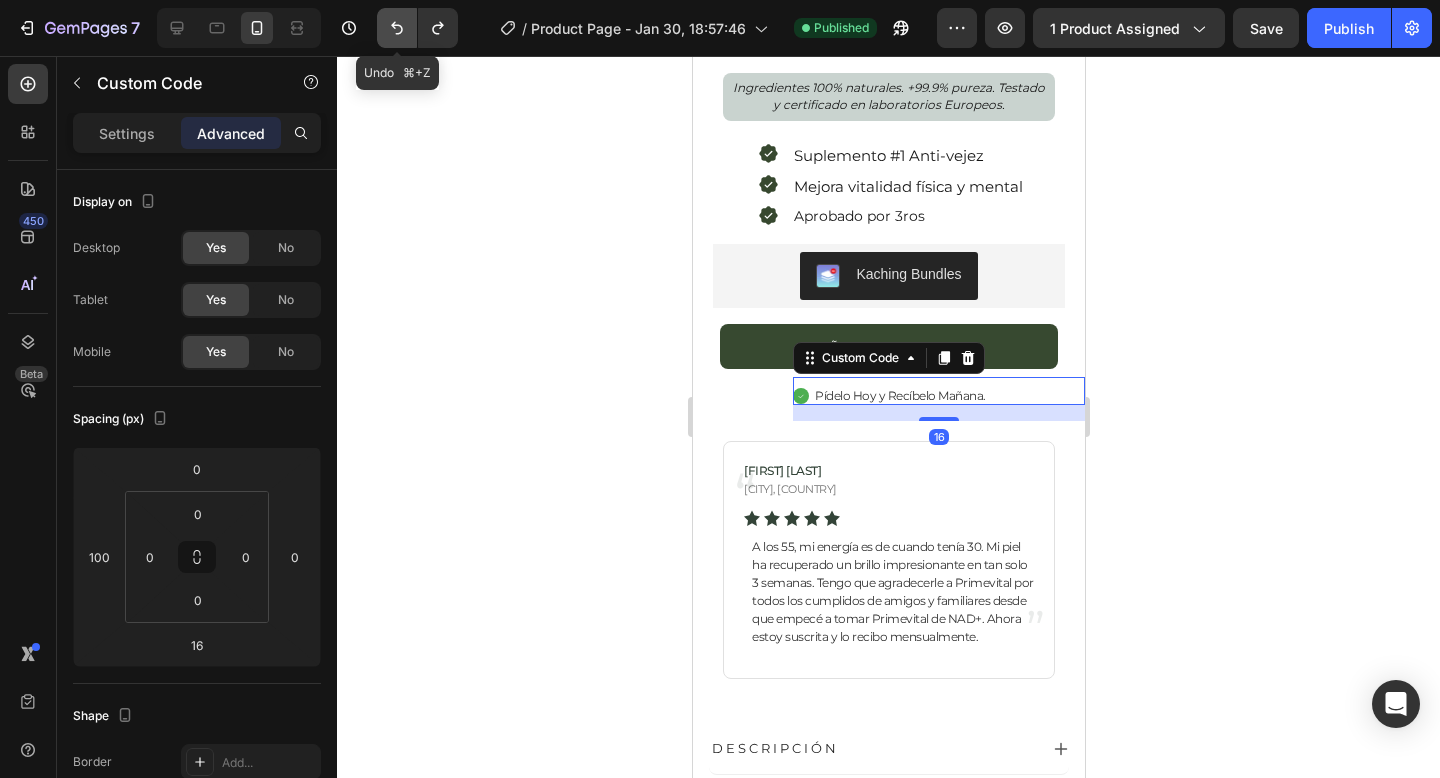 click 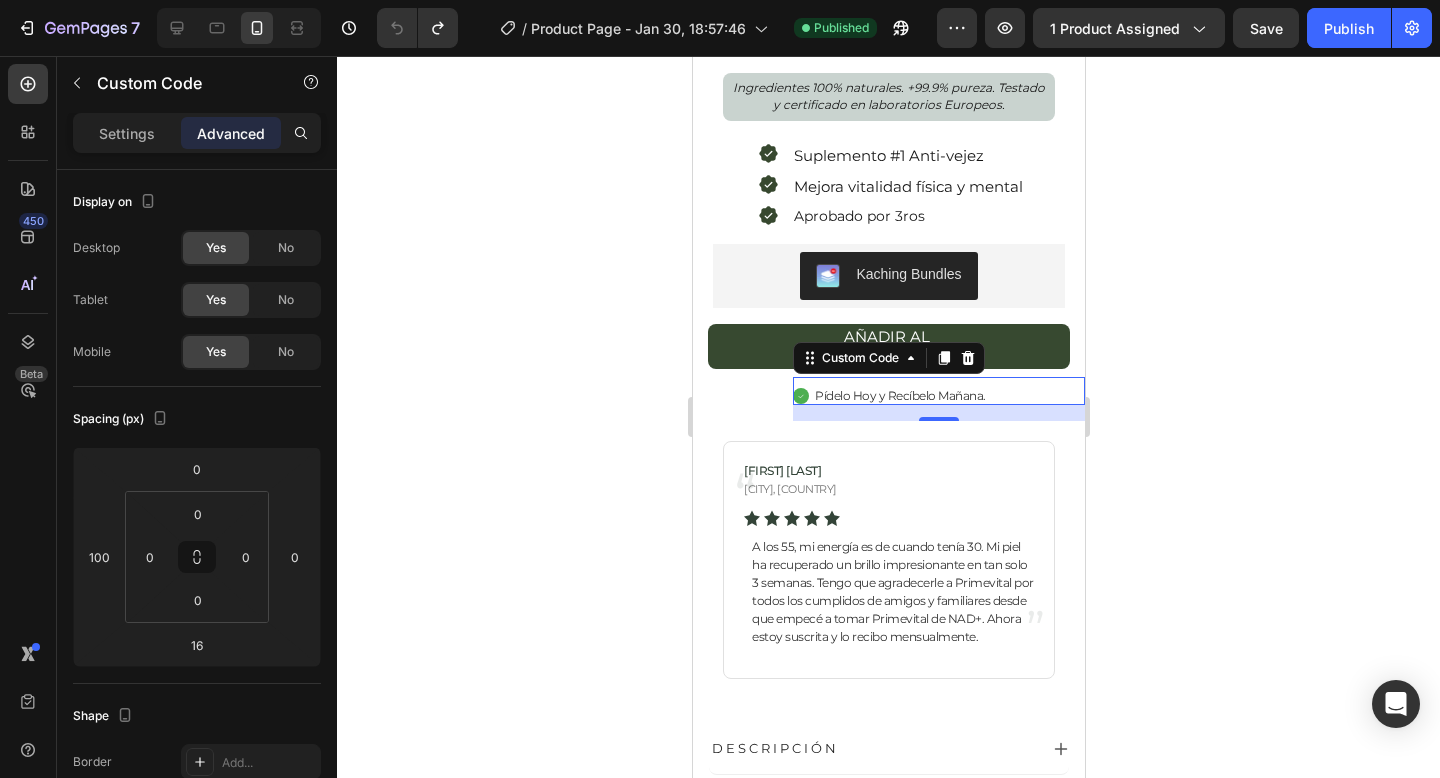 click 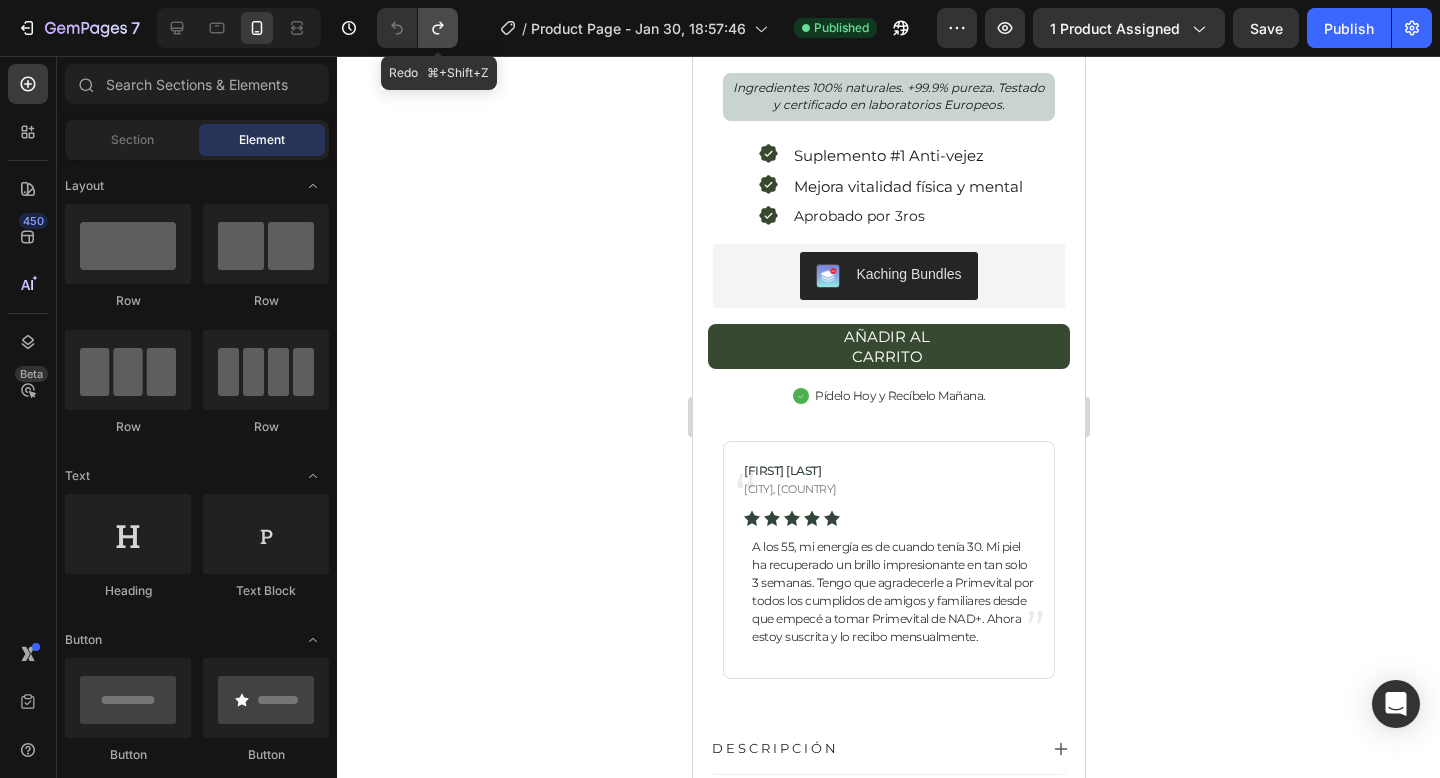 click 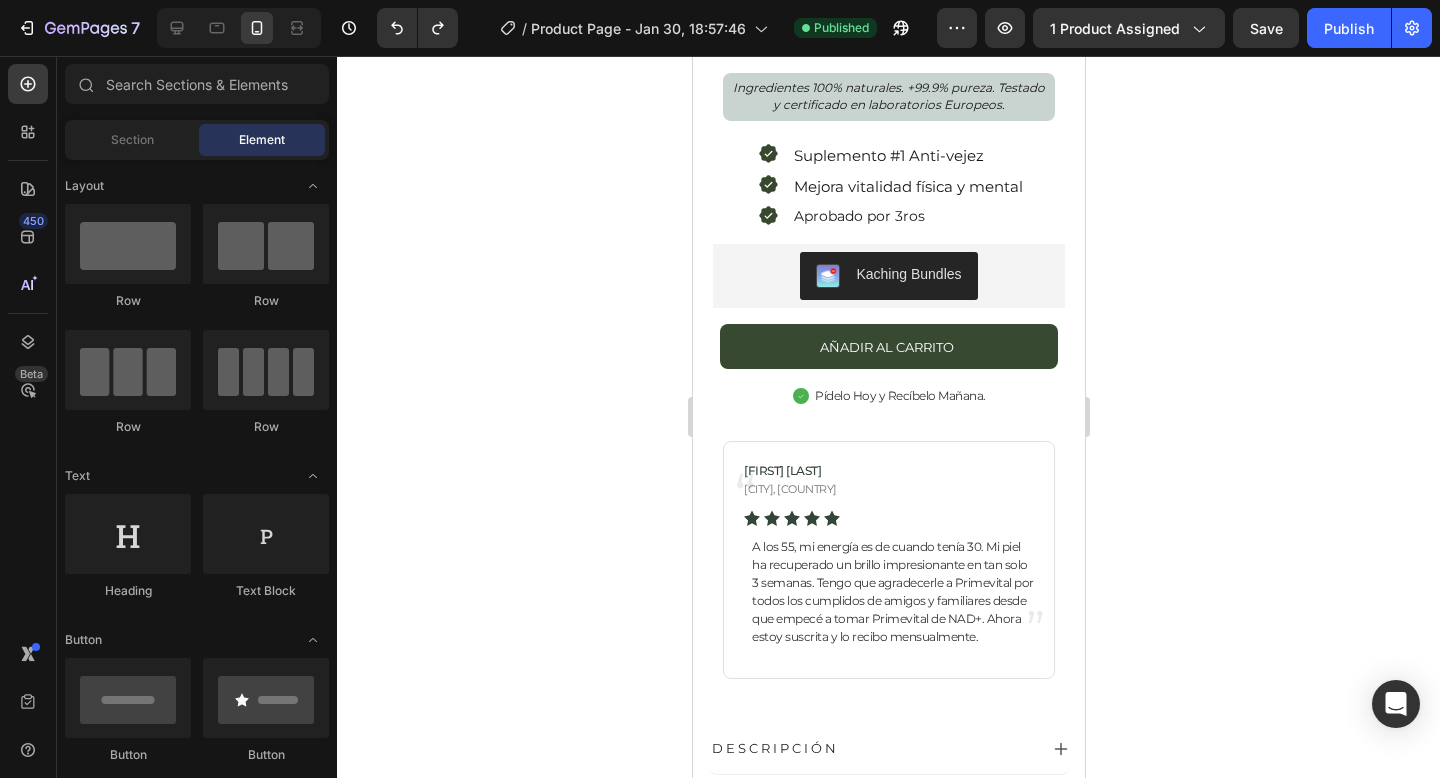click at bounding box center [413, 28] 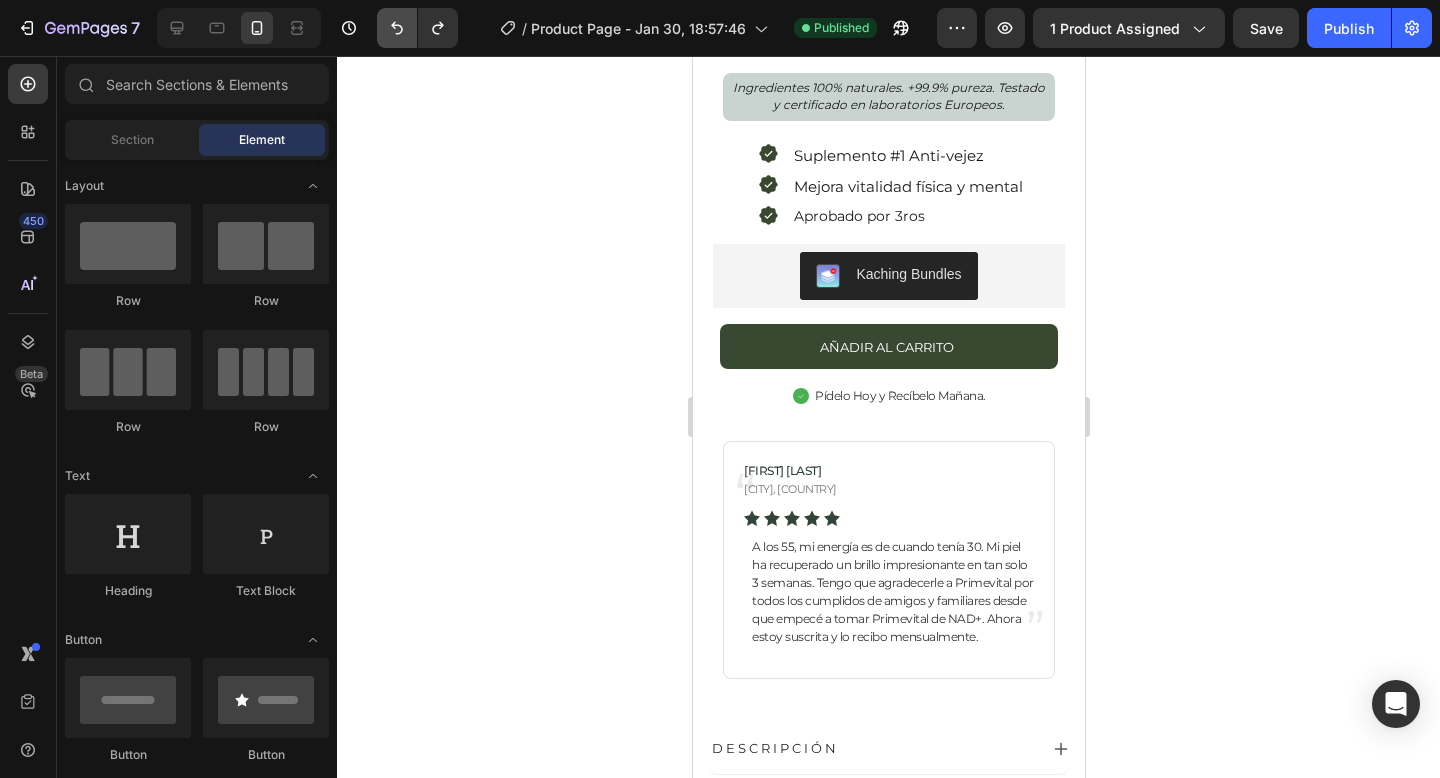 click 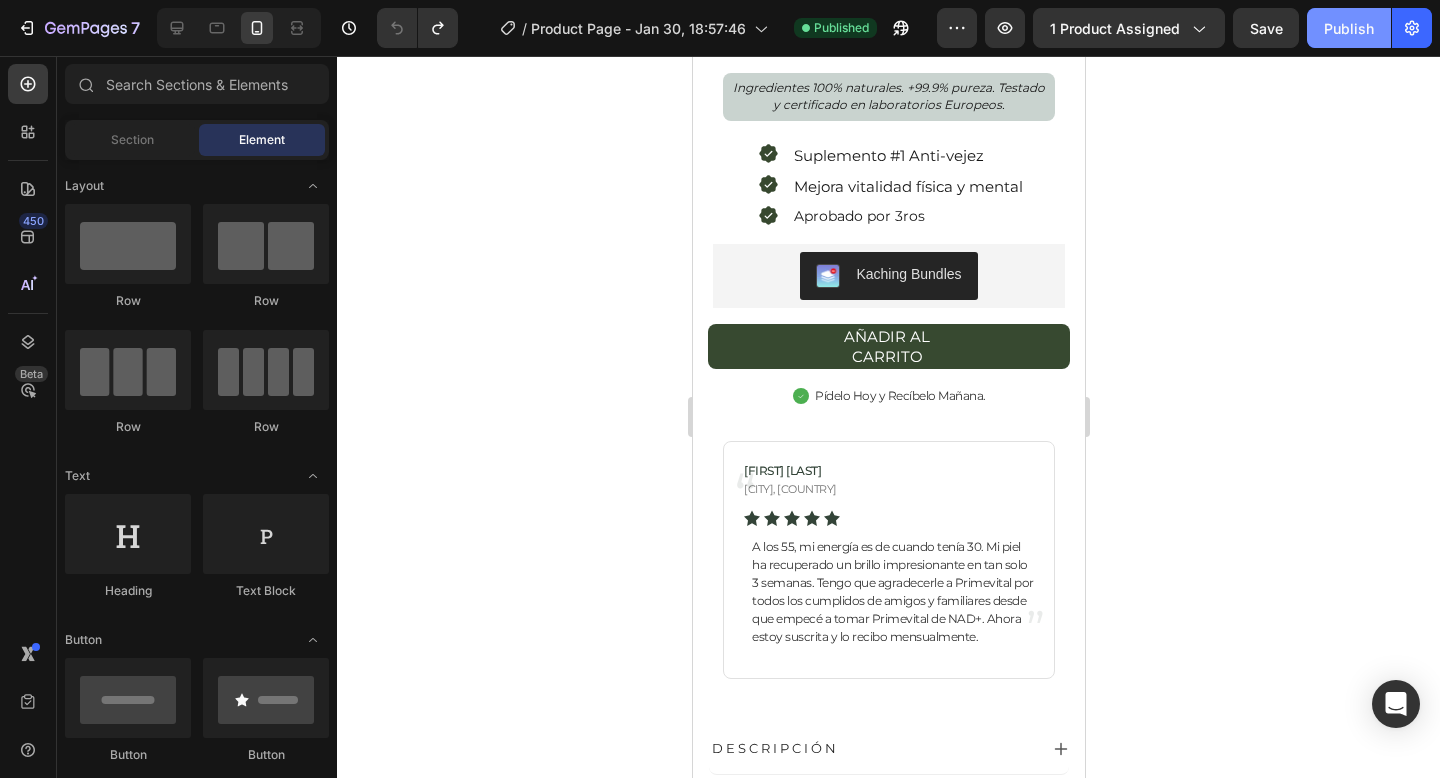 click on "Publish" at bounding box center (1349, 28) 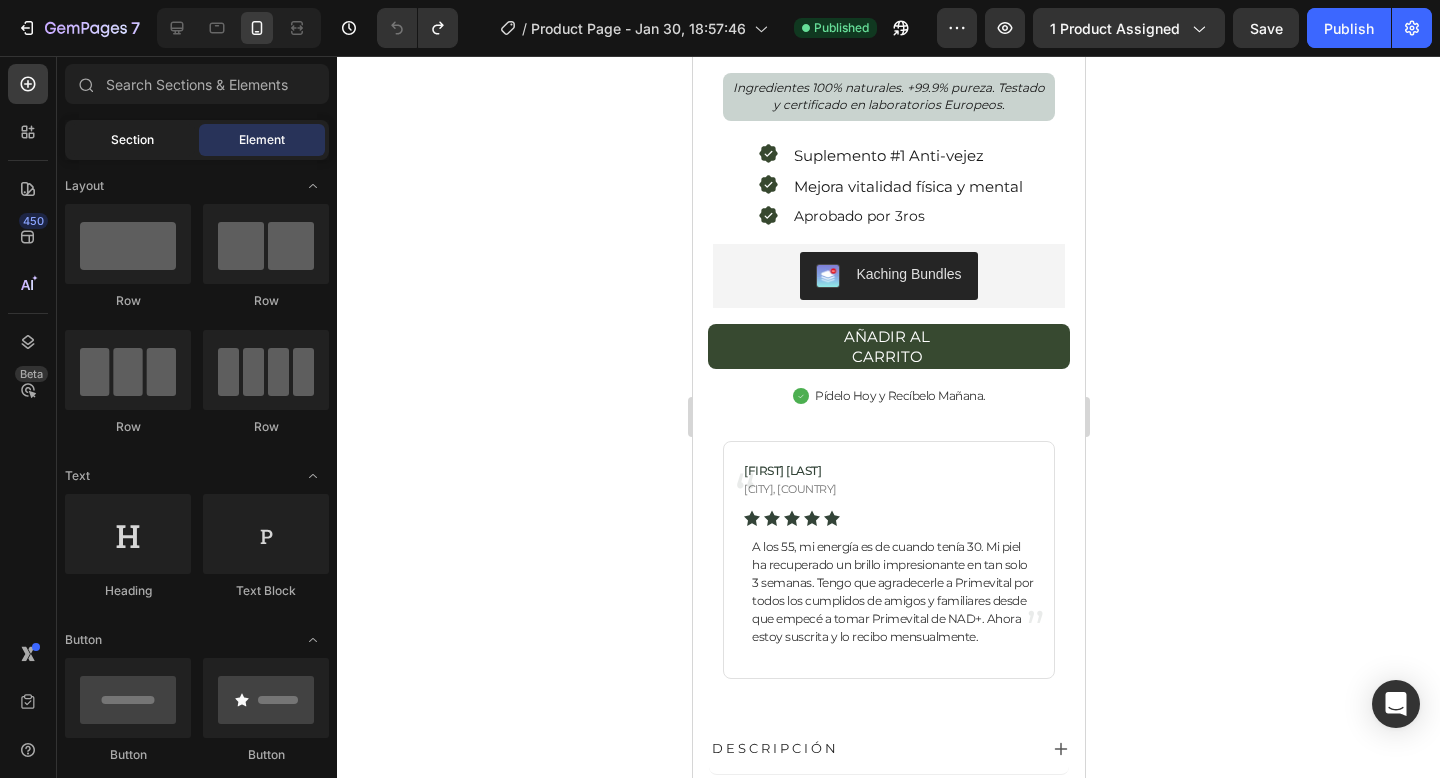 click on "Section" 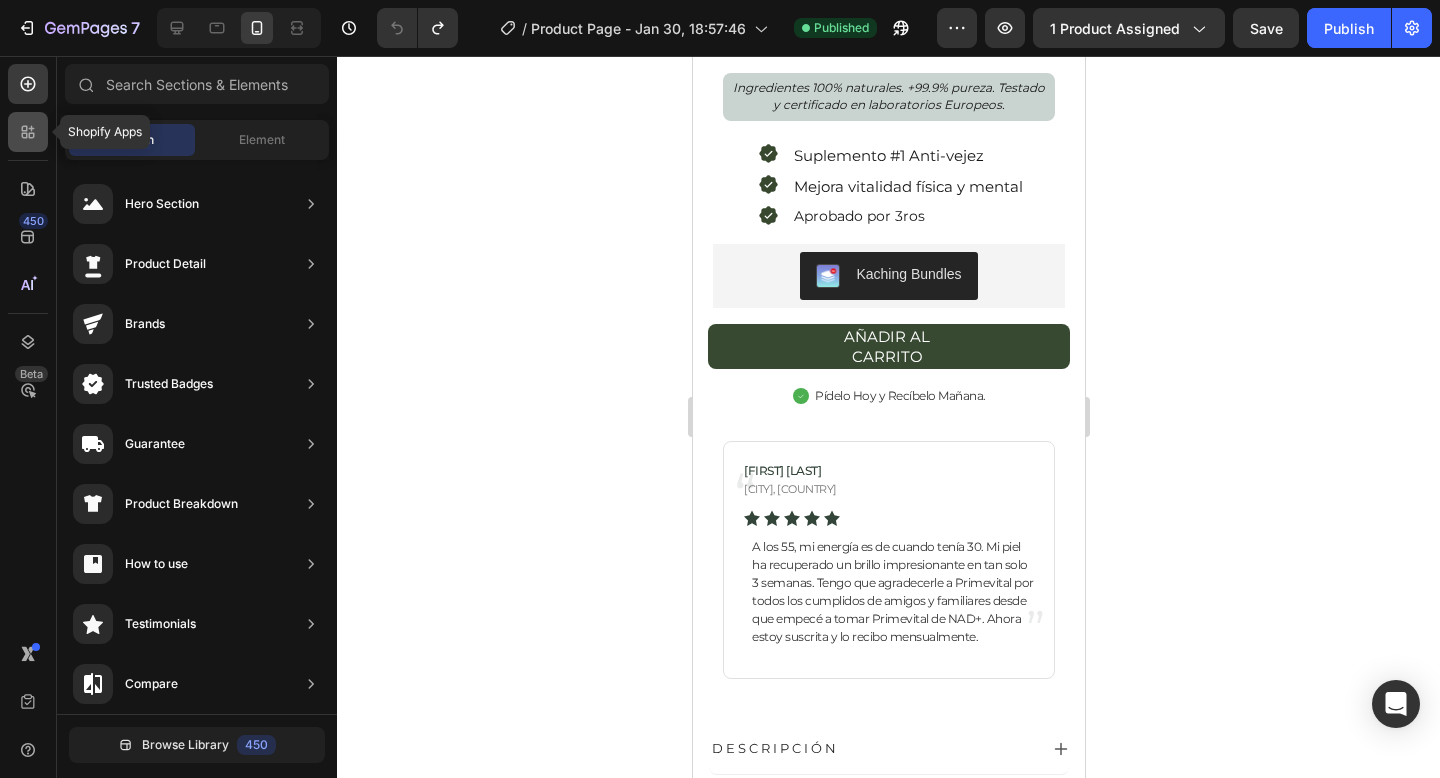 click 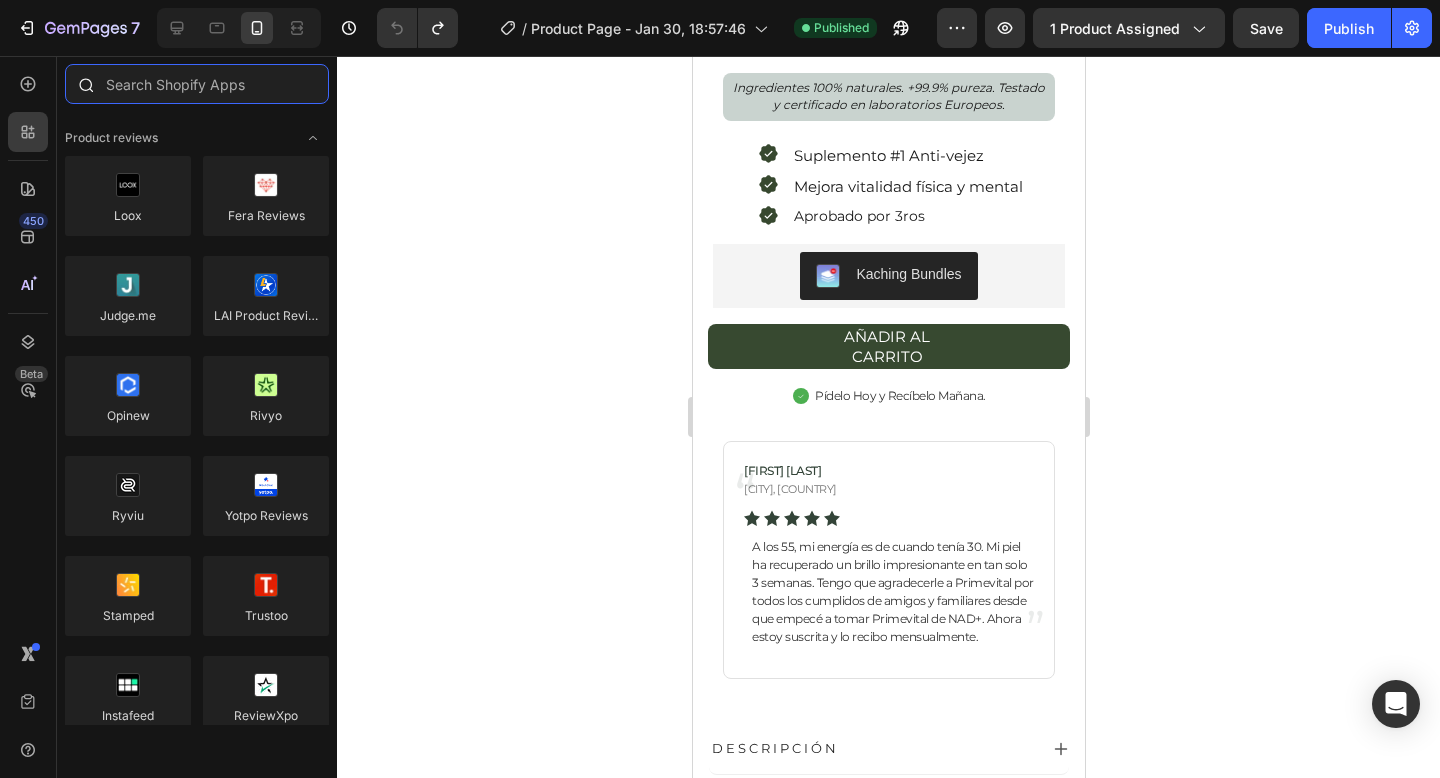 click at bounding box center (197, 84) 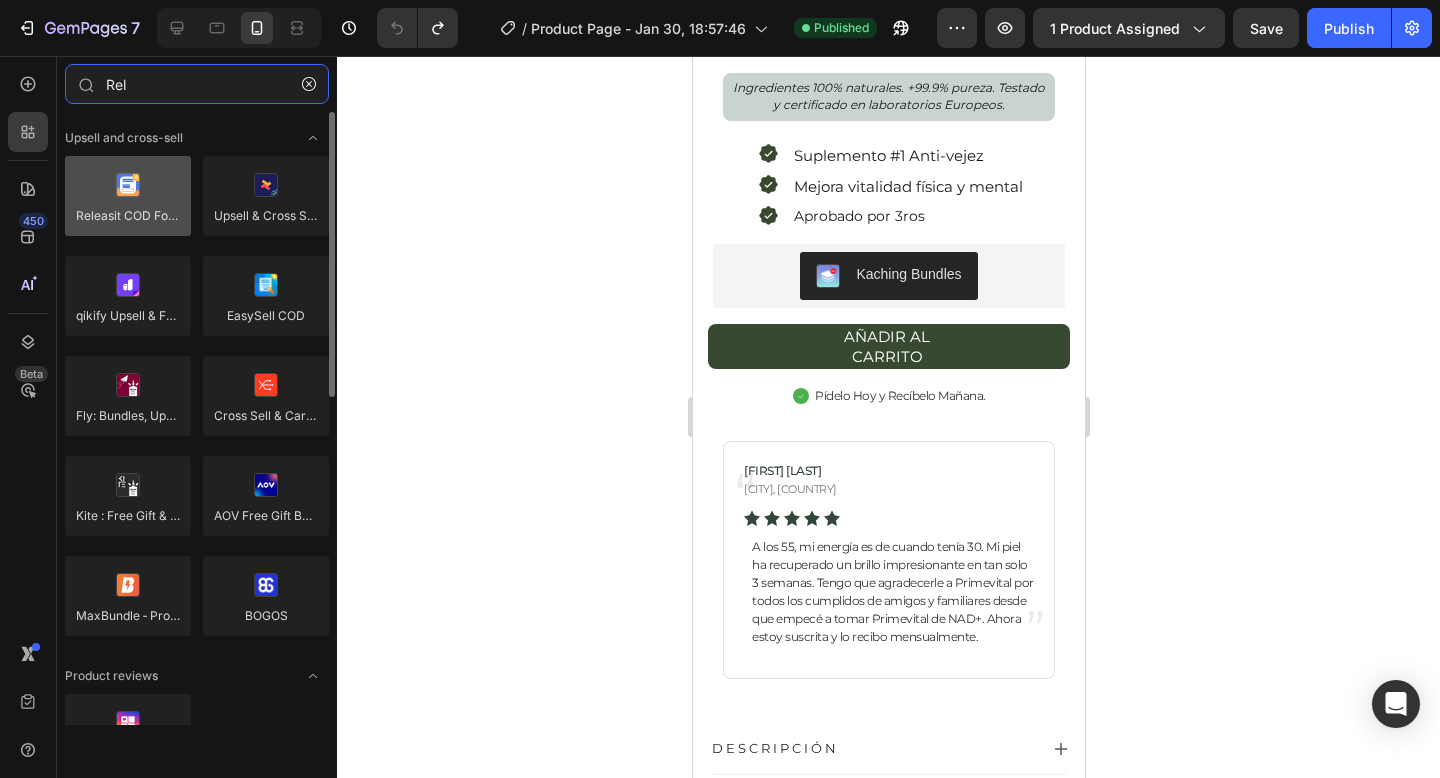 type on "Rel" 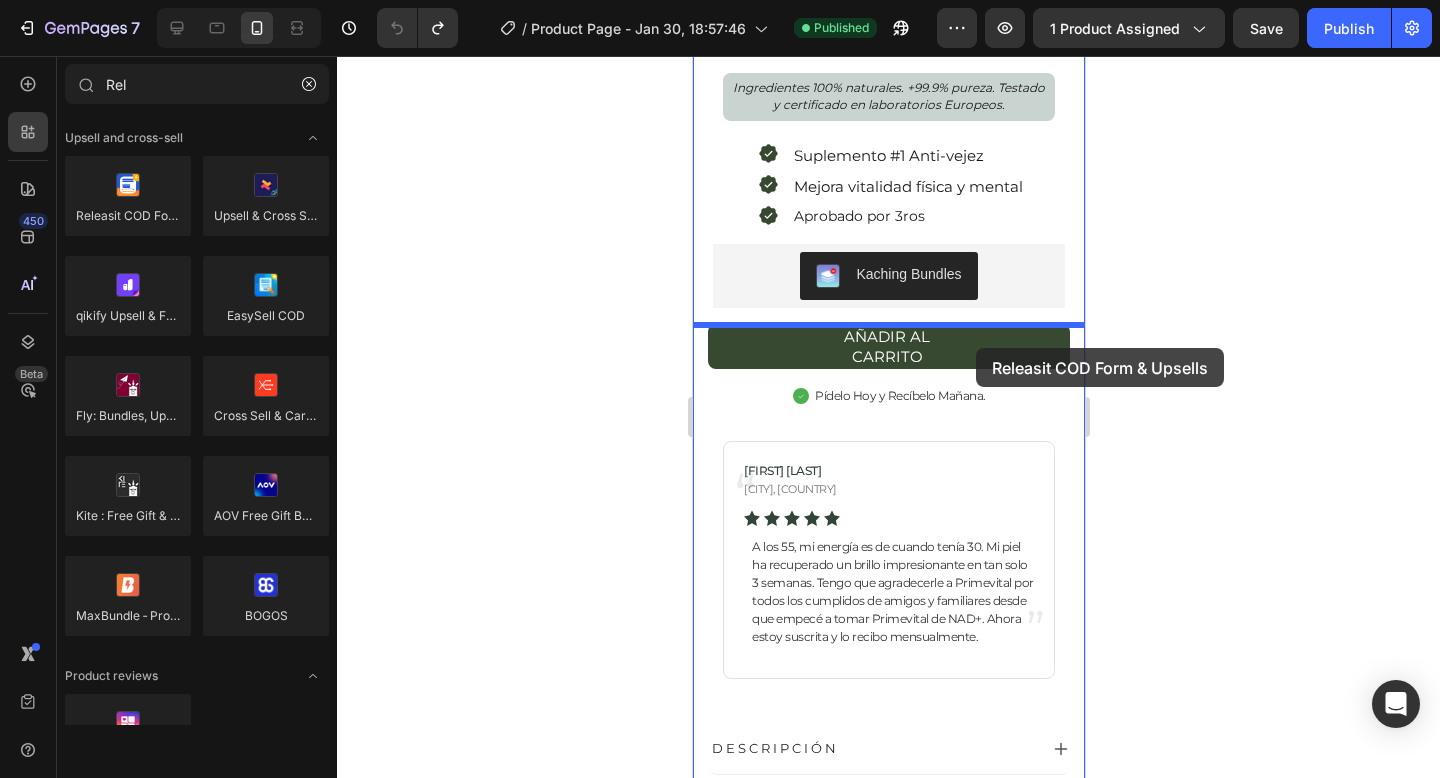 drag, startPoint x: 860, startPoint y: 255, endPoint x: 975, endPoint y: 348, distance: 147.89862 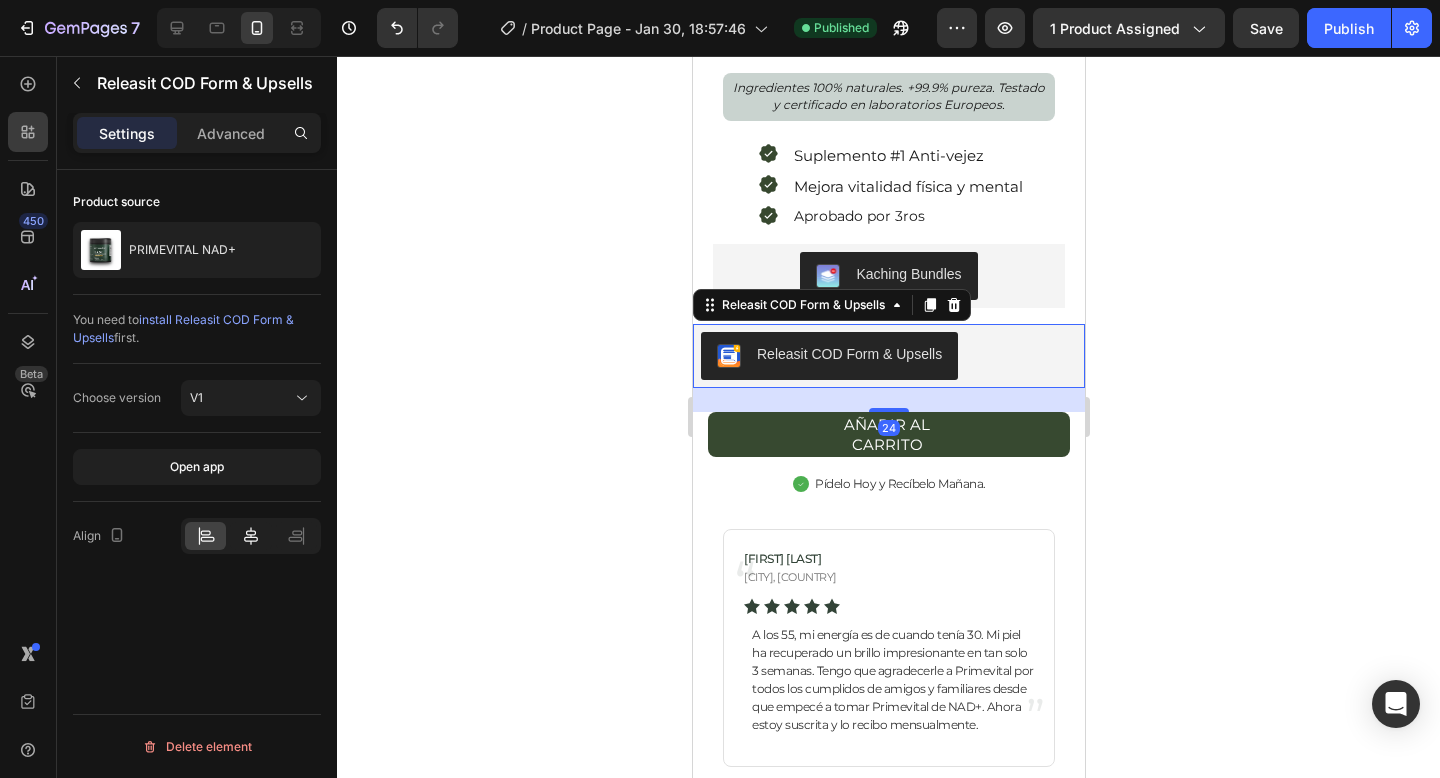click 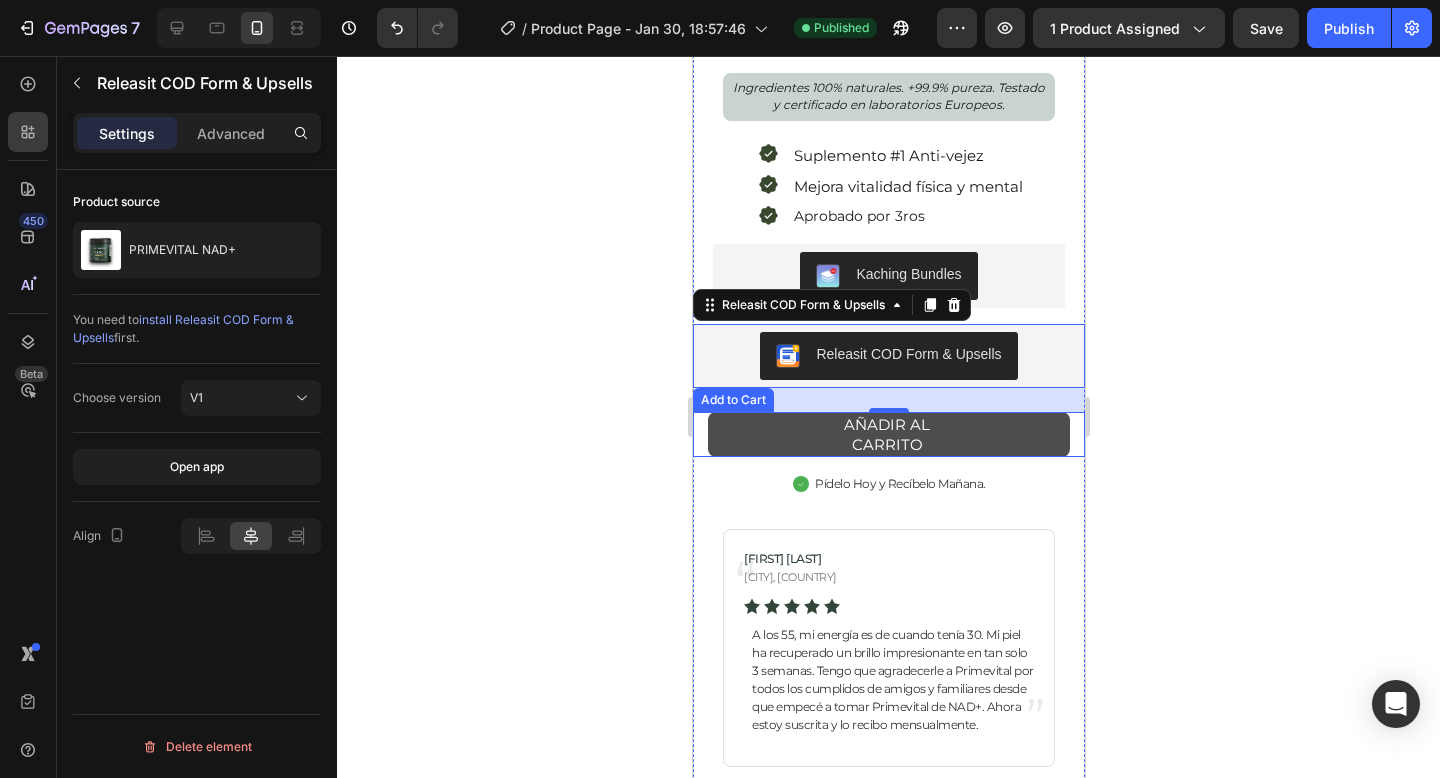 click on "AÑADIR AL CARRITO" at bounding box center [888, 434] 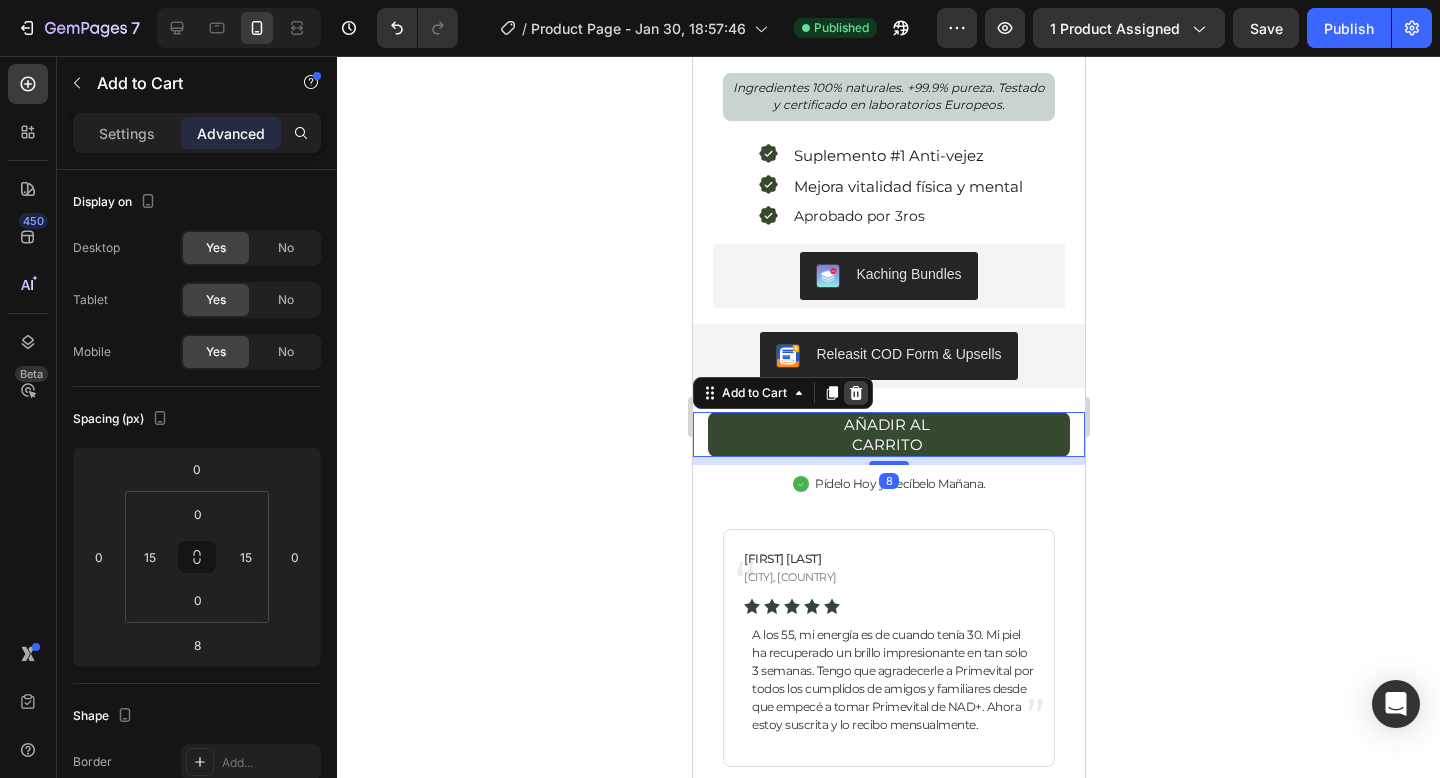 click 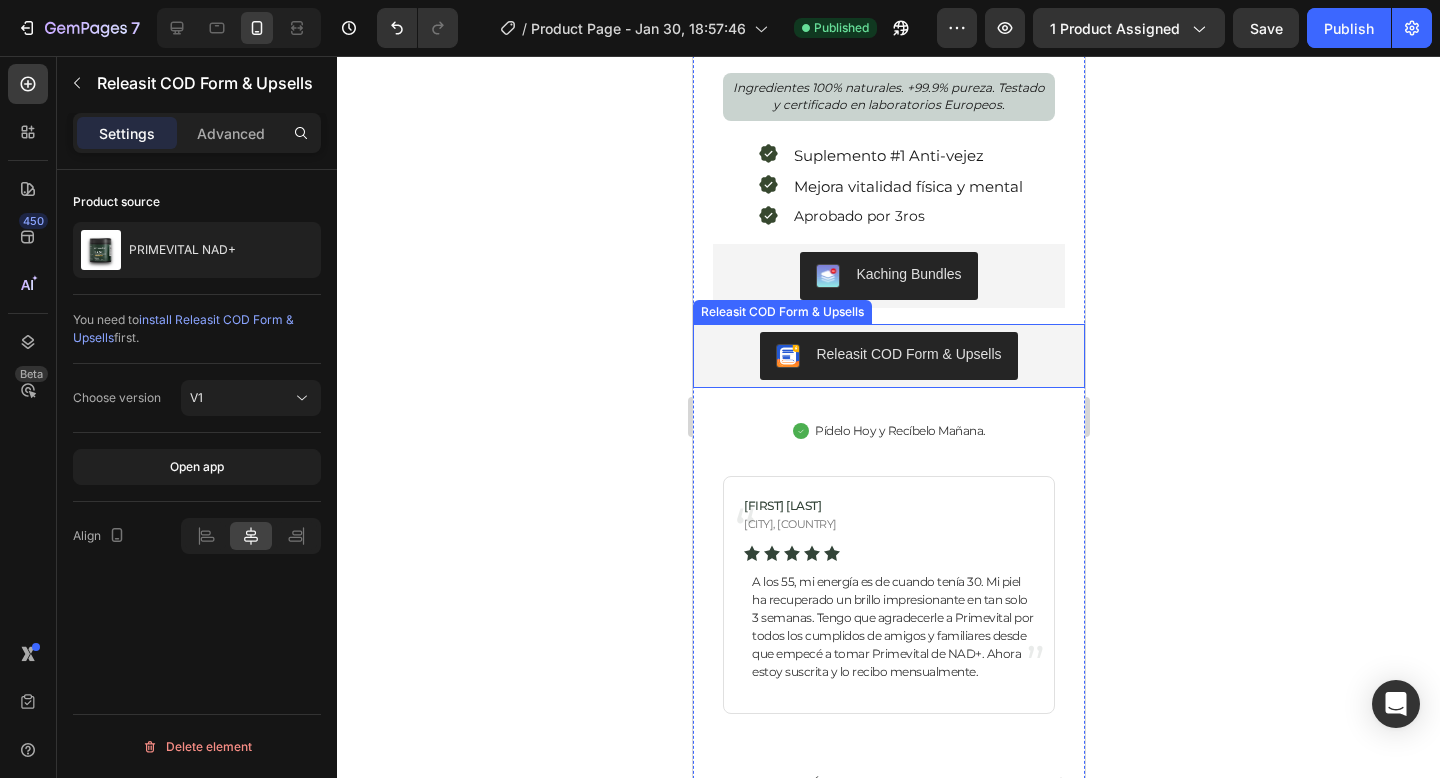 click on "Releasit COD Form & Upsells" at bounding box center (888, 356) 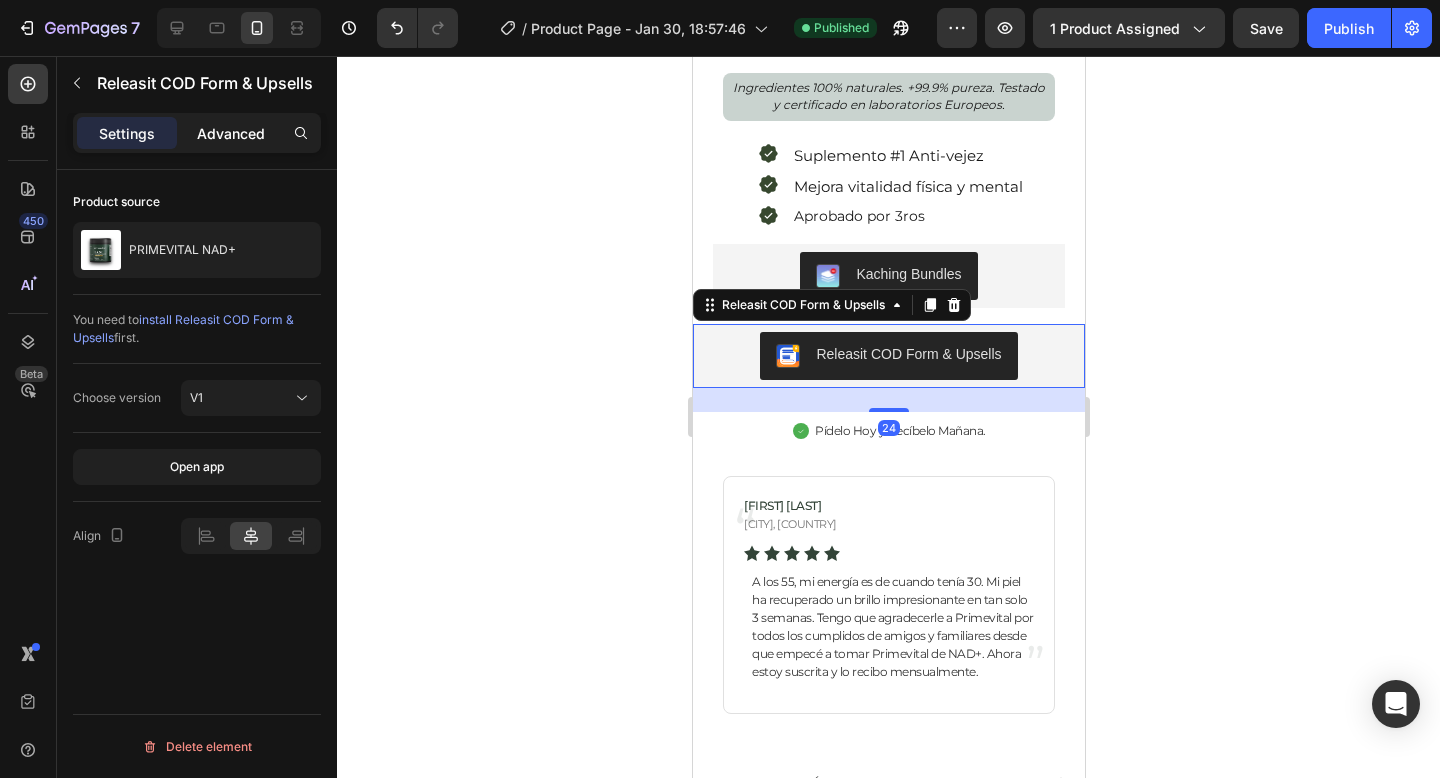 click on "Advanced" at bounding box center [231, 133] 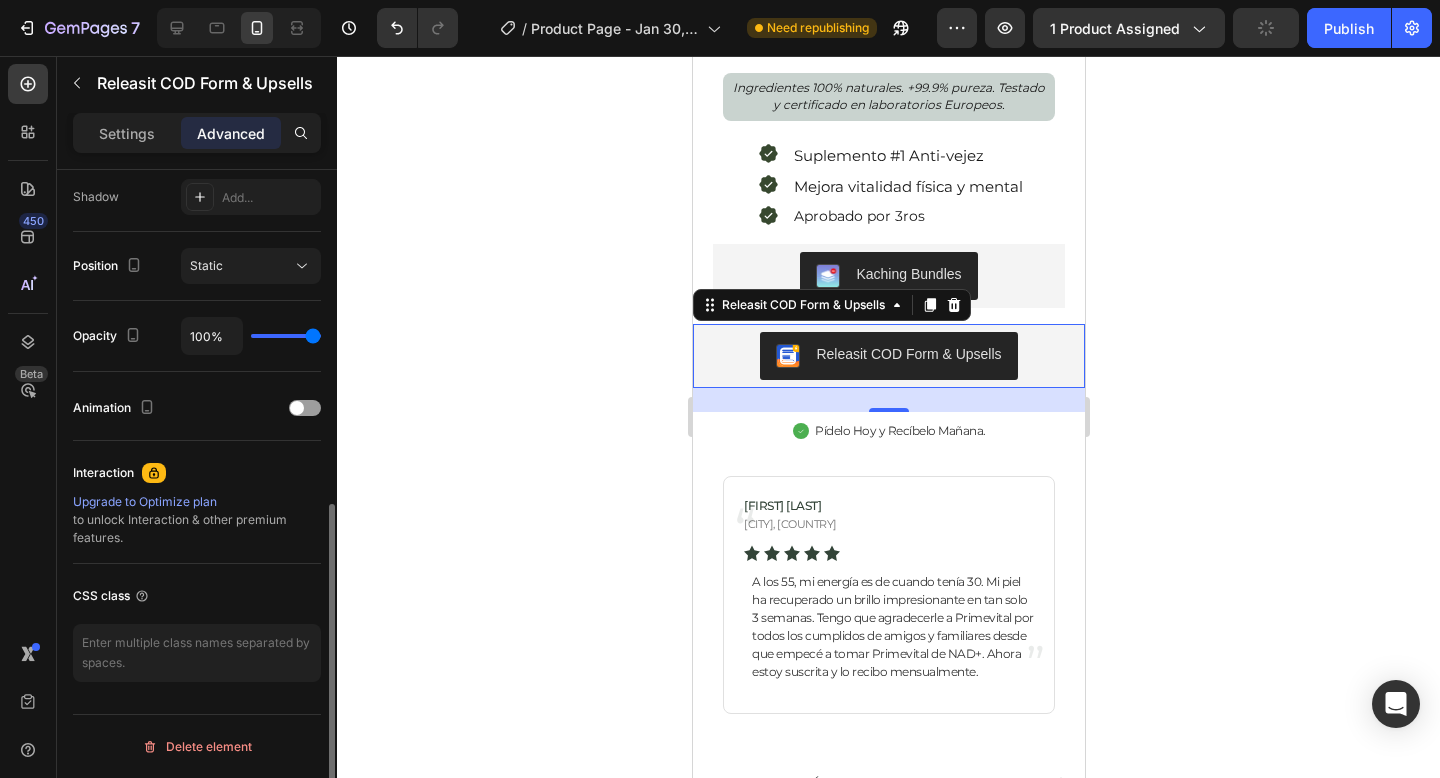 scroll, scrollTop: 0, scrollLeft: 0, axis: both 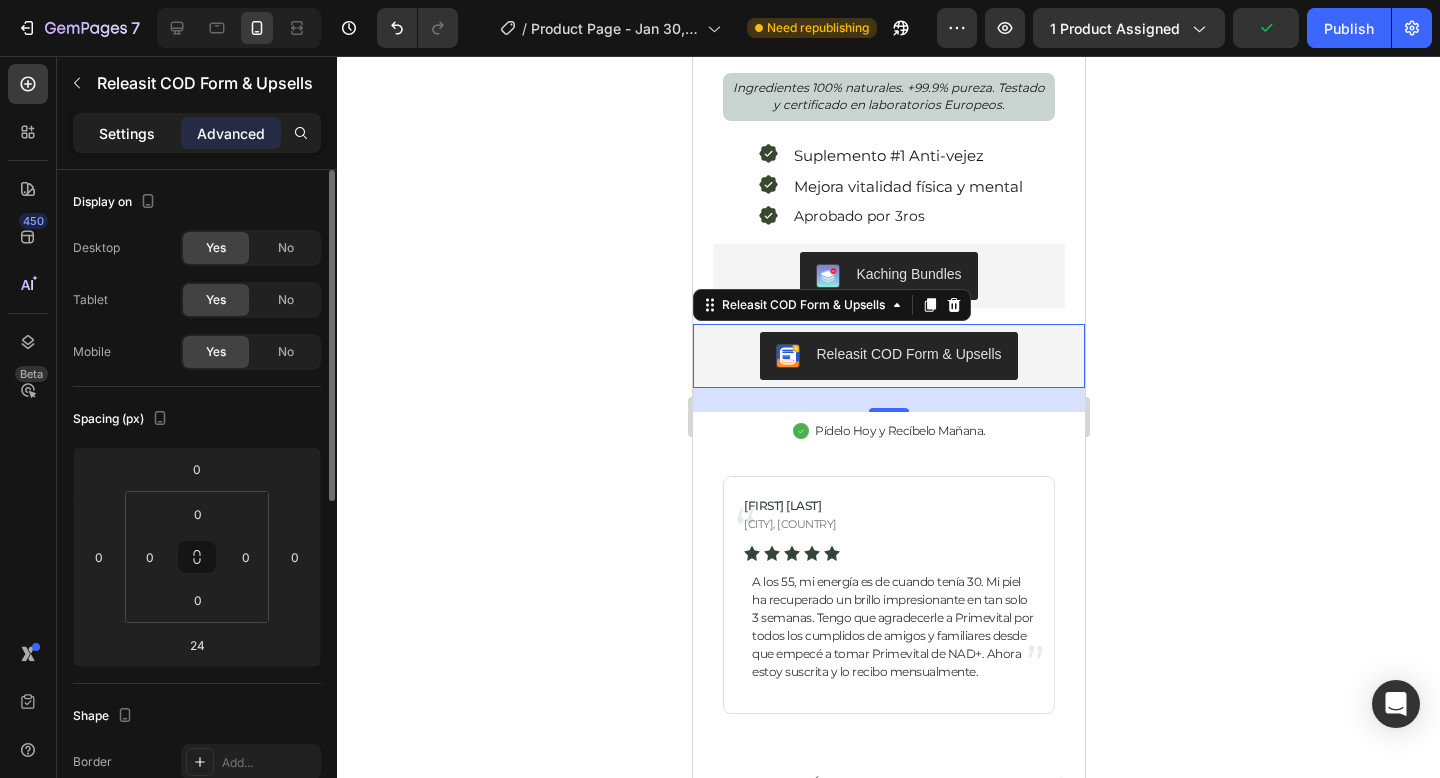 click on "Settings" at bounding box center (127, 133) 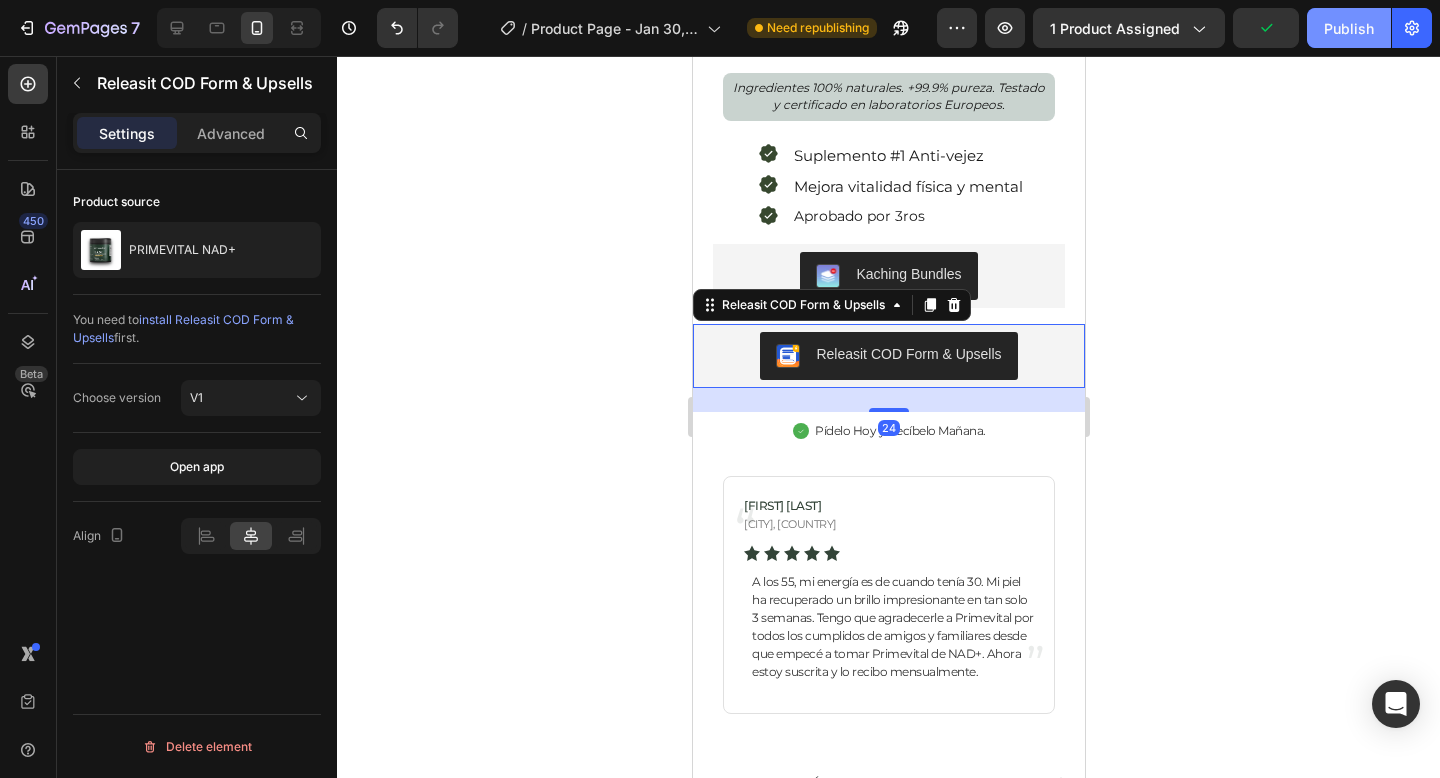 click on "Publish" at bounding box center (1349, 28) 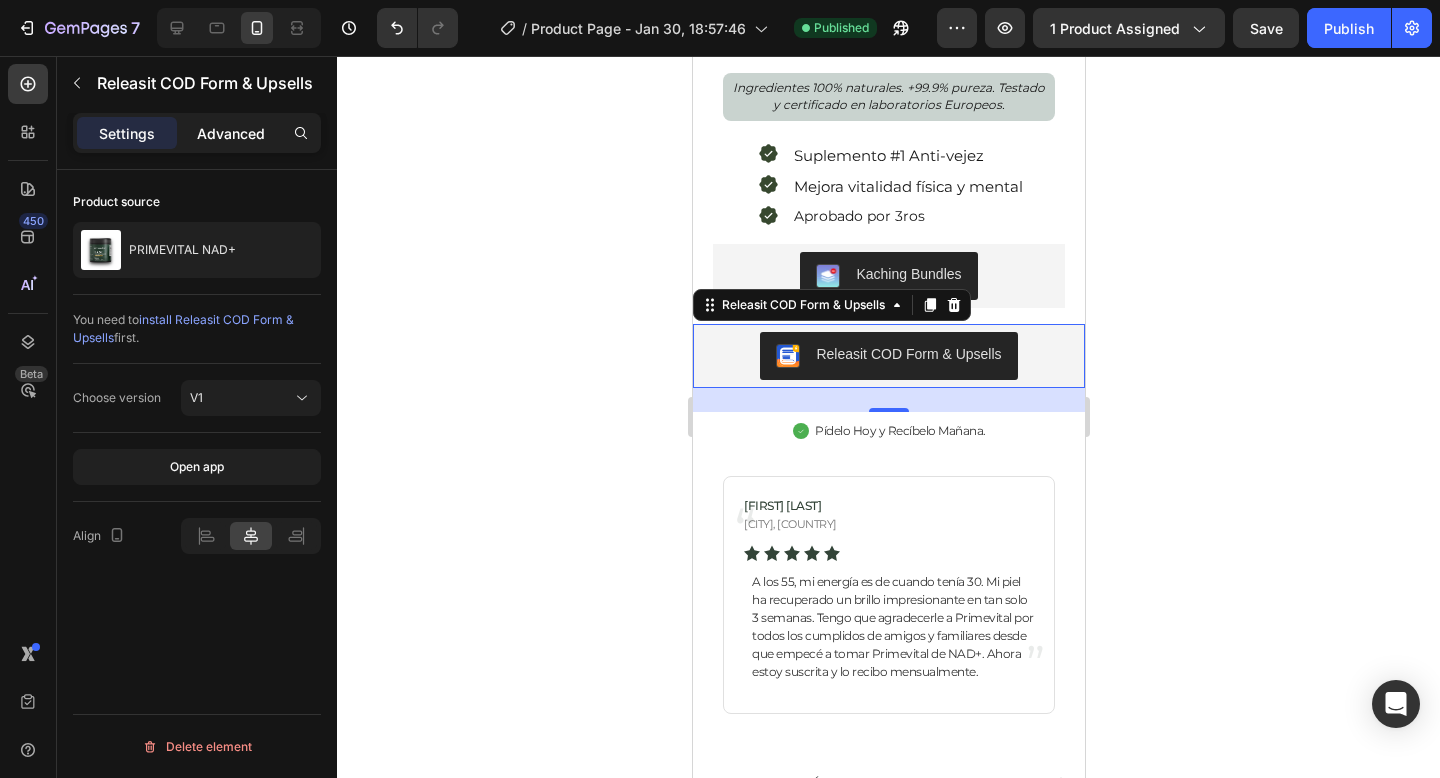 click on "Advanced" at bounding box center (231, 133) 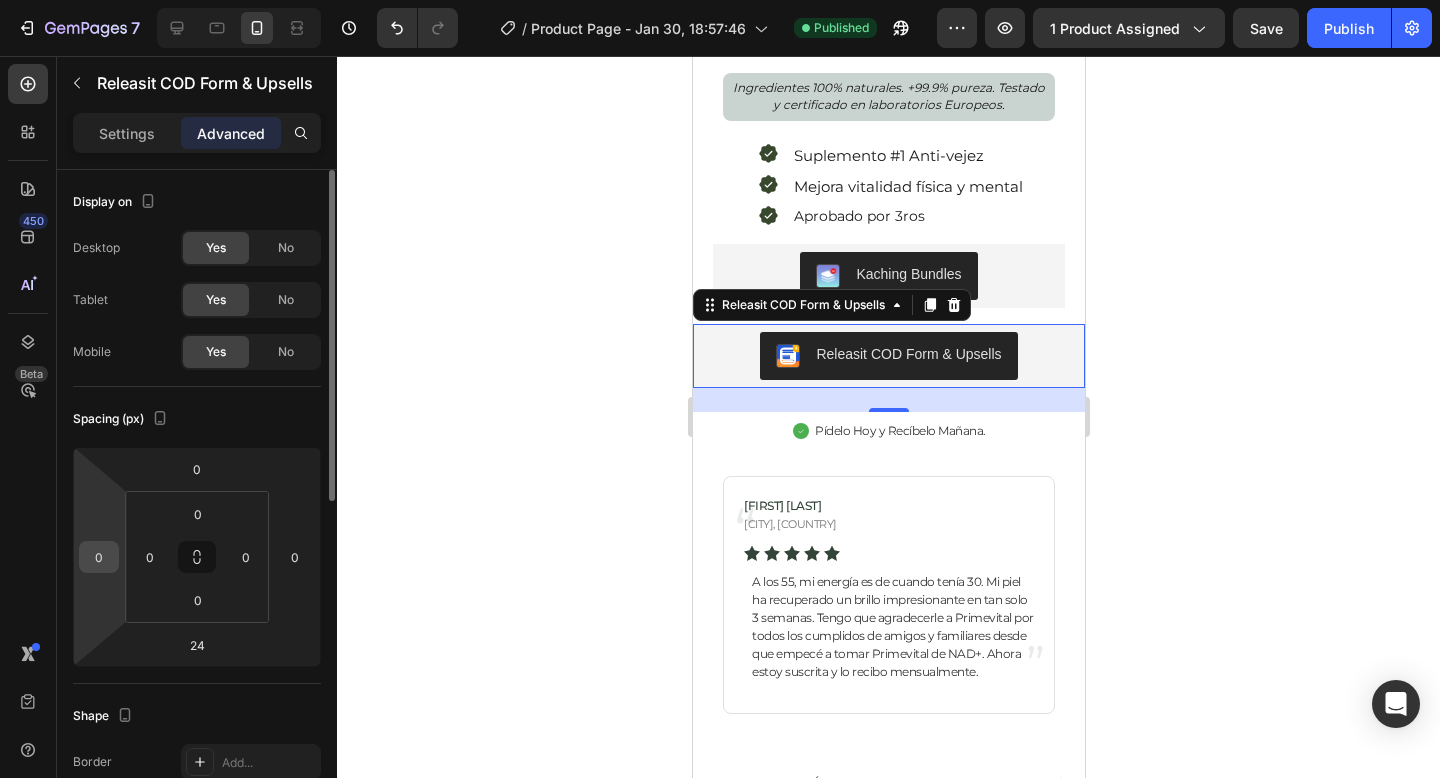 click on "0" at bounding box center [99, 557] 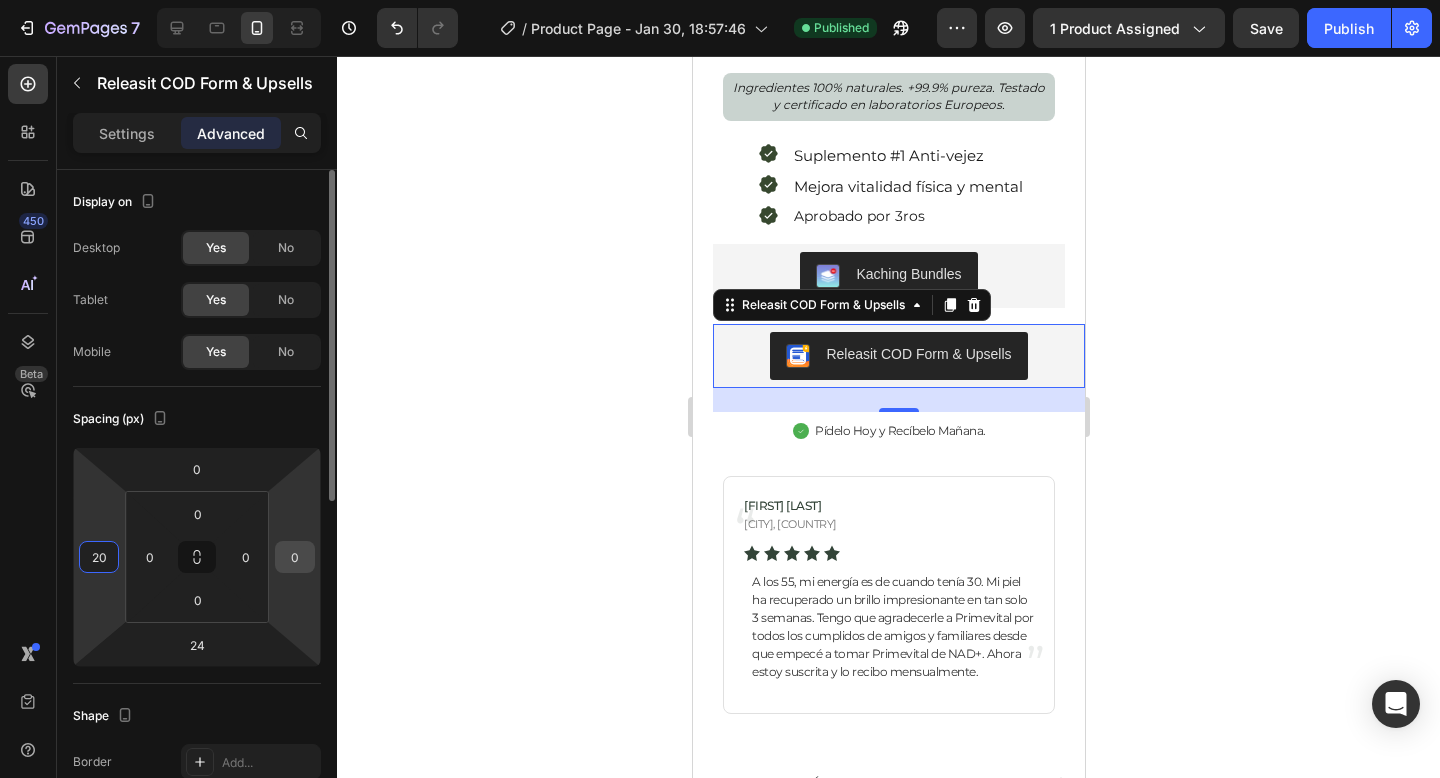 type on "20" 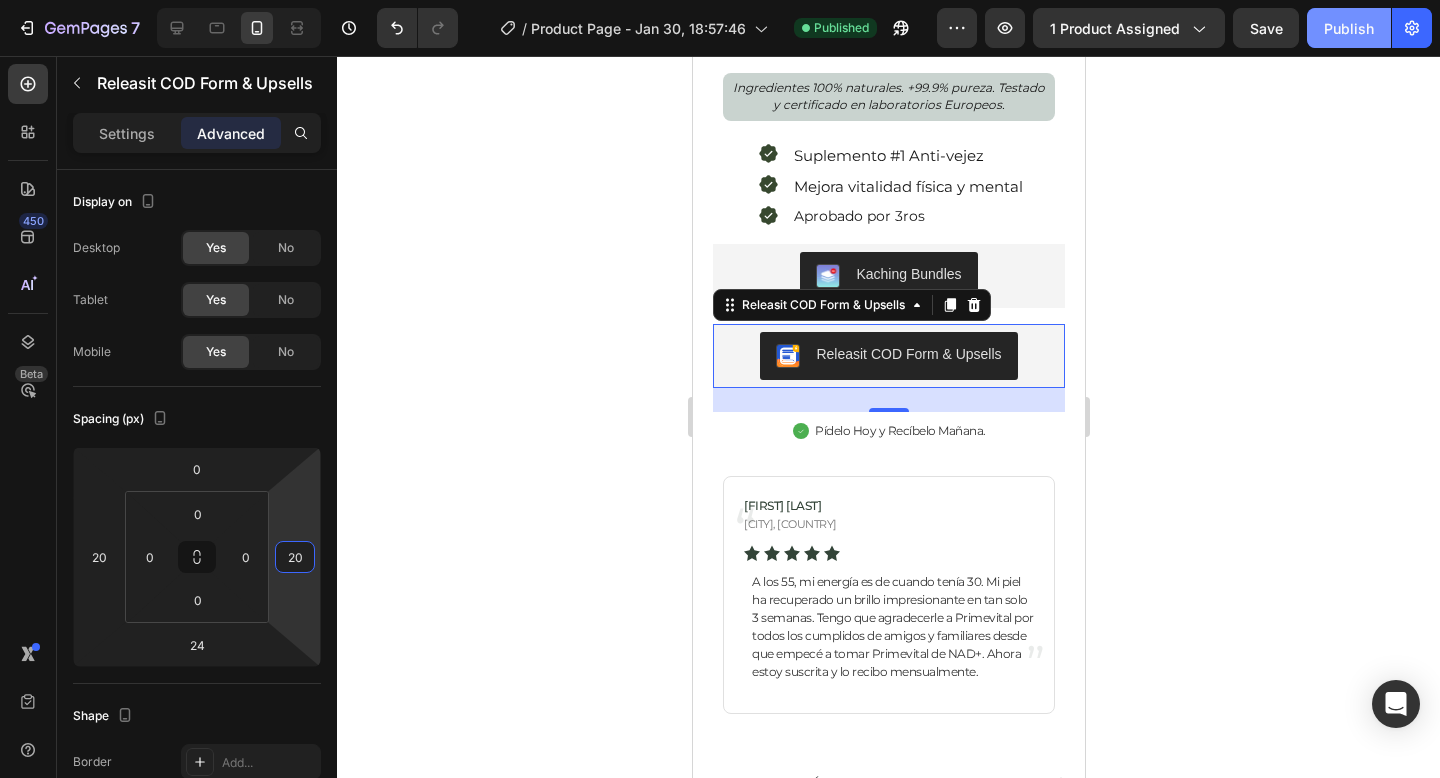 type on "20" 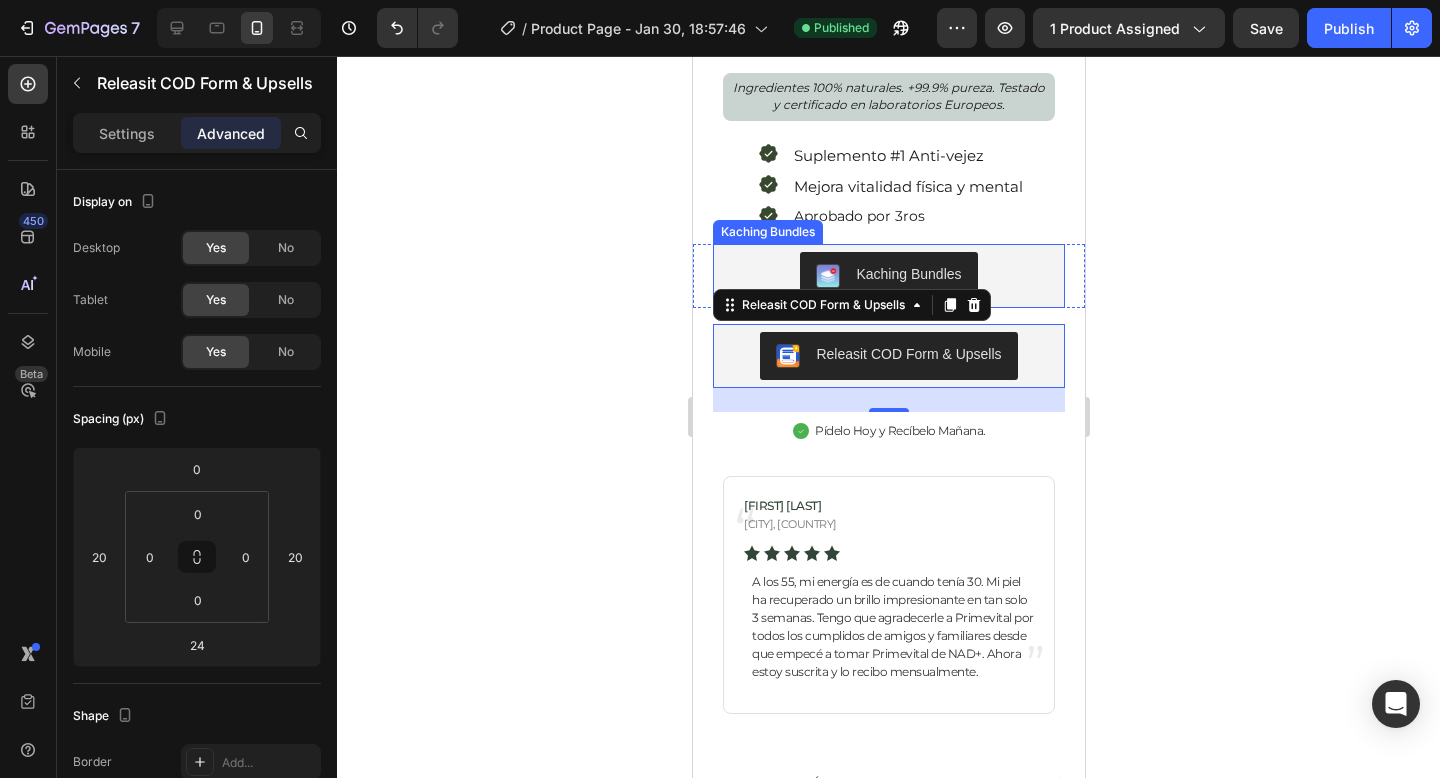 click on "Kaching Bundles" at bounding box center (888, 276) 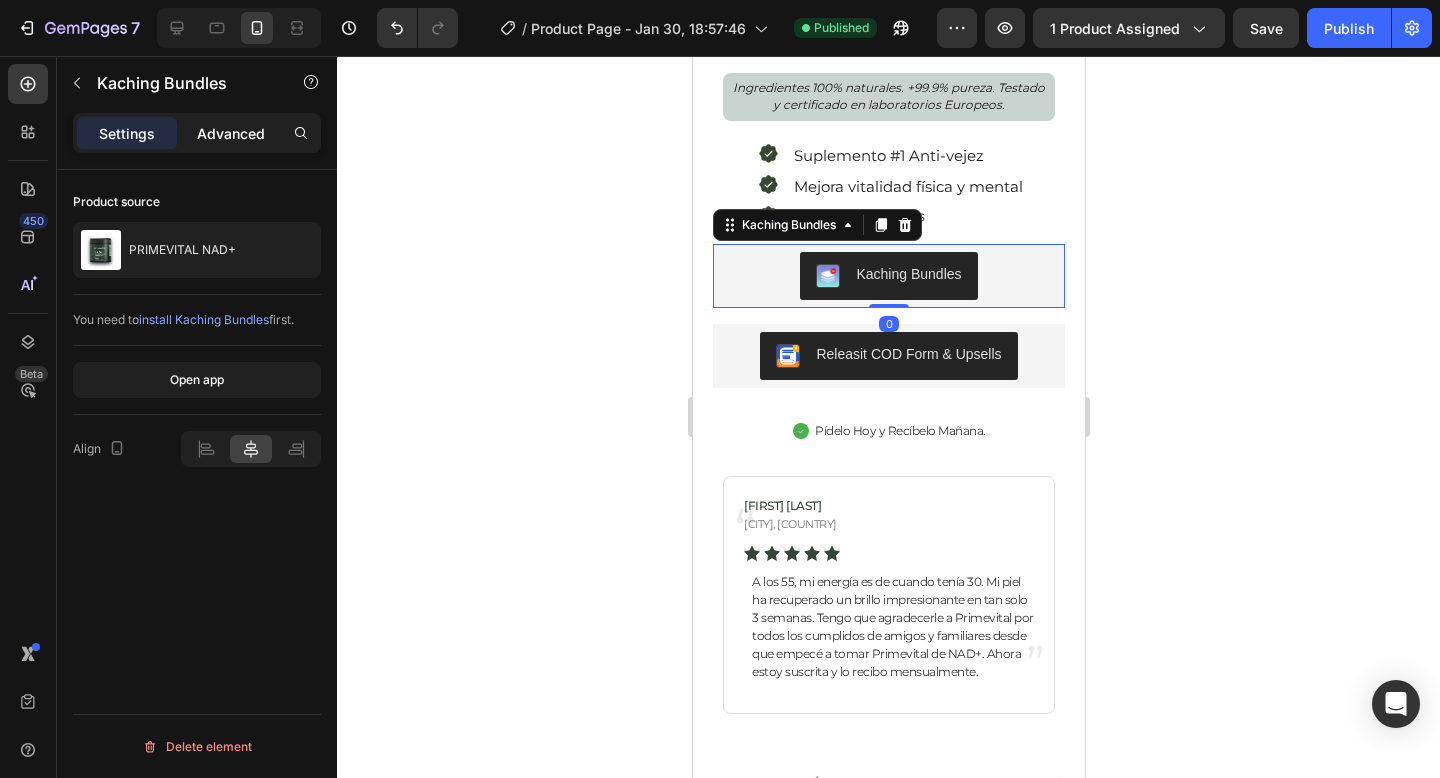 click on "Advanced" at bounding box center [231, 133] 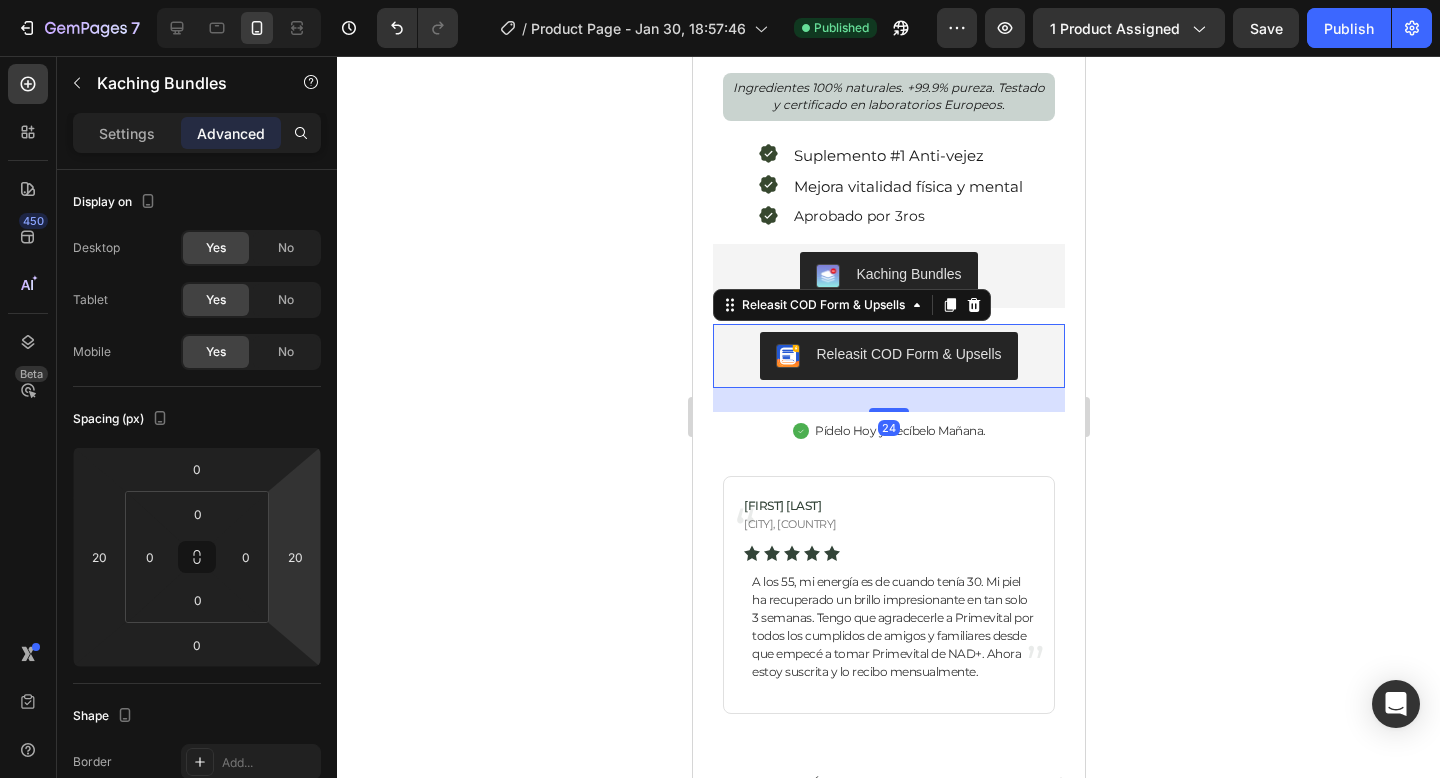 click on "Releasit COD Form & Upsells" at bounding box center (888, 356) 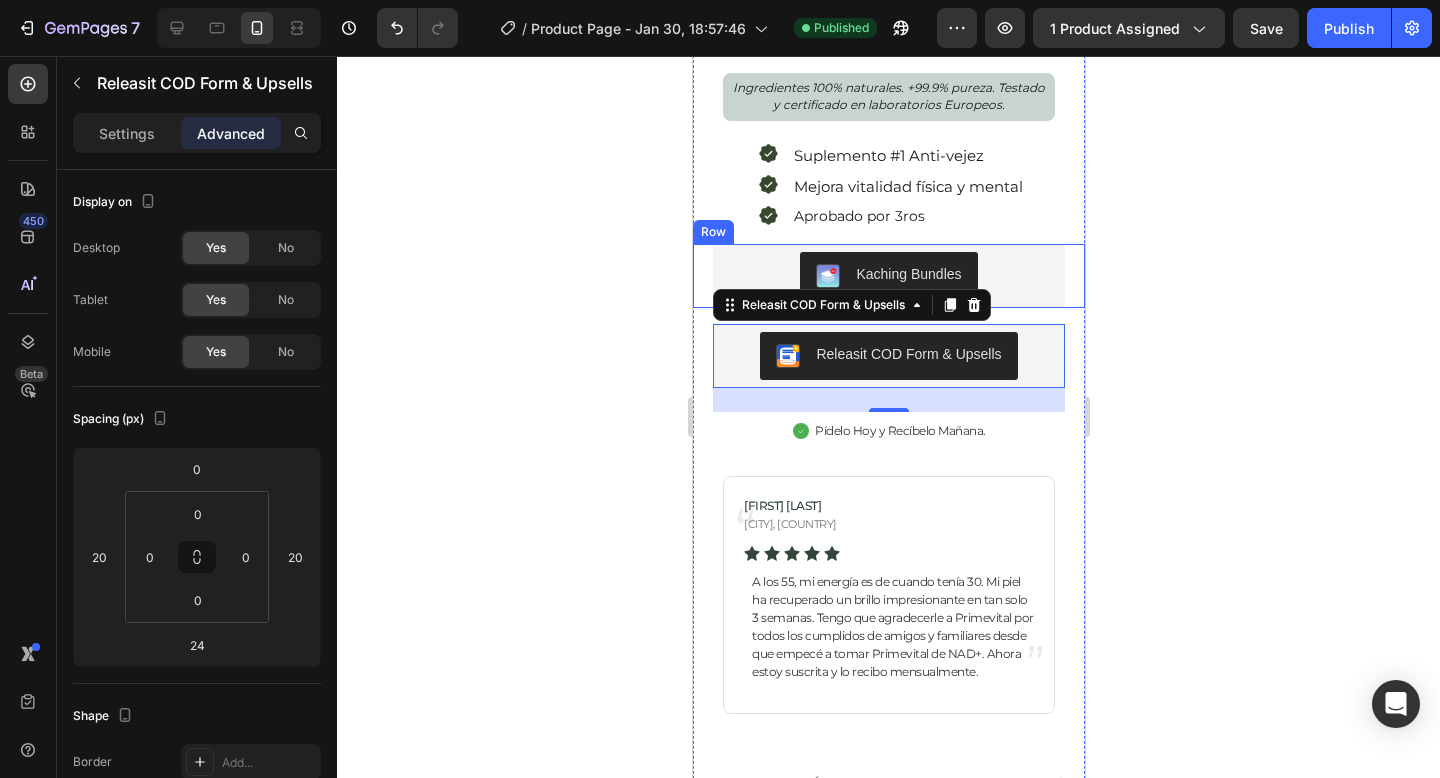 click on "Kaching Bundles Kaching Bundles" at bounding box center [888, 276] 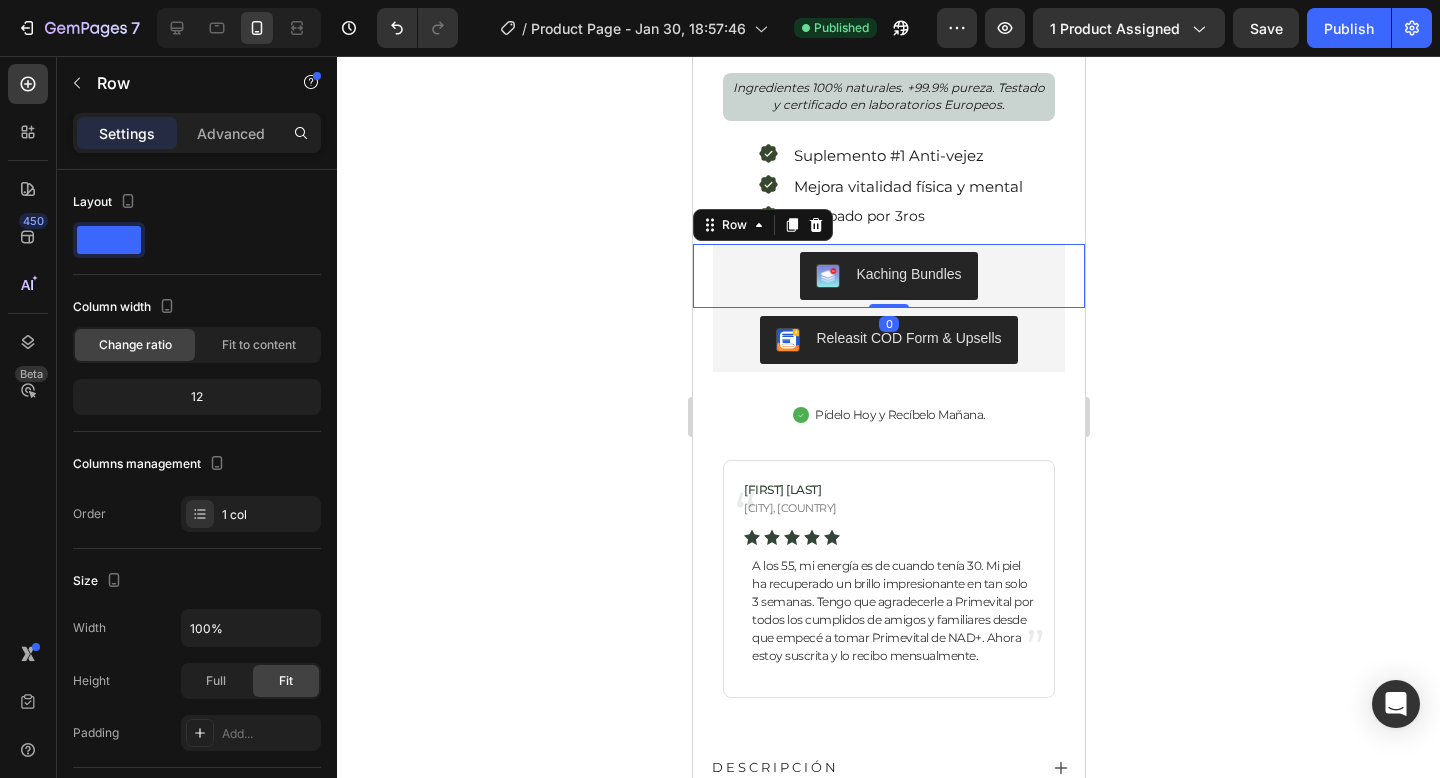drag, startPoint x: 898, startPoint y: 322, endPoint x: 965, endPoint y: 46, distance: 284.01584 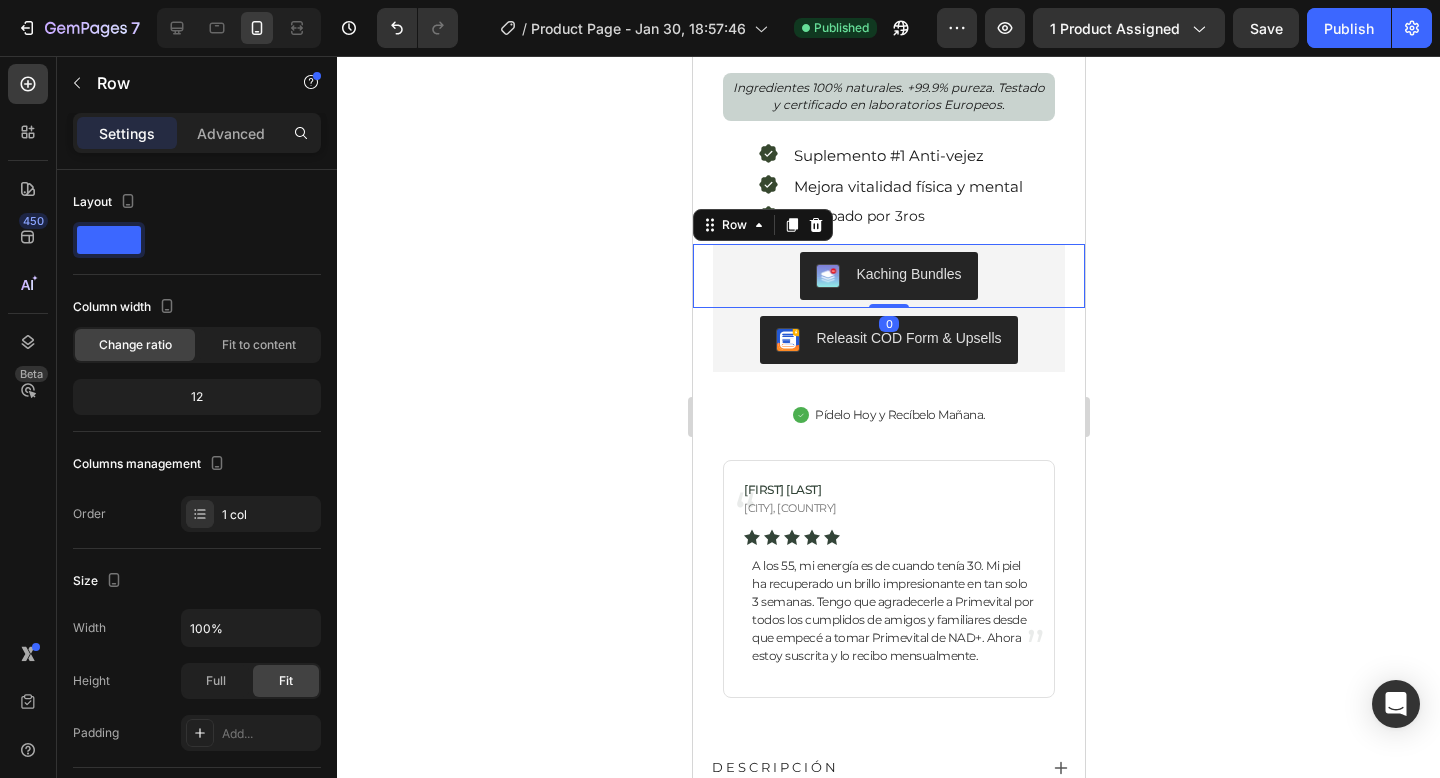 click on "Mobile  ( 392 px) iPhone 13 Mini iPhone 13 Pro iPhone 11 Pro Max iPhone 15 Pro Max Pixel 7 Galaxy S8+ Galaxy S20 Ultra iPad Mini iPad Air iPad Pro Header Image Image Image Image Image Carousel PRIMEVITAL NAD+ Product Title LIPOSOMAL | 450MG Text Block Icon Icon Icon Icon Icon Icon List 4.65 (3218 reseñas) Text Block Row Ingredientes 100% naturales. +99.9% pureza. Testado y certificado en laboratorios Europeos. Text Block
Icon Suplemento #1 Anti-vejez Text Block Row
Icon Mejora vitalidad física y mental Text Block Row
Icon Aprobado por 3ros Text Block Row Kaching Bundles Kaching Bundles Row   0 Quantity Text Block
1
Product Quantity
60-Day Easy Returns and Exchanges Item List Row Releasit COD Form & Upsells Releasit COD Form & Upsells
Pídelo Hoy y Recíbelo Mañana.
Custom Code
[FIRST] [LAST]
[CITY], [COUNTRY]" at bounding box center [888, 3617] 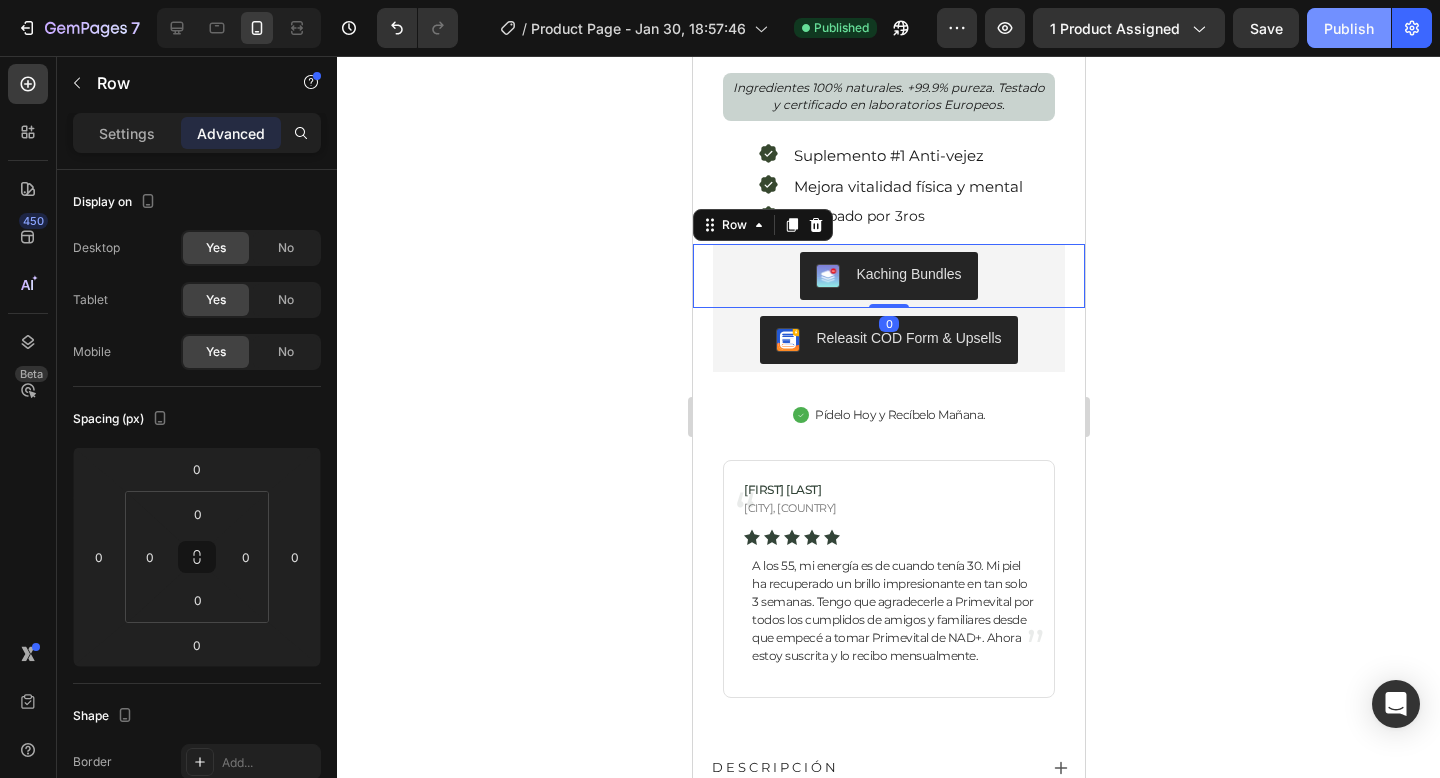 click on "Publish" at bounding box center (1349, 28) 